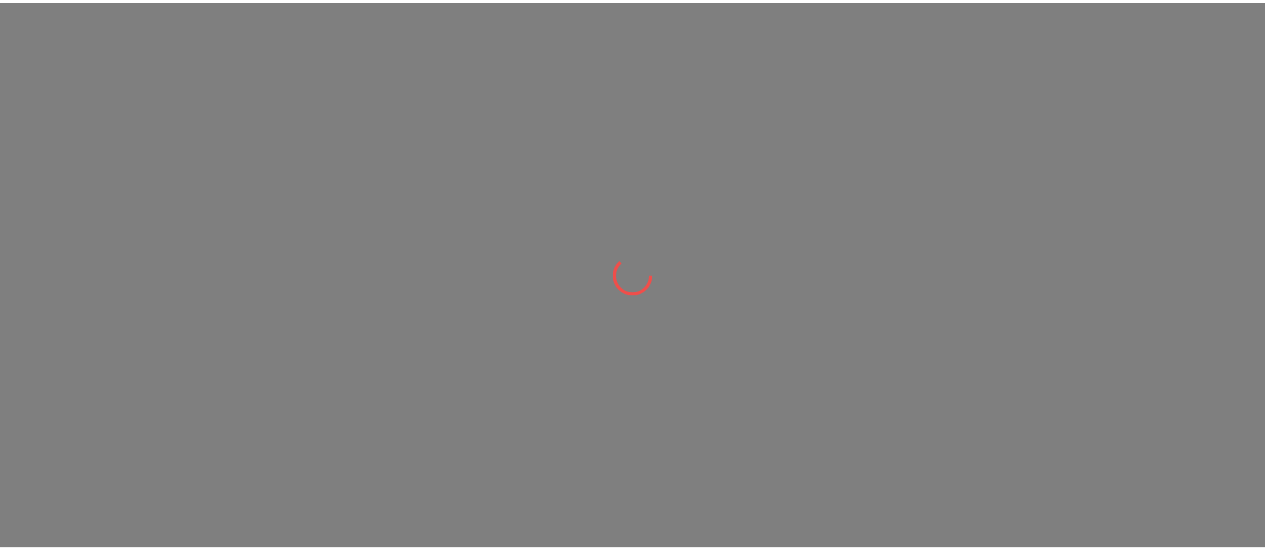 scroll, scrollTop: 0, scrollLeft: 0, axis: both 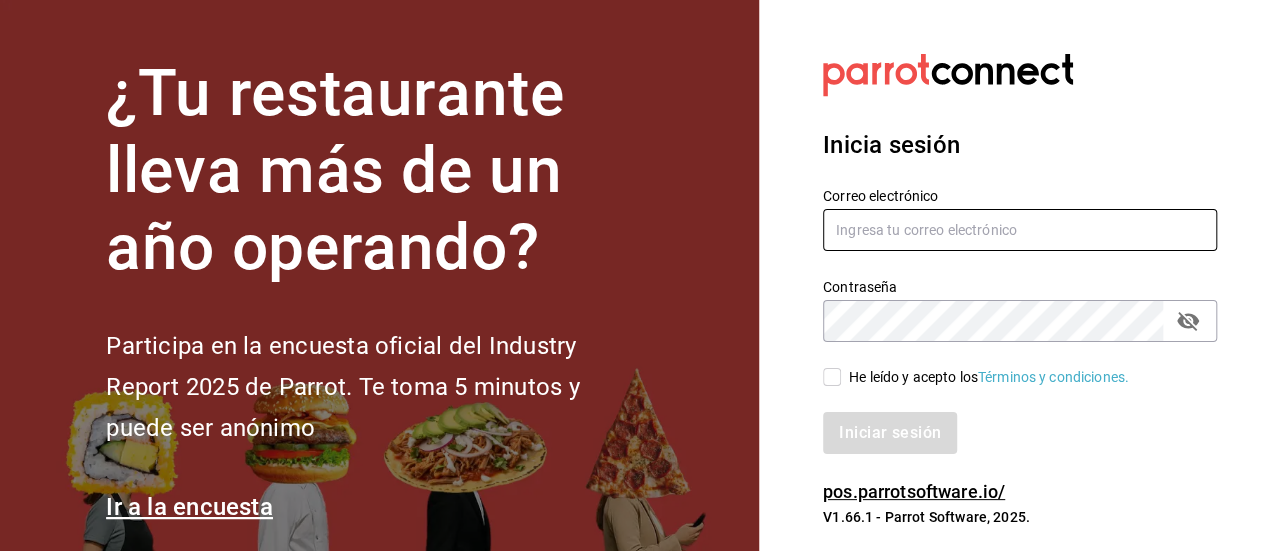 click at bounding box center [1020, 230] 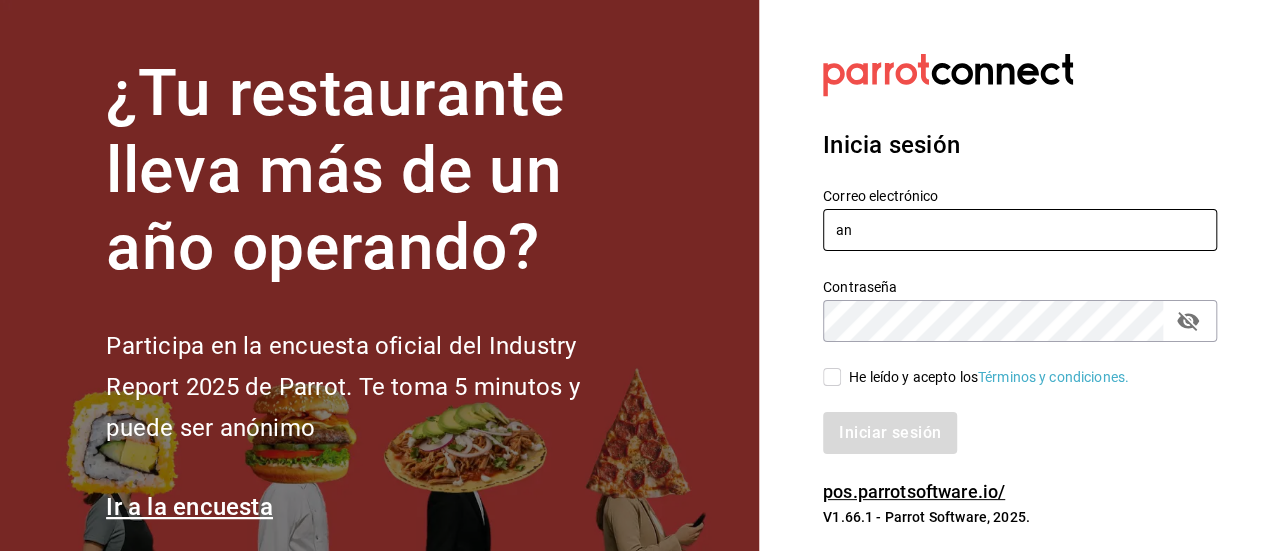 type on "a" 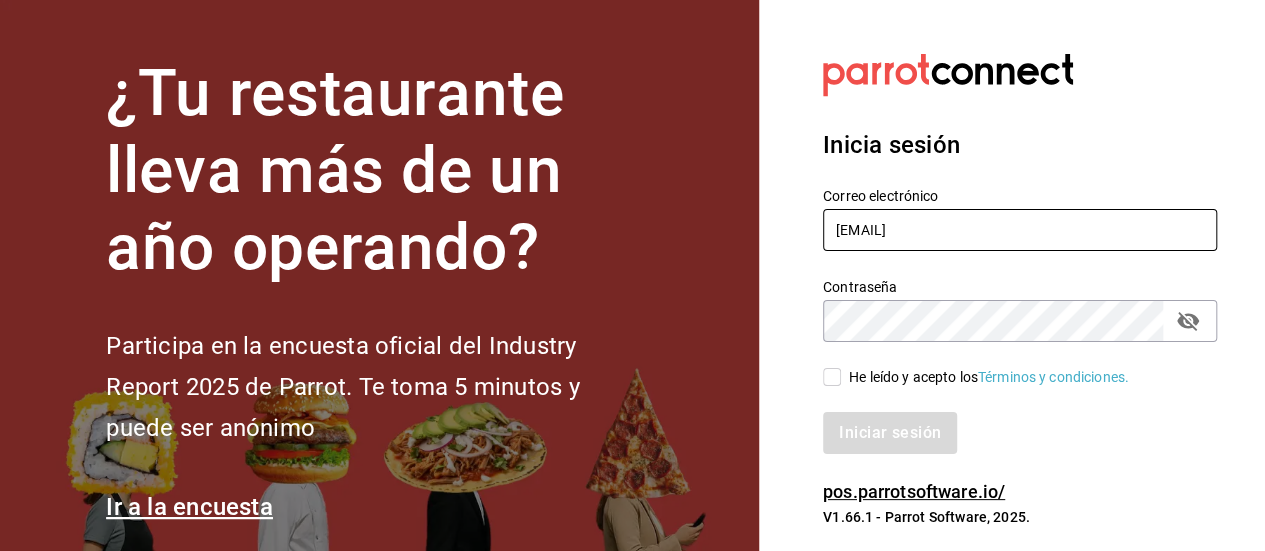 type on "[EMAIL]" 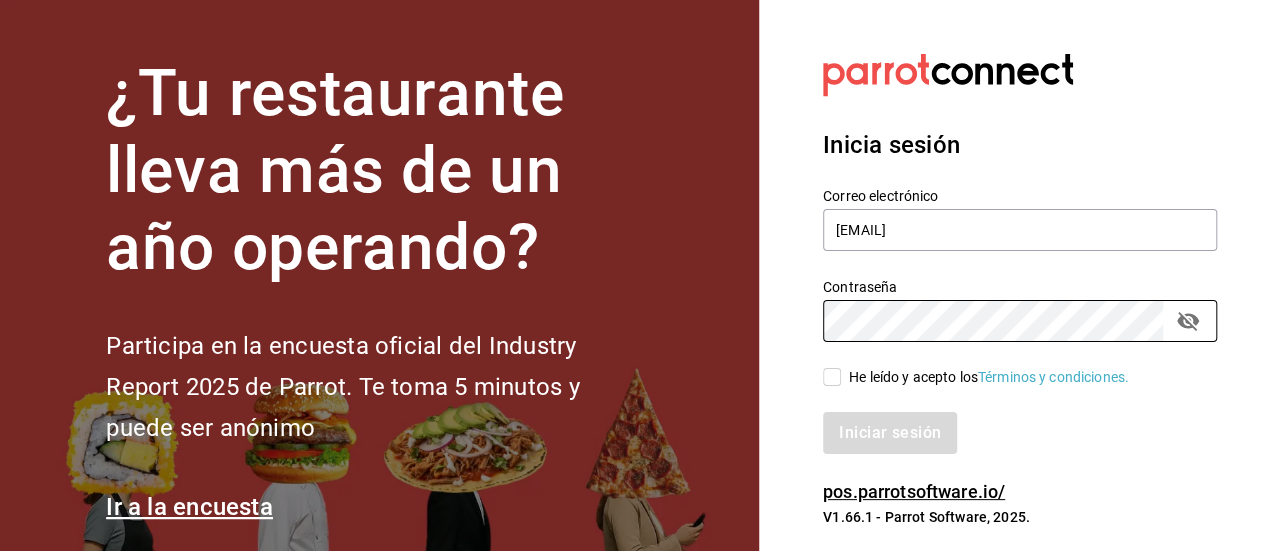 click on "He leído y acepto los  Términos y condiciones." at bounding box center [832, 377] 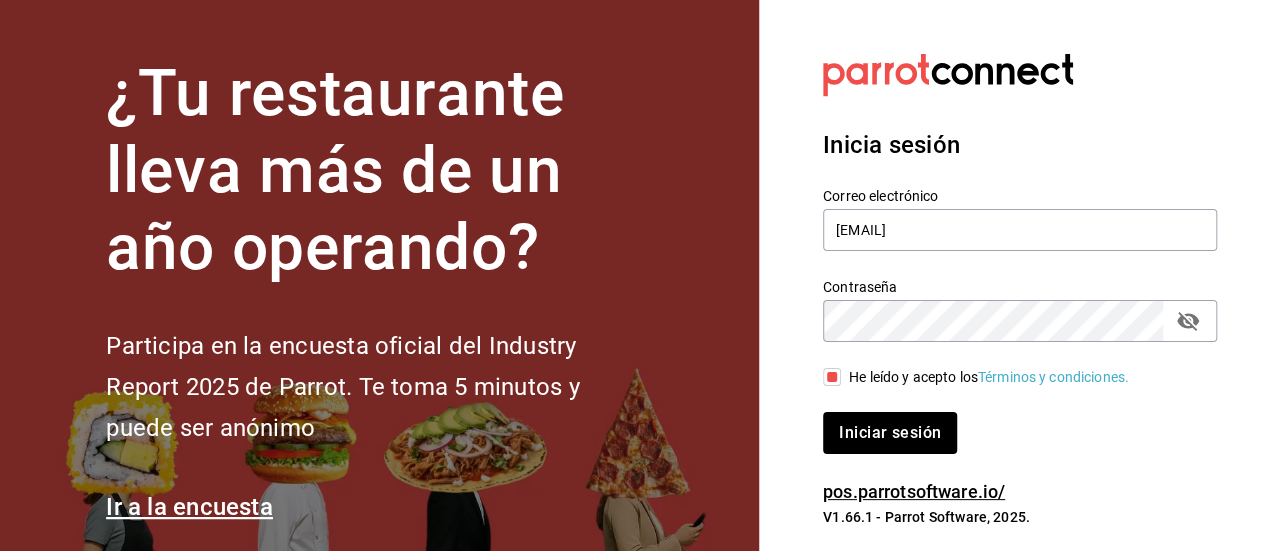 click 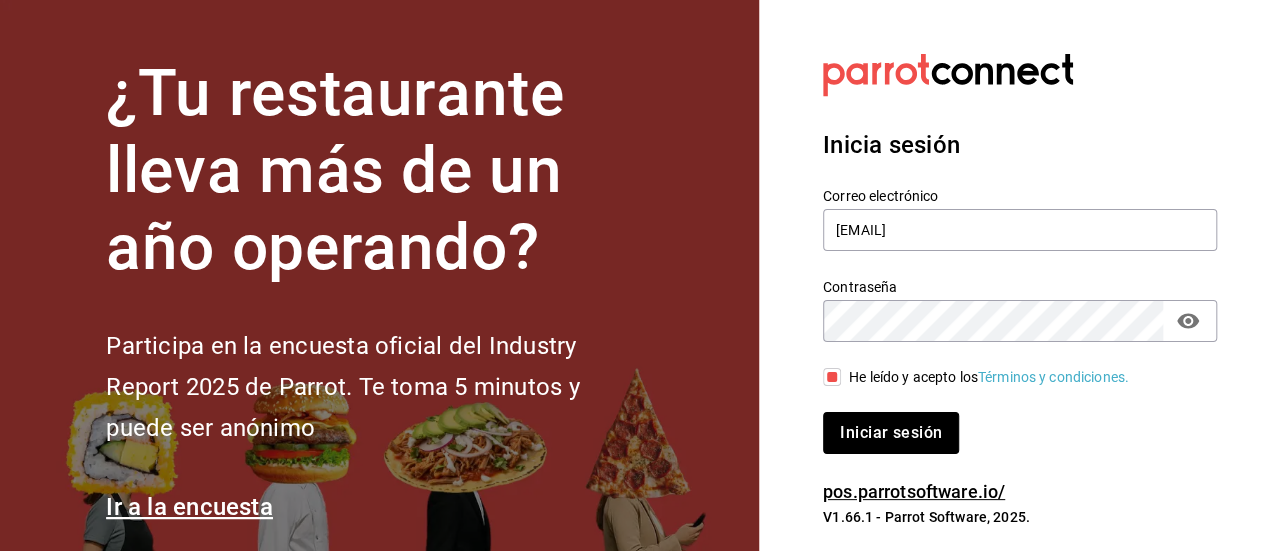 click on "Iniciar sesión" at bounding box center (891, 433) 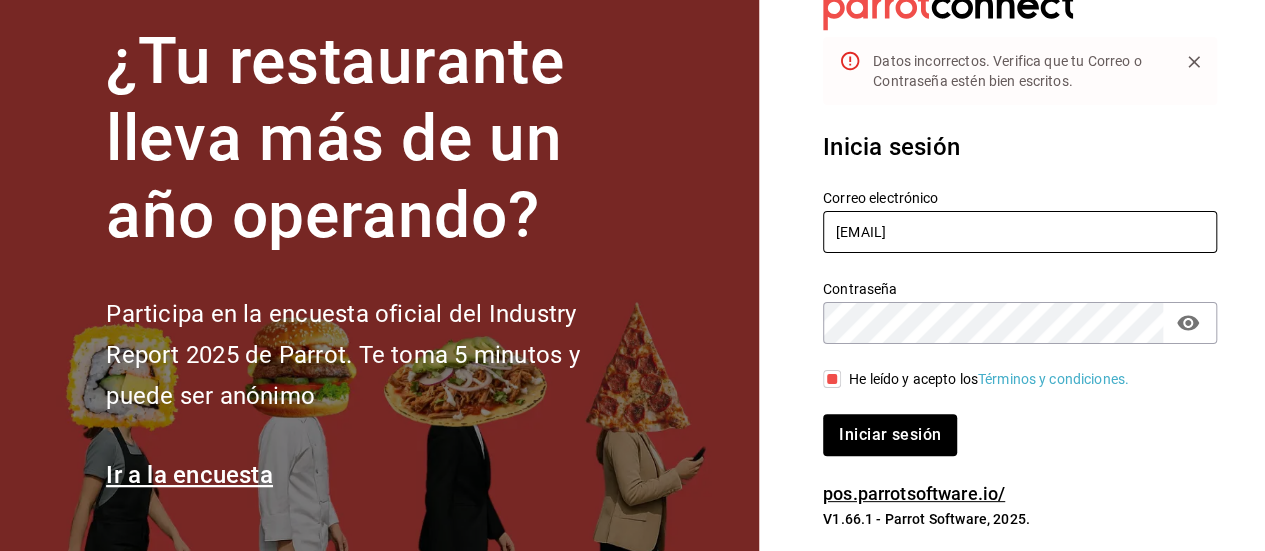 scroll, scrollTop: 67, scrollLeft: 0, axis: vertical 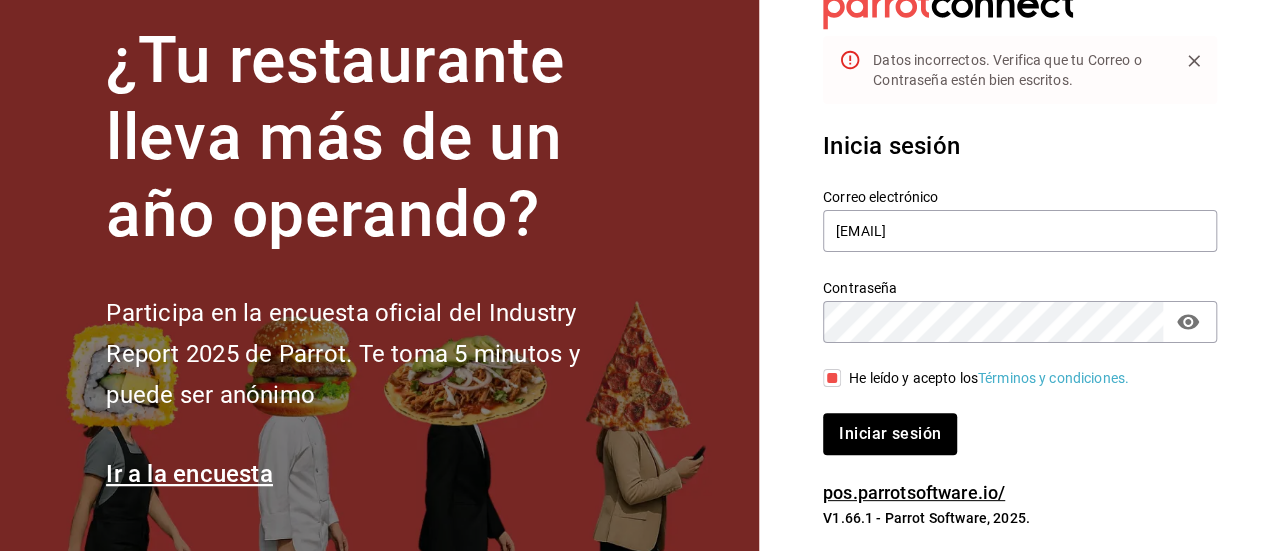 click on "Correo electrónico [EMAIL] Contraseña Contraseña He leído y acepto los Términos y condiciones. Iniciar sesión" at bounding box center [1008, 309] 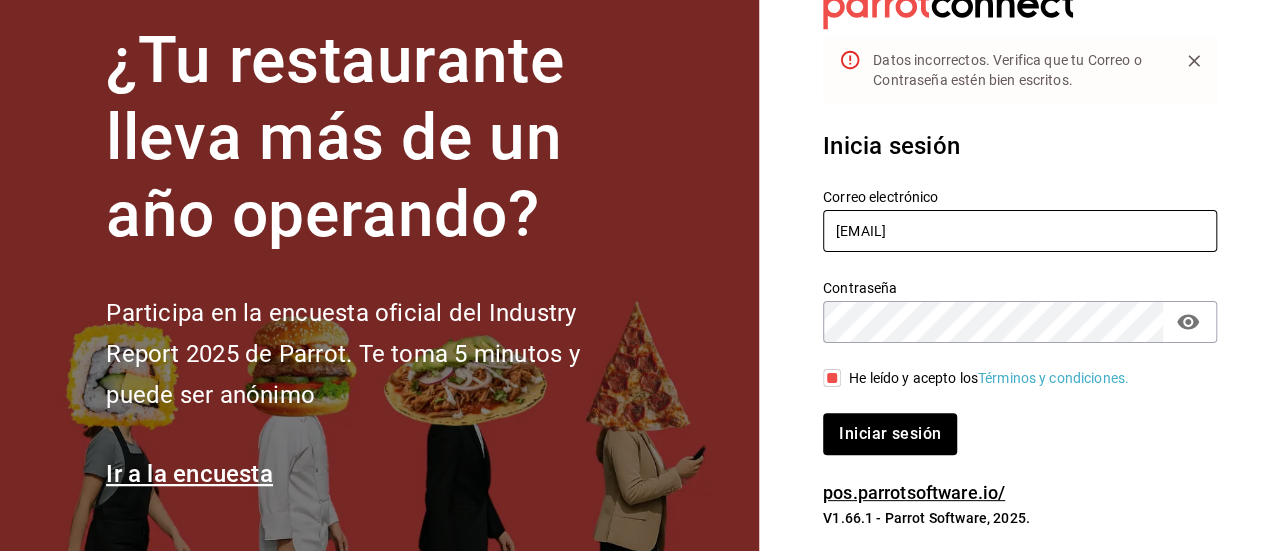 click on "[EMAIL]" at bounding box center (1020, 231) 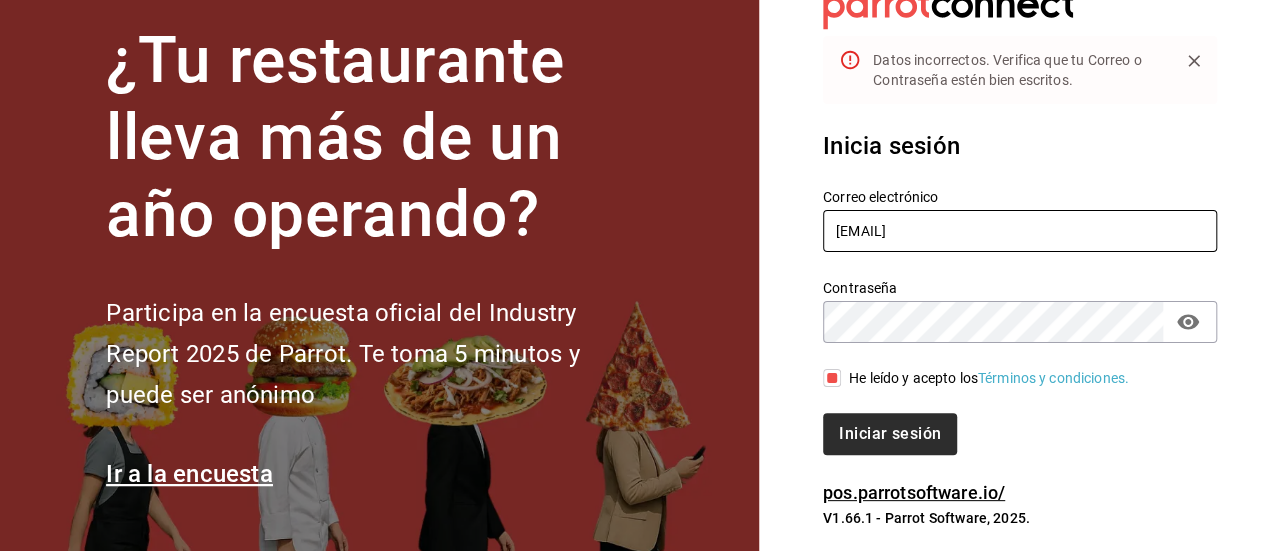 type on "[EMAIL]" 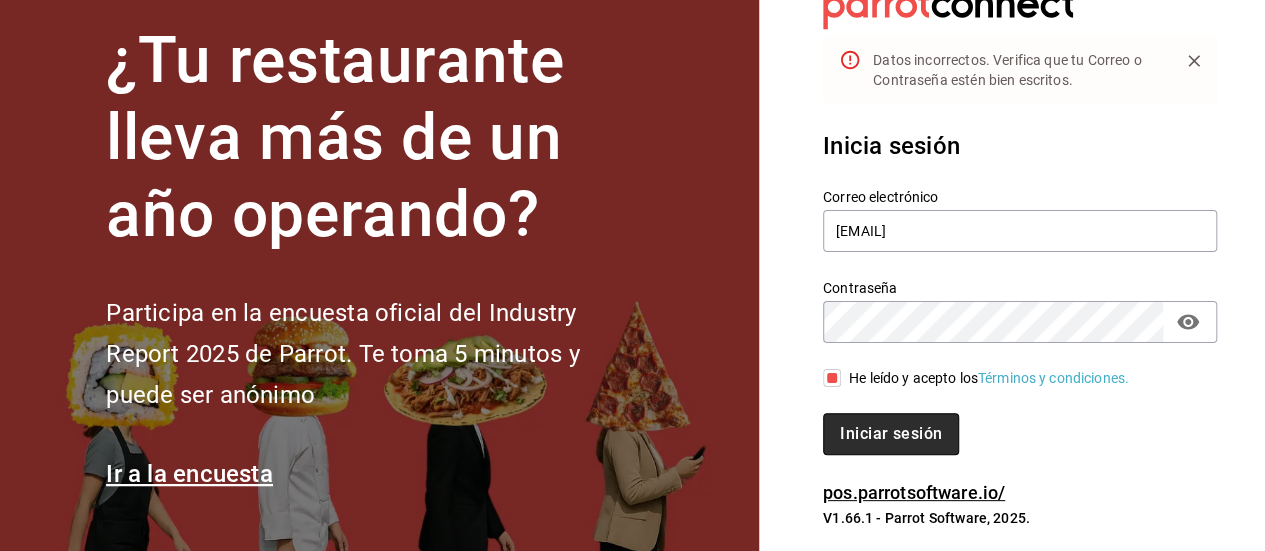 click on "Iniciar sesión" at bounding box center (891, 434) 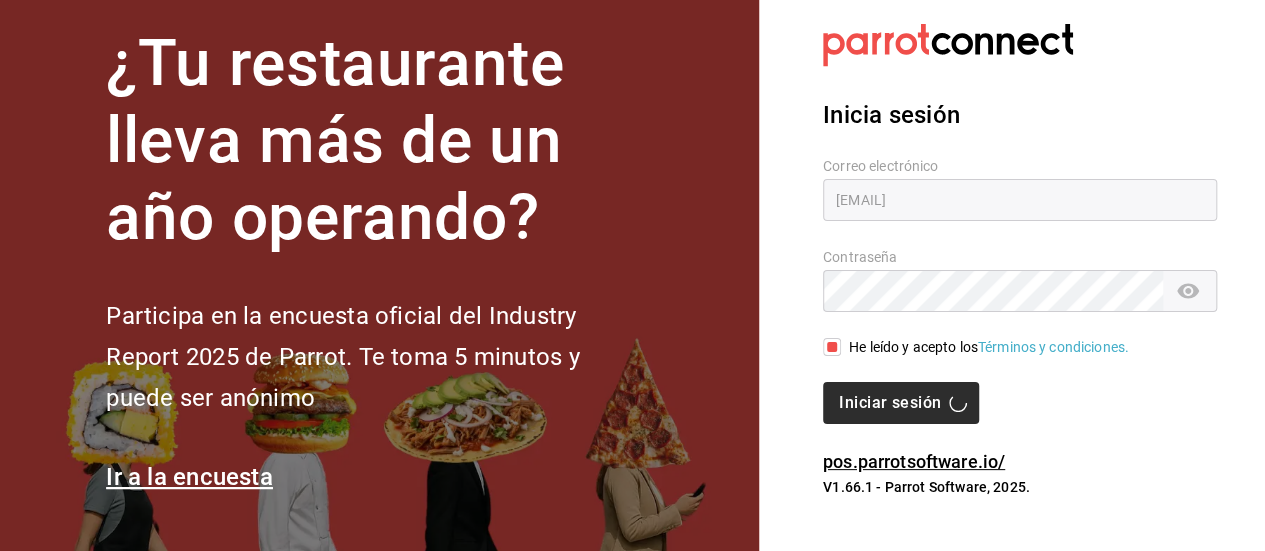 scroll, scrollTop: 30, scrollLeft: 0, axis: vertical 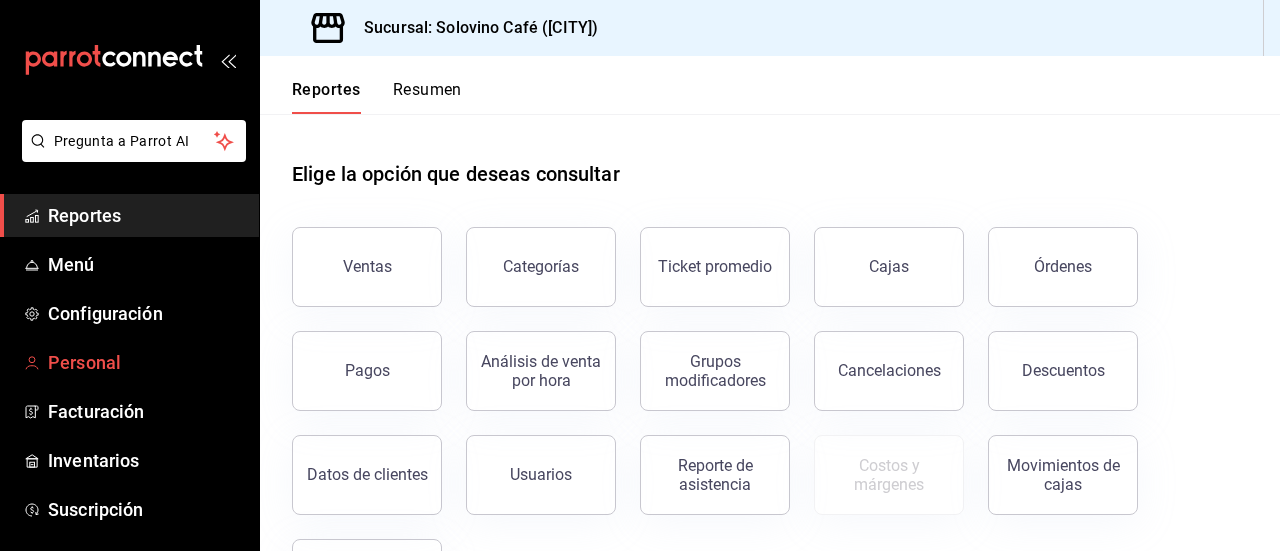 click on "Personal" at bounding box center [145, 362] 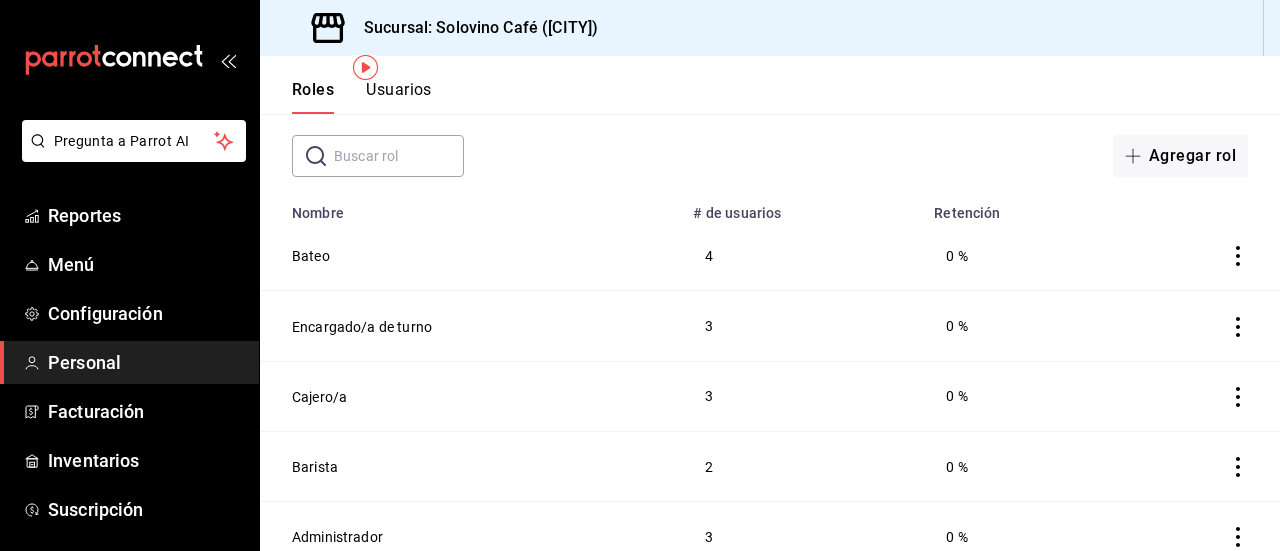 scroll, scrollTop: 112, scrollLeft: 0, axis: vertical 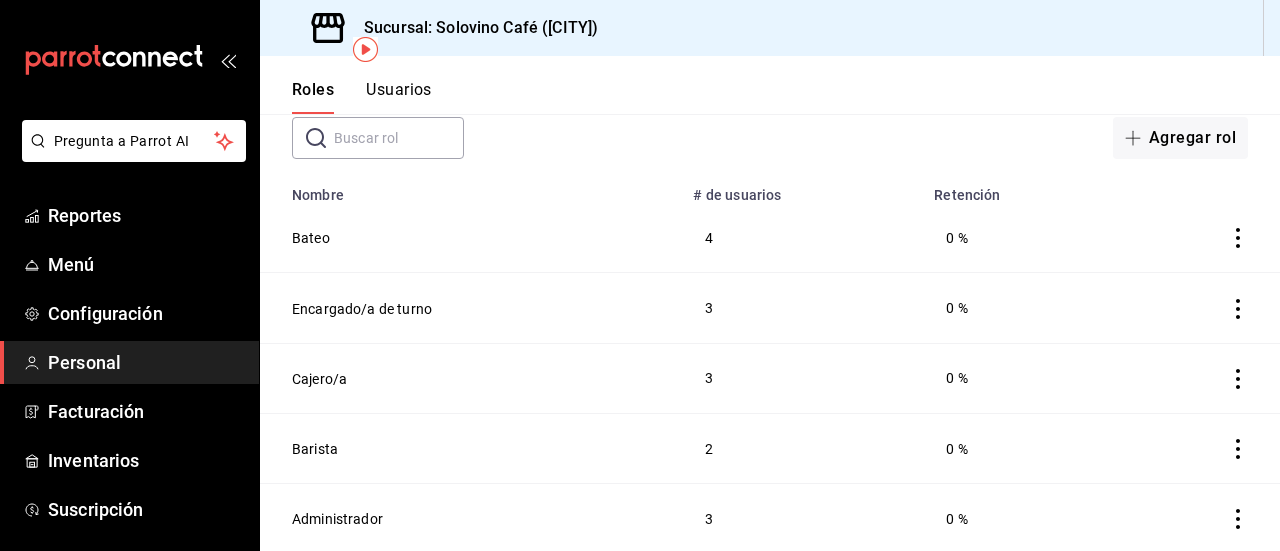 click 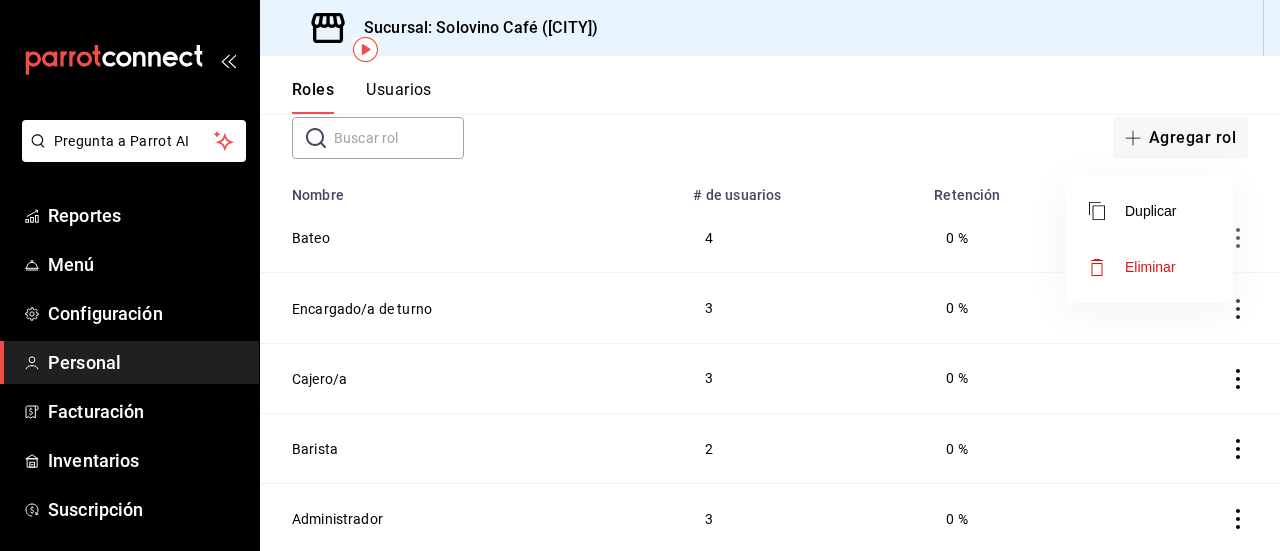 click at bounding box center (640, 275) 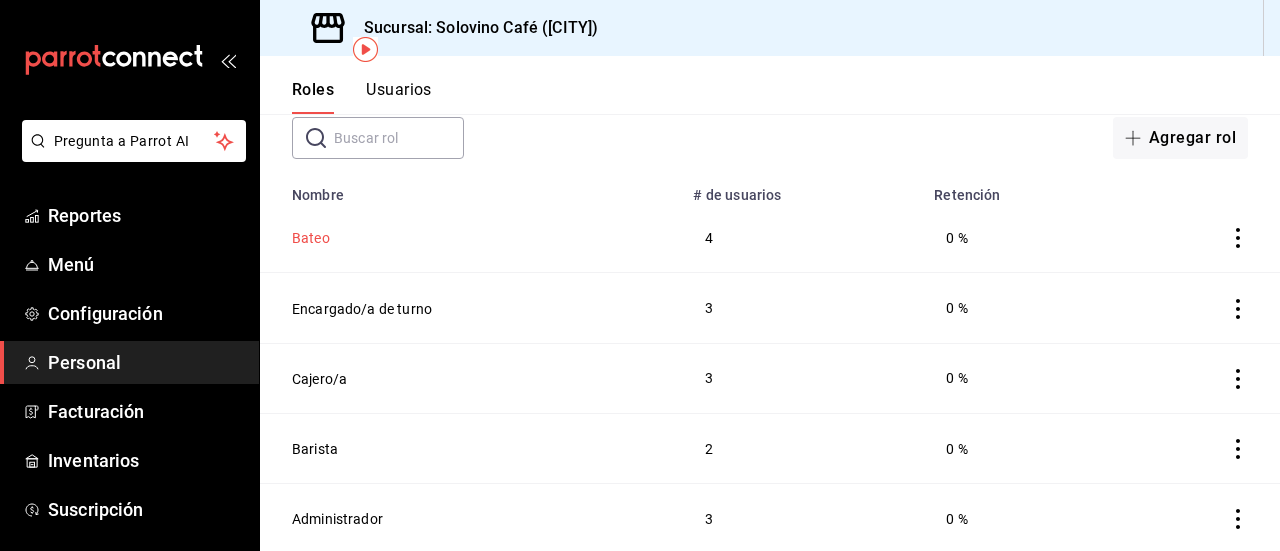 click on "Bateo" at bounding box center [311, 238] 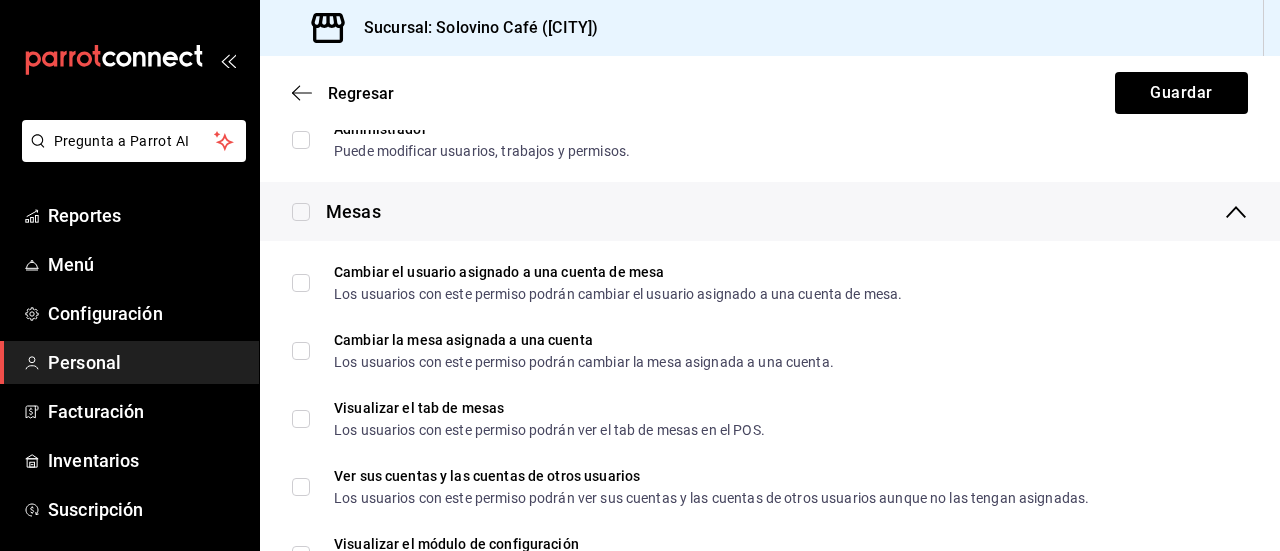 scroll, scrollTop: 0, scrollLeft: 0, axis: both 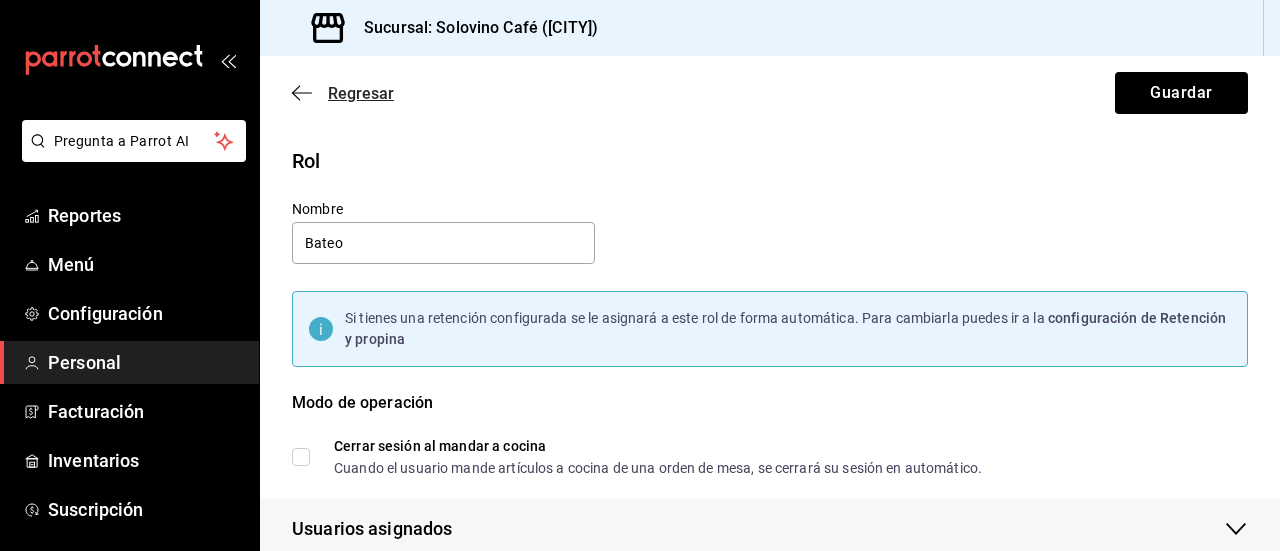 click 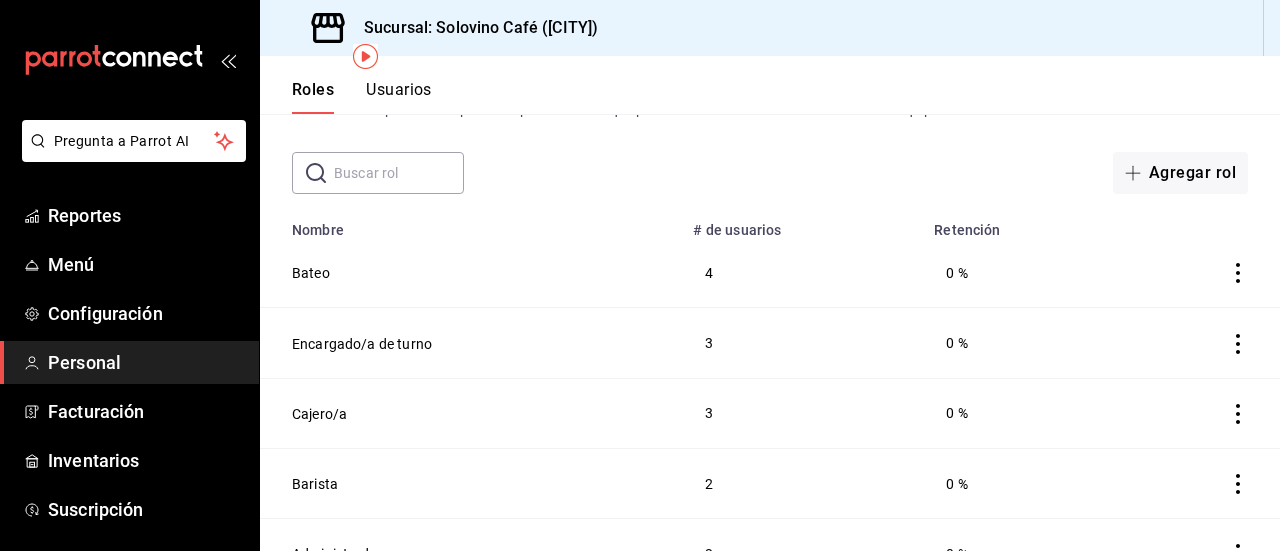 scroll, scrollTop: 112, scrollLeft: 0, axis: vertical 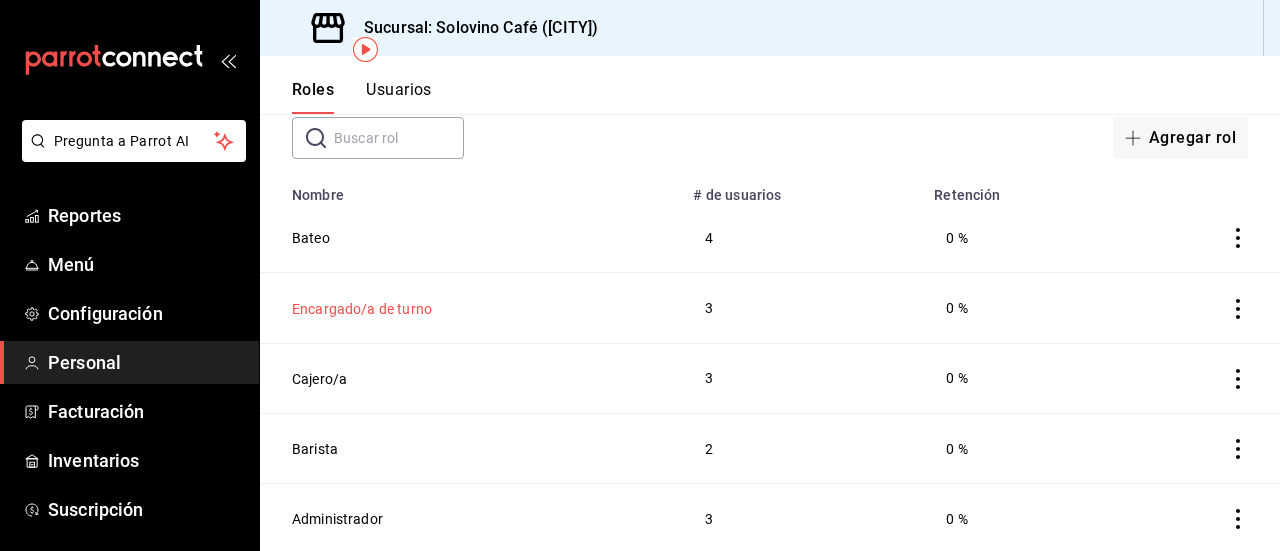click on "Encargado/a de turno" at bounding box center (362, 309) 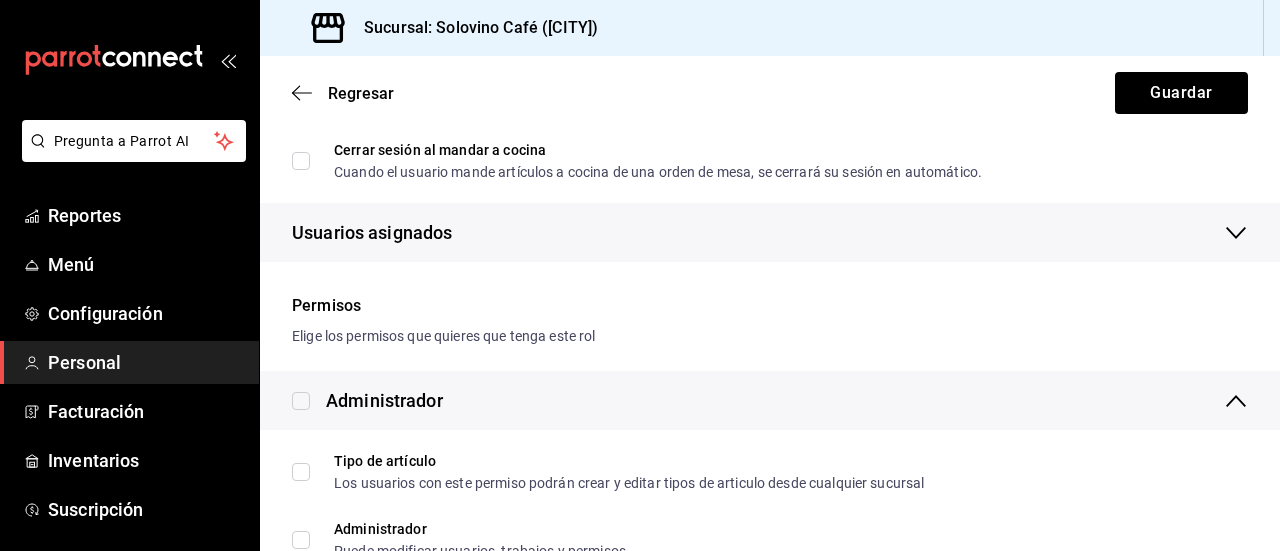 scroll, scrollTop: 284, scrollLeft: 0, axis: vertical 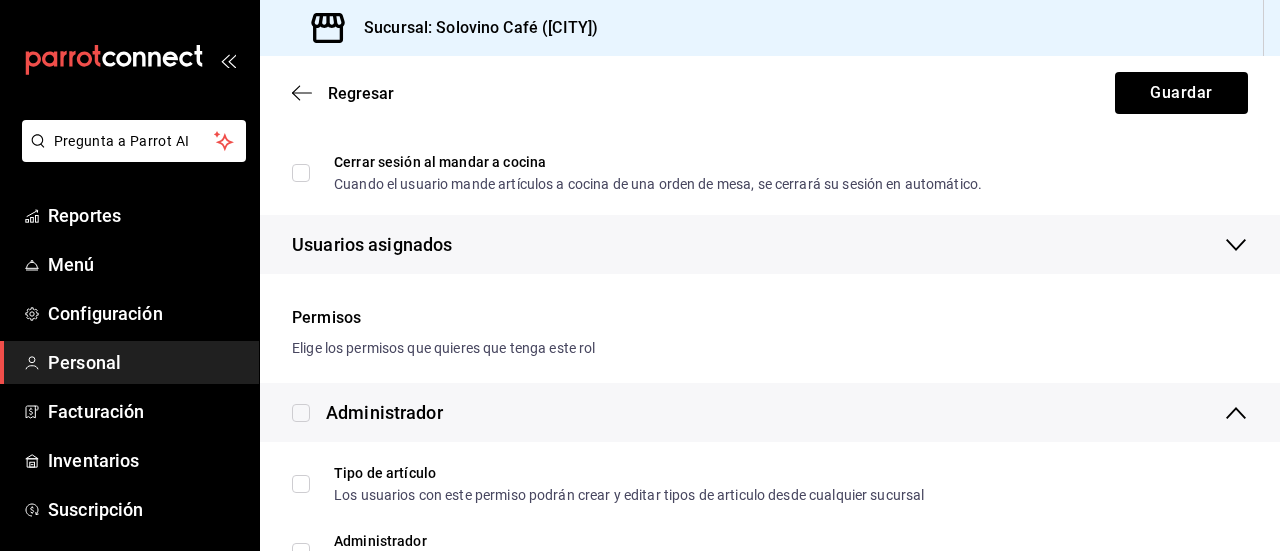click 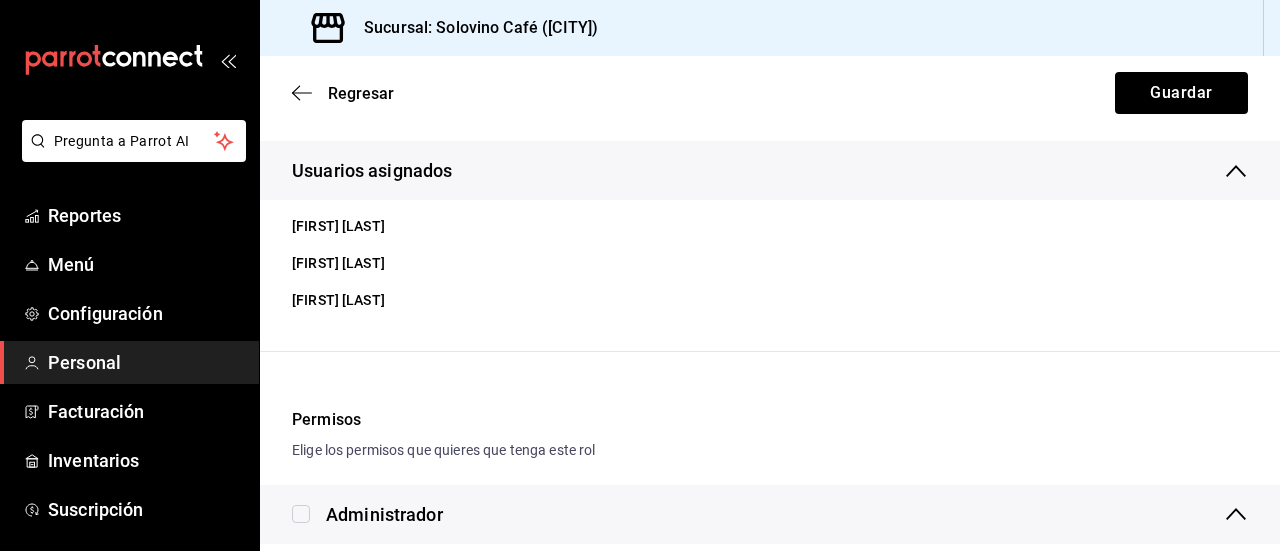 scroll, scrollTop: 339, scrollLeft: 0, axis: vertical 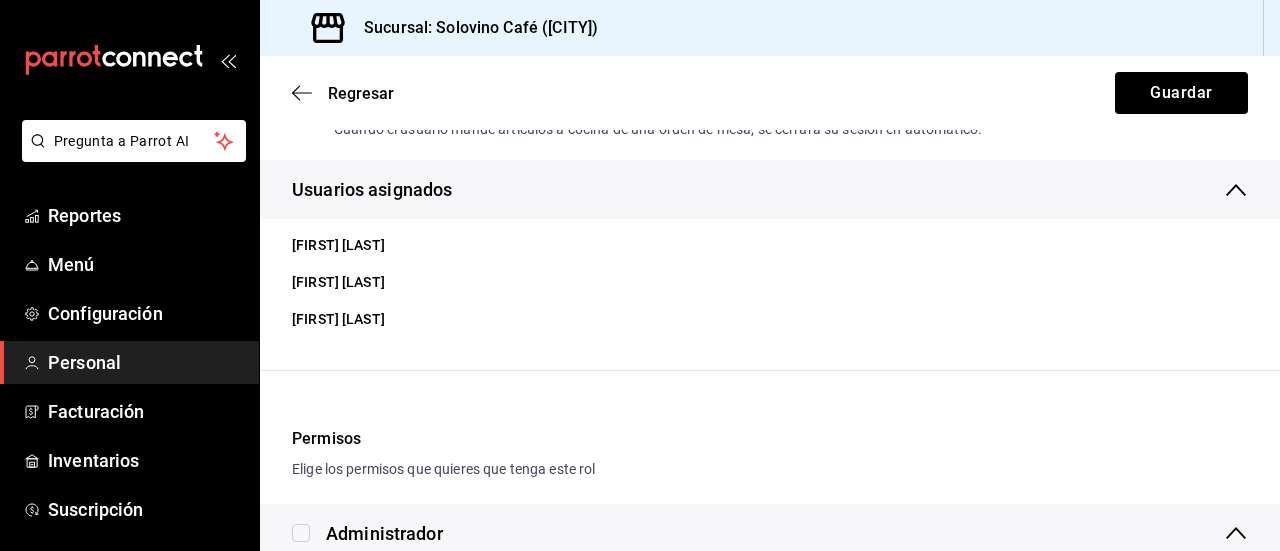 click on "Claudia Carmona" at bounding box center [778, 319] 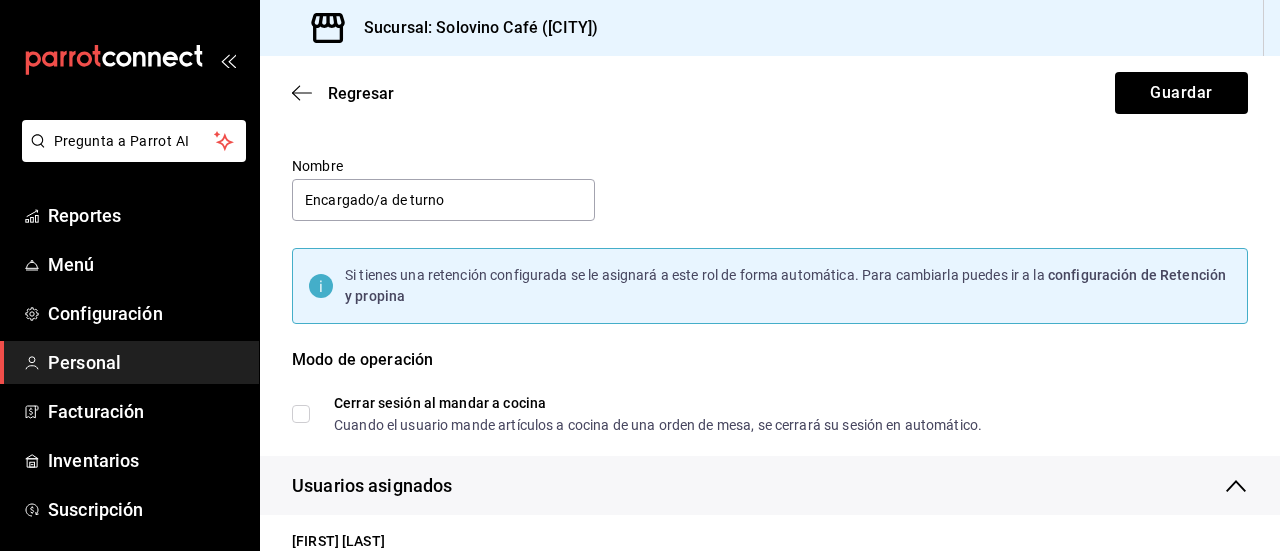 scroll, scrollTop: 0, scrollLeft: 0, axis: both 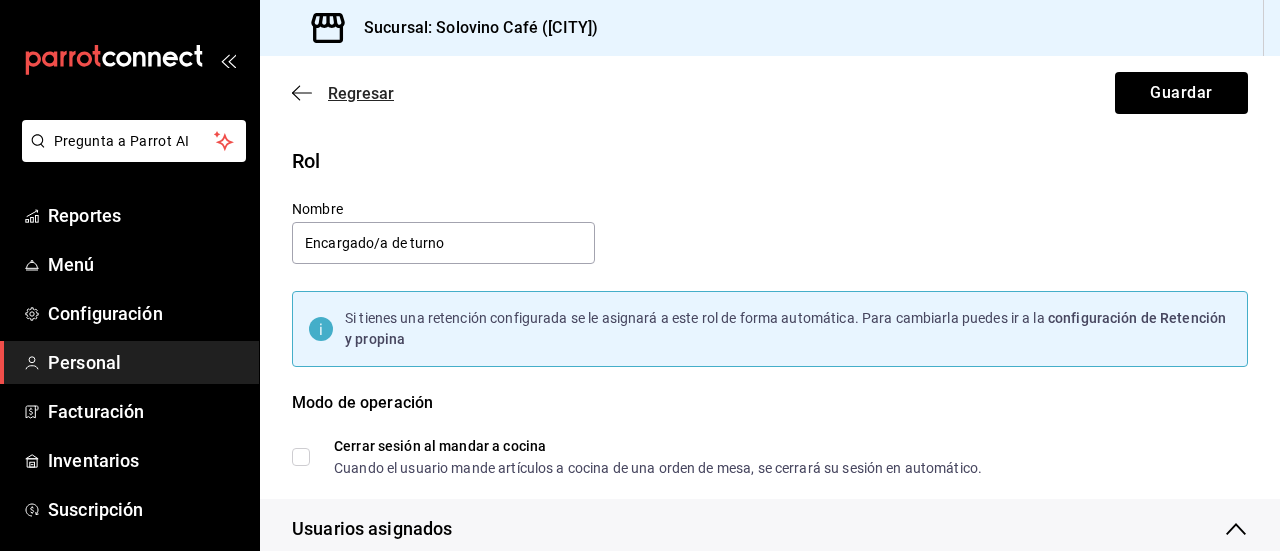 click 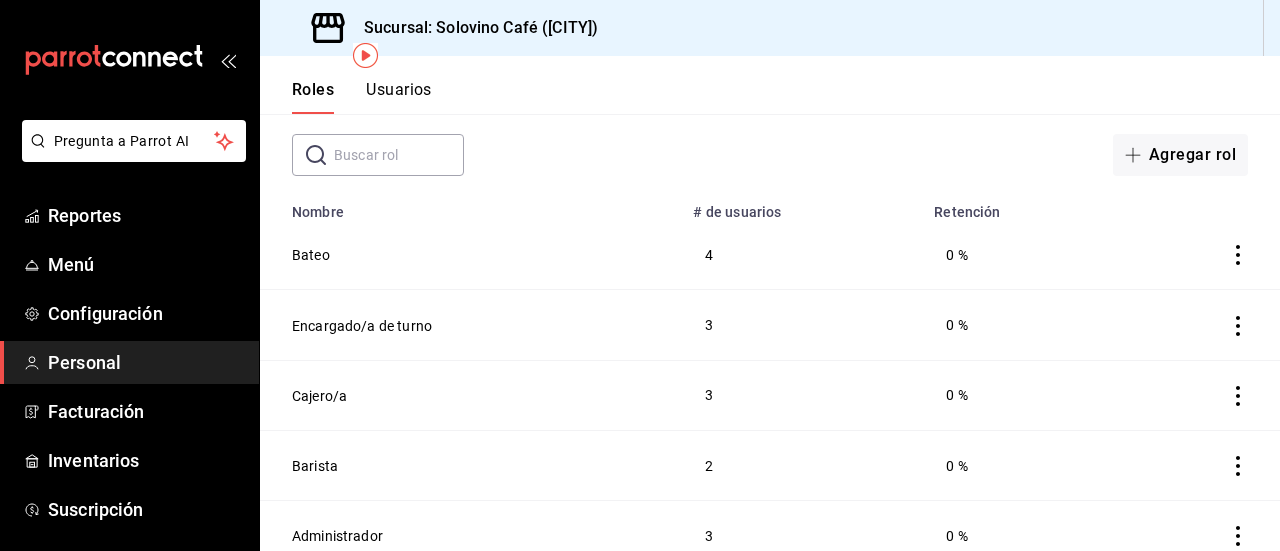 scroll, scrollTop: 112, scrollLeft: 0, axis: vertical 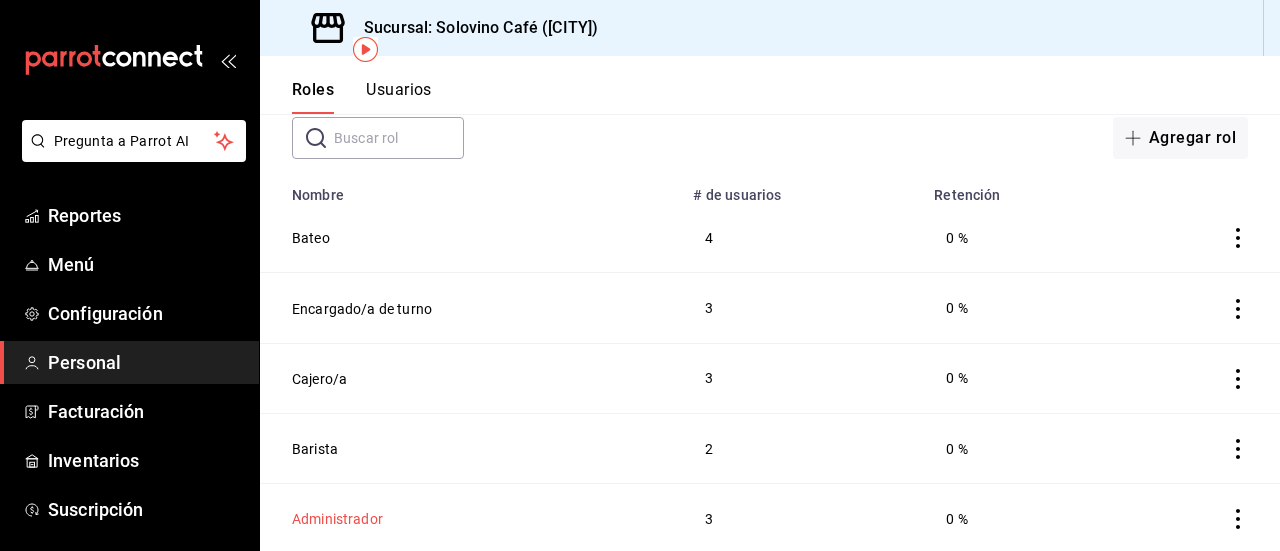 click on "Administrador" at bounding box center [337, 519] 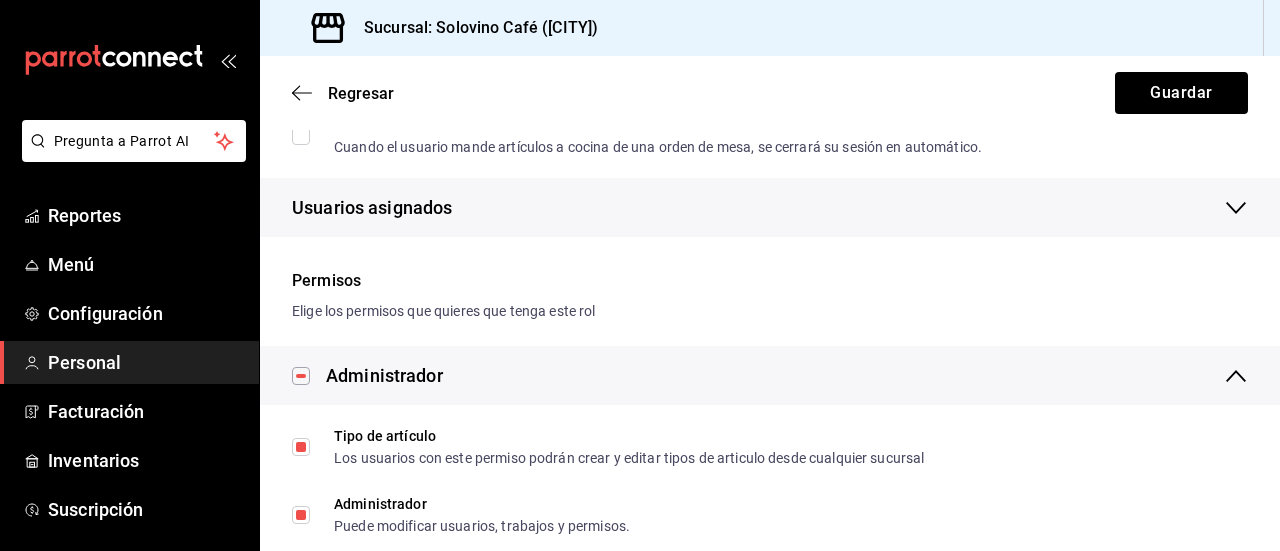 scroll, scrollTop: 271, scrollLeft: 0, axis: vertical 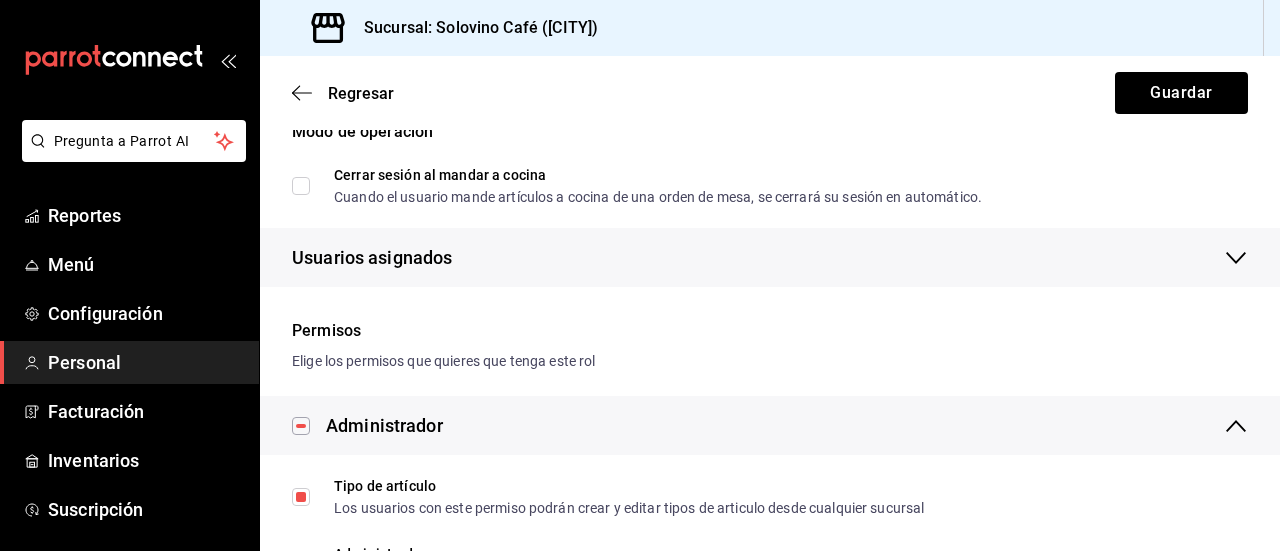click 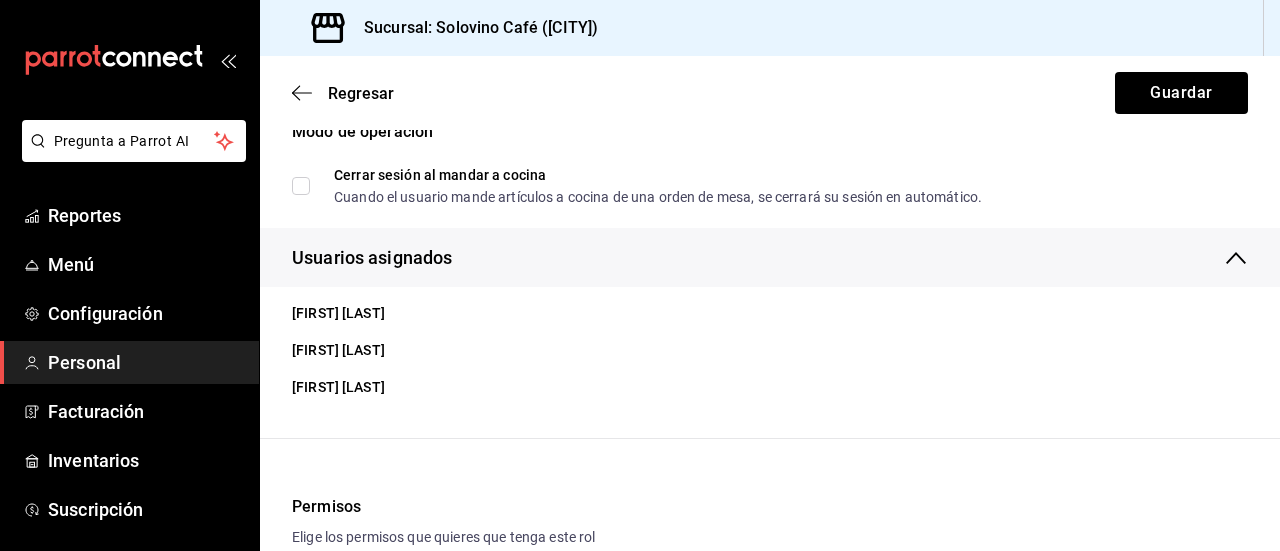 scroll, scrollTop: 268, scrollLeft: 0, axis: vertical 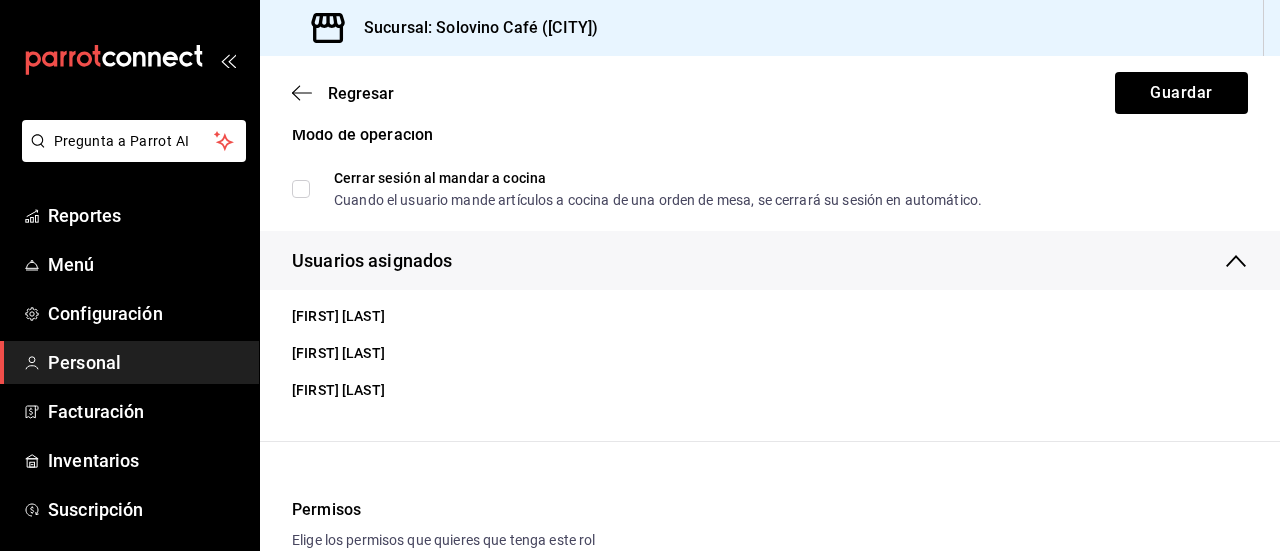 click on "Claudia Carmona" at bounding box center (778, 353) 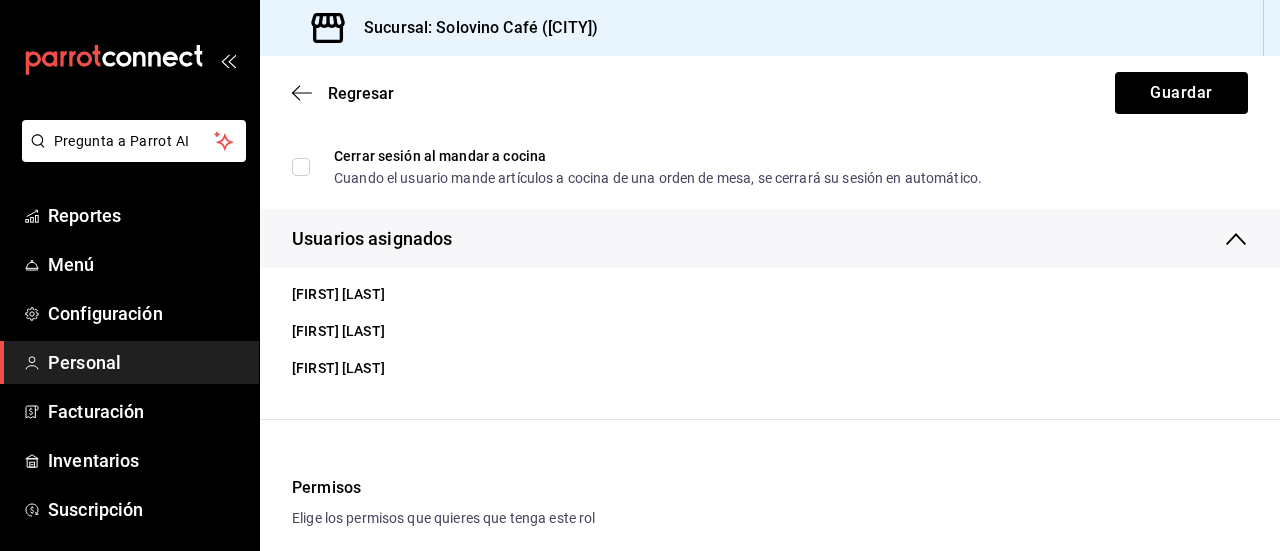 scroll, scrollTop: 226, scrollLeft: 0, axis: vertical 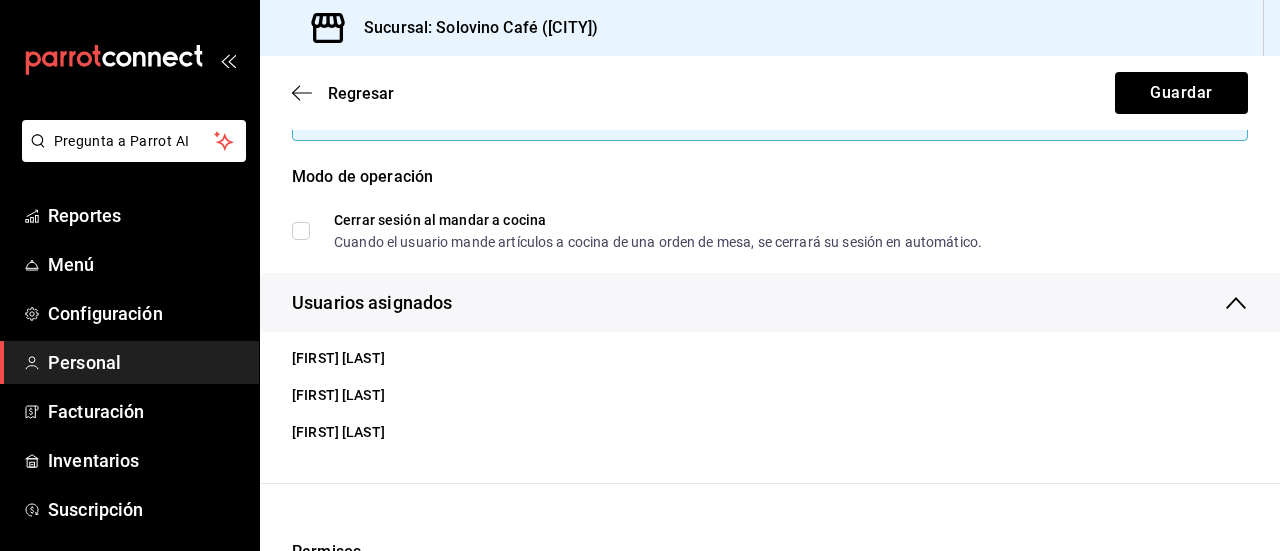 click on "Personal" at bounding box center (145, 362) 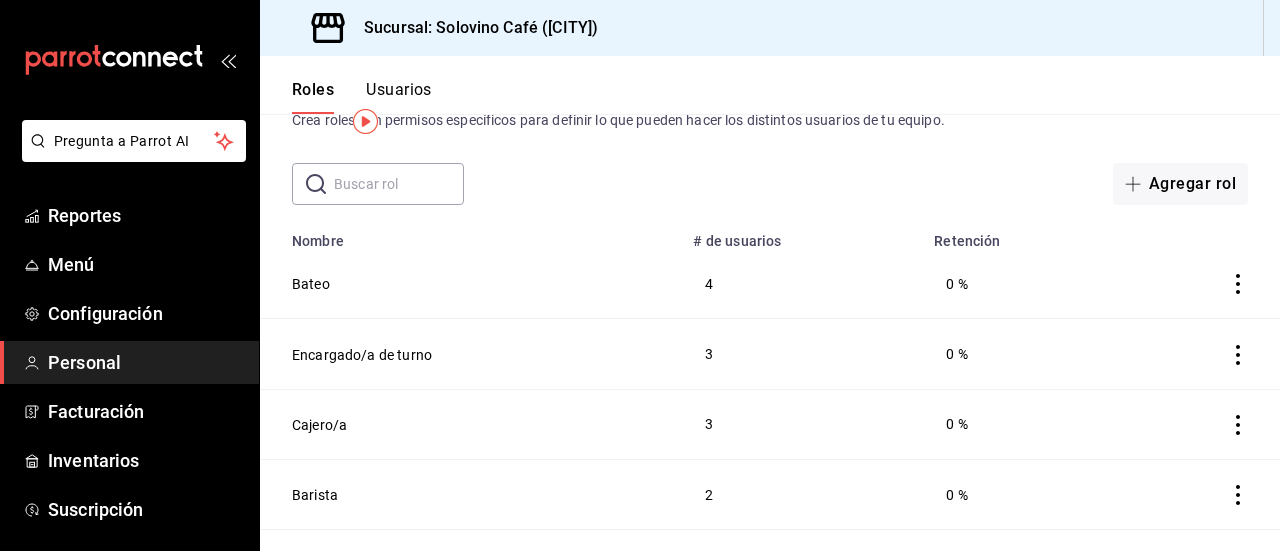 scroll, scrollTop: 22, scrollLeft: 0, axis: vertical 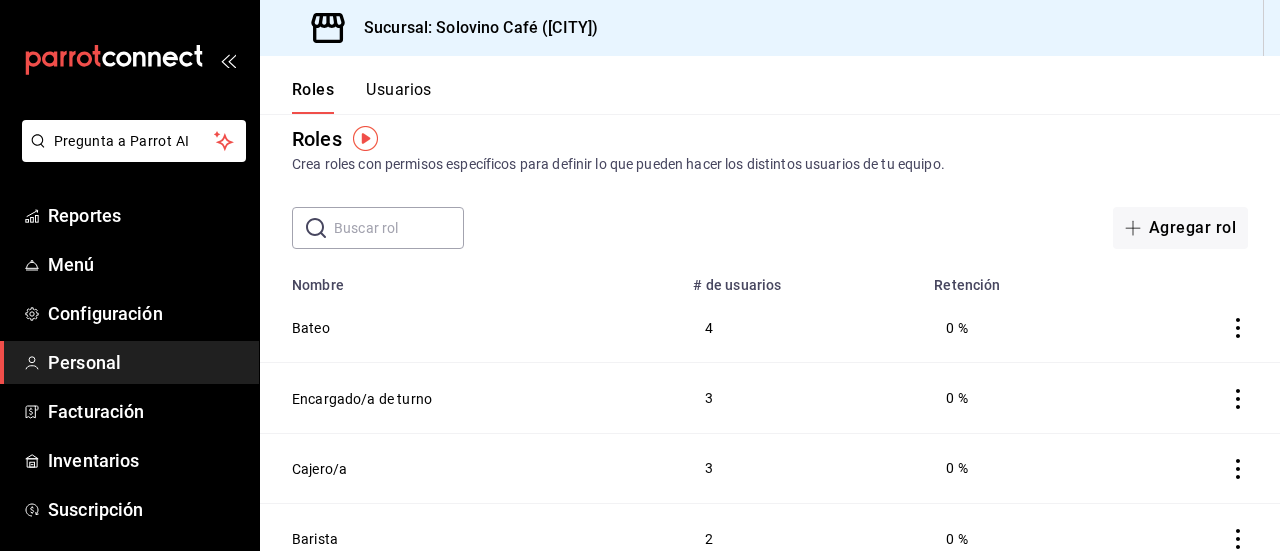 click on "Personal" at bounding box center (145, 362) 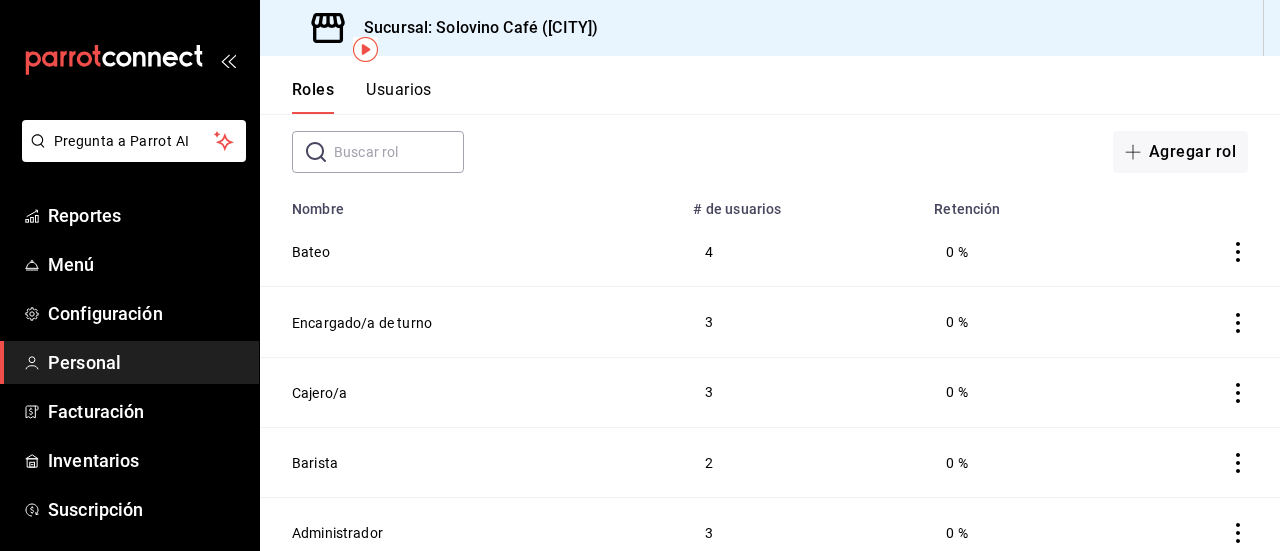 scroll, scrollTop: 112, scrollLeft: 0, axis: vertical 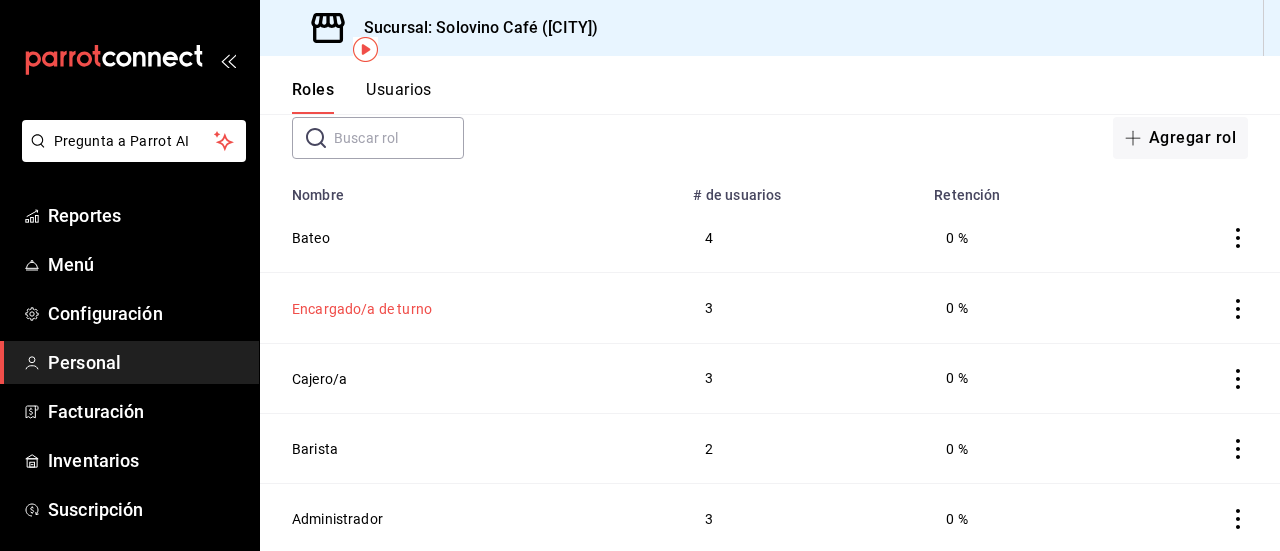 click on "Encargado/a de turno" at bounding box center (362, 309) 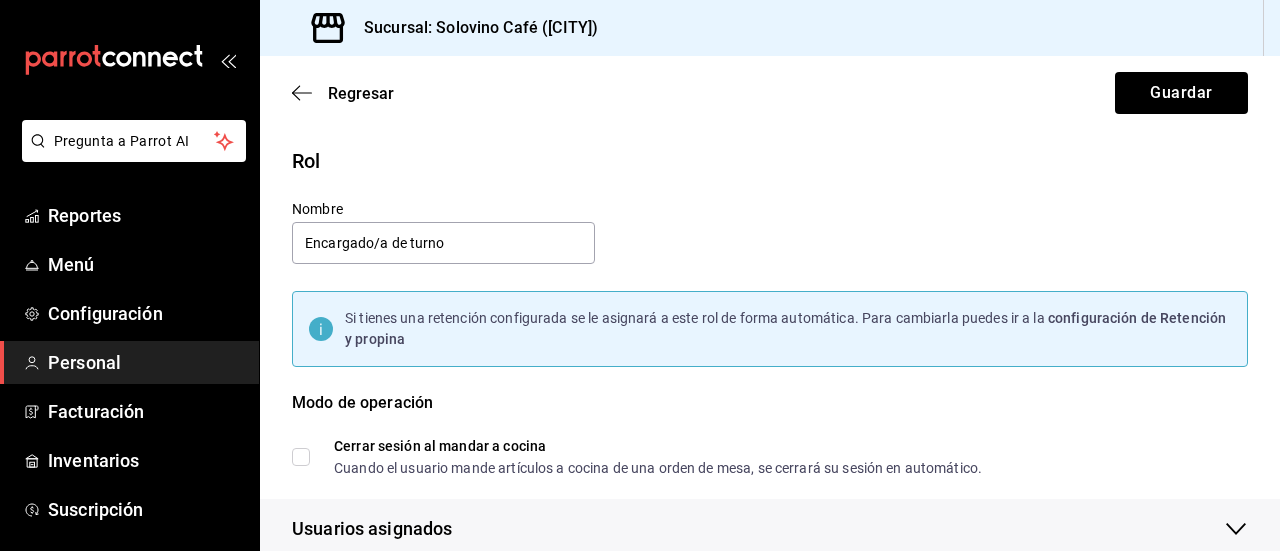 scroll, scrollTop: 46, scrollLeft: 0, axis: vertical 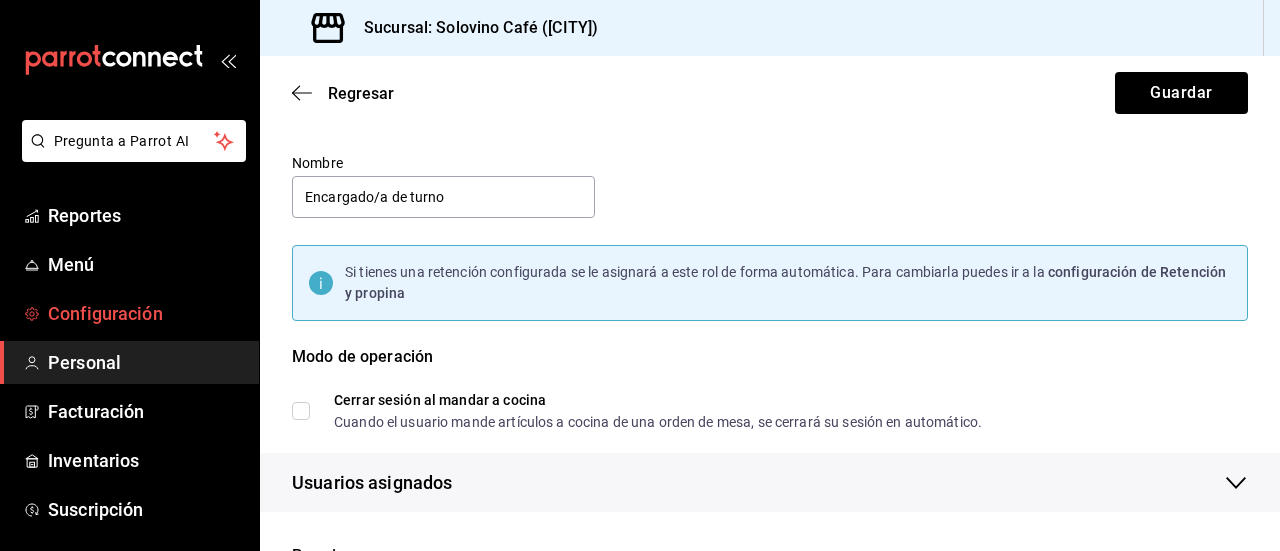 click on "Configuración" at bounding box center (145, 313) 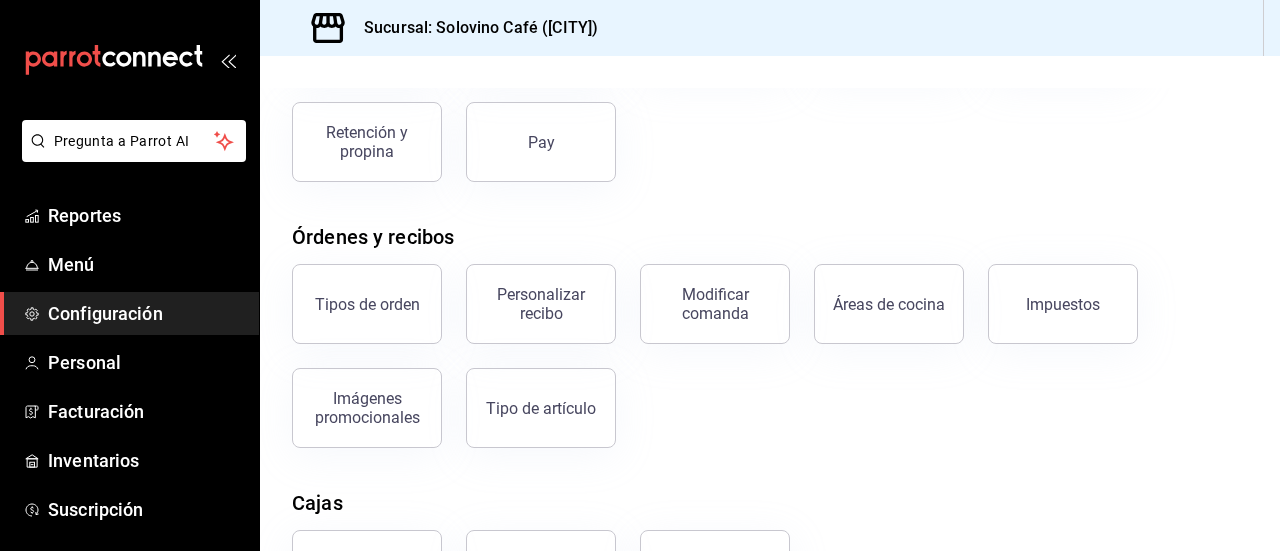 scroll, scrollTop: 462, scrollLeft: 0, axis: vertical 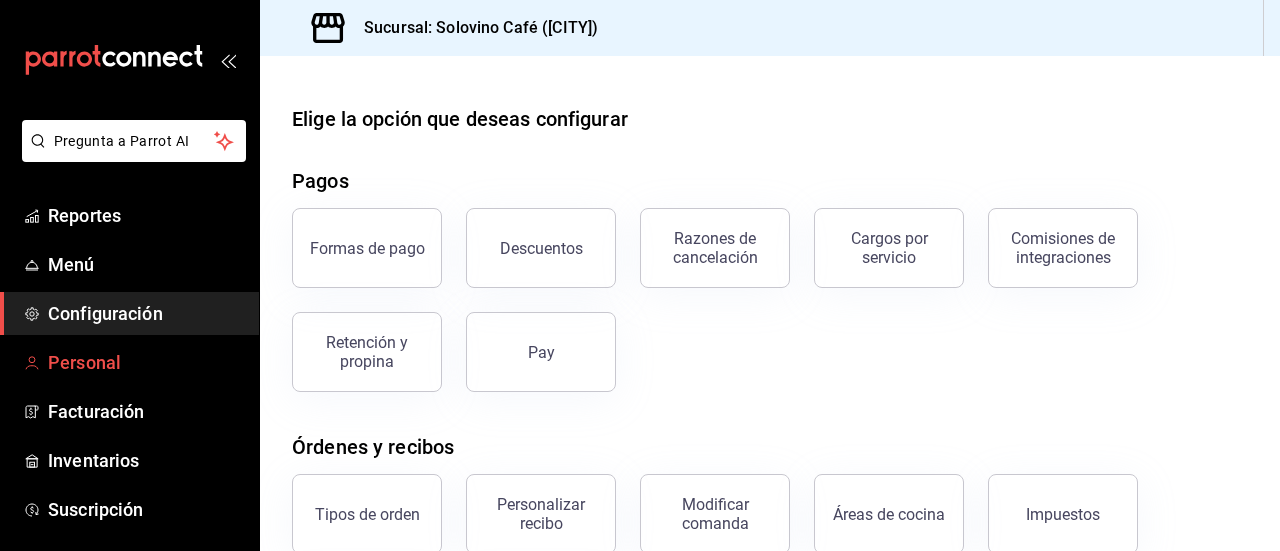 click on "Personal" at bounding box center (145, 362) 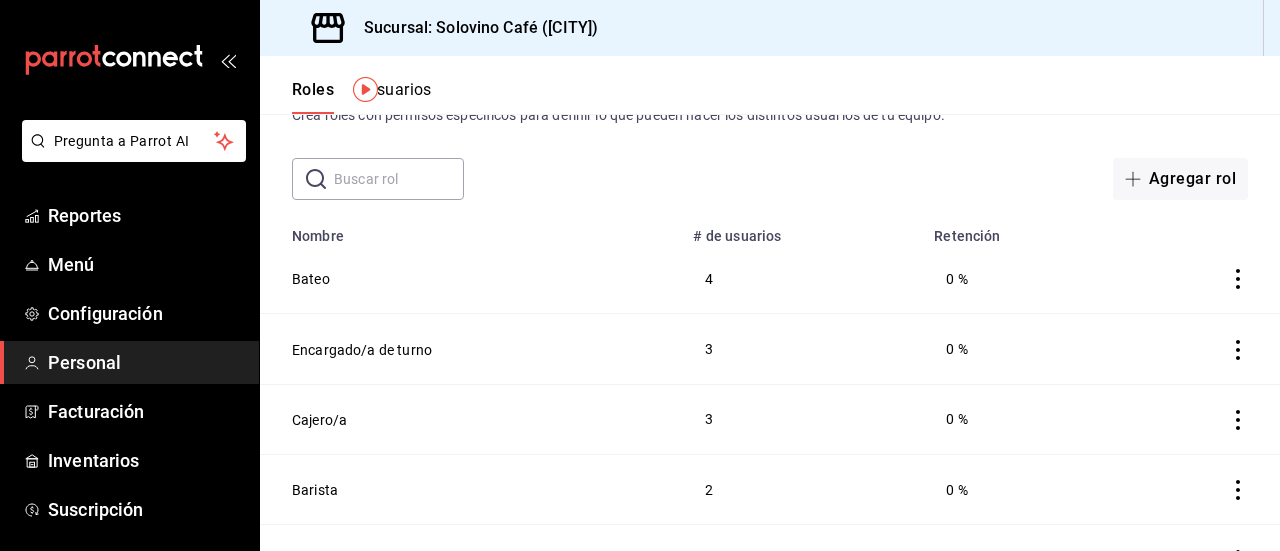 scroll, scrollTop: 112, scrollLeft: 0, axis: vertical 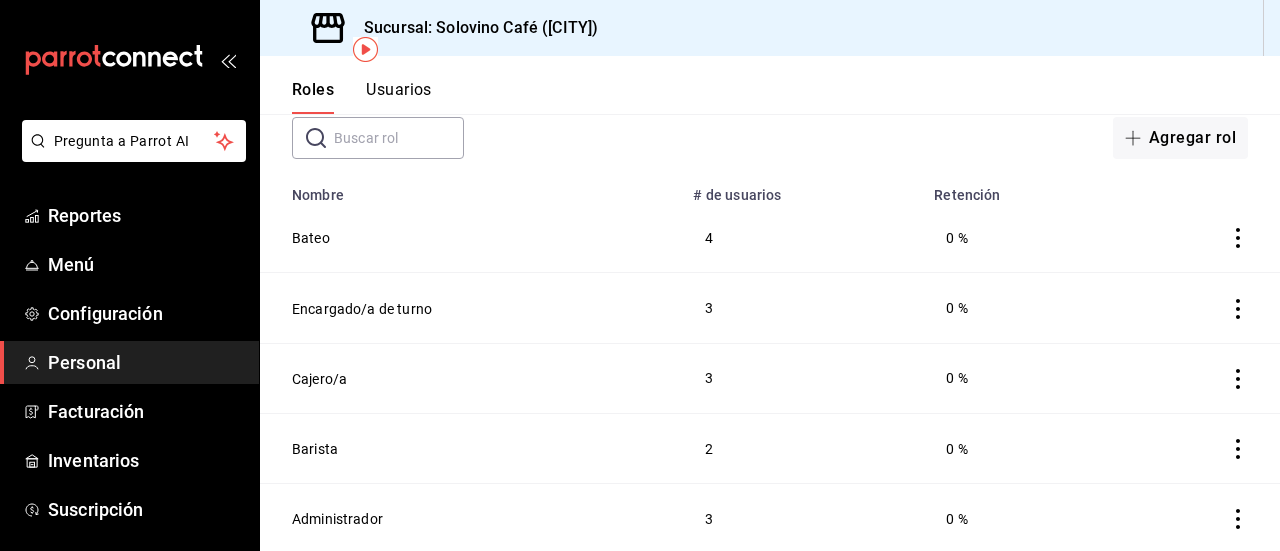 click 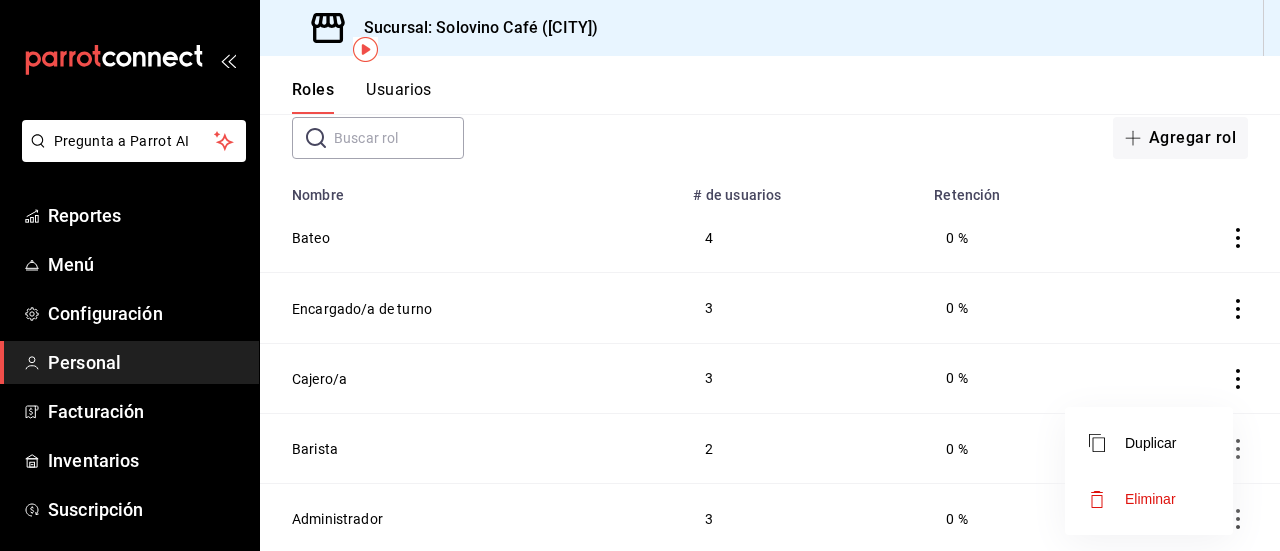 click at bounding box center (640, 275) 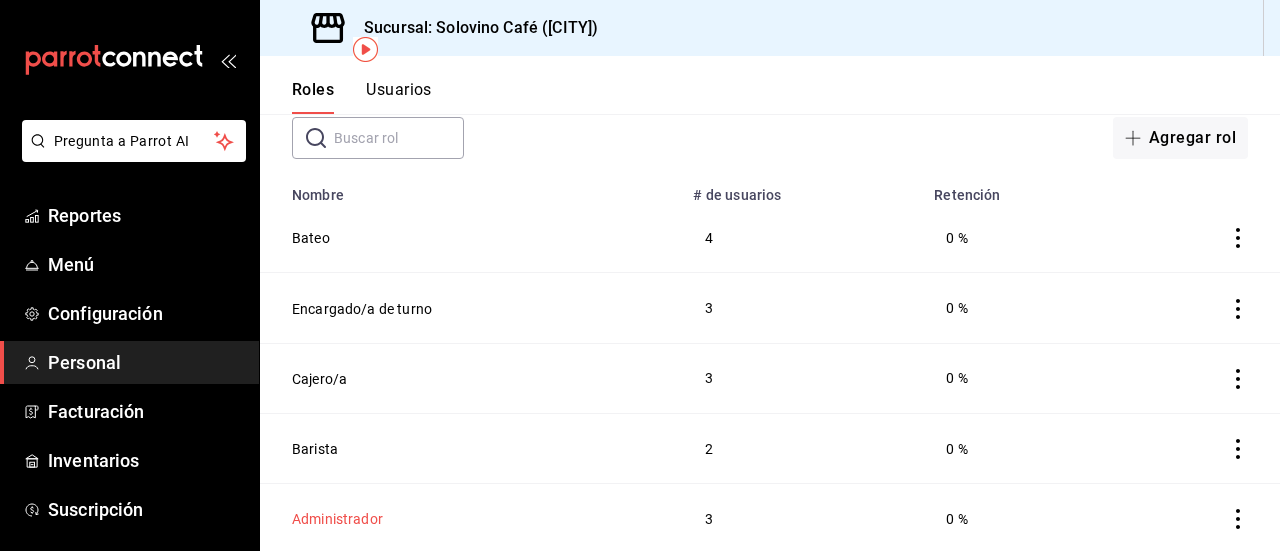 click on "Administrador" at bounding box center [337, 519] 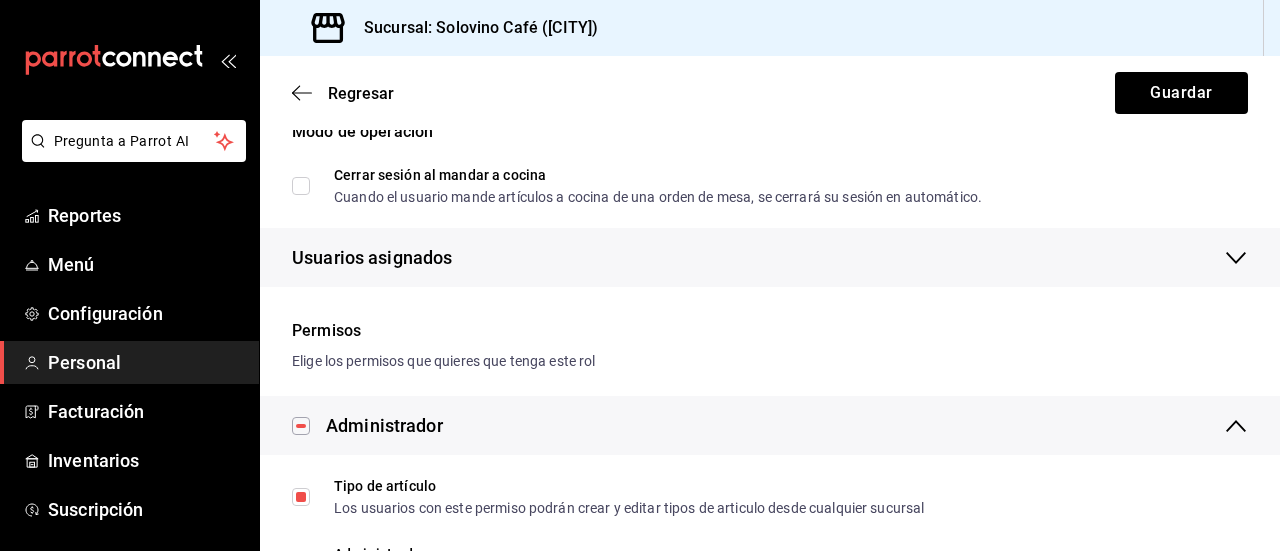 scroll, scrollTop: 246, scrollLeft: 0, axis: vertical 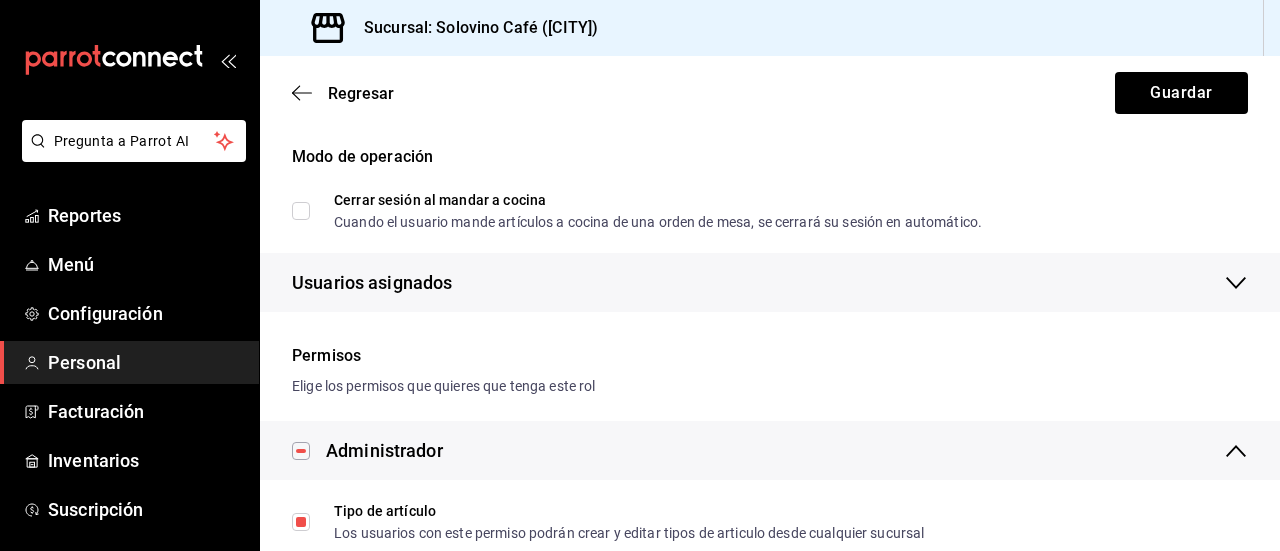 click 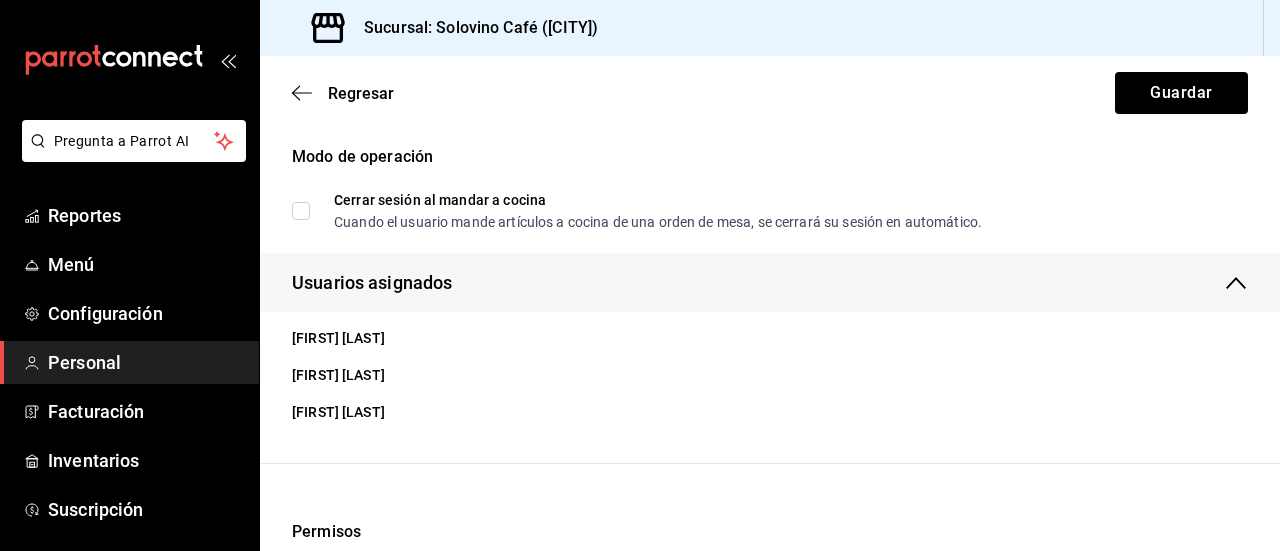 click on "Claudia Carmona" at bounding box center (778, 375) 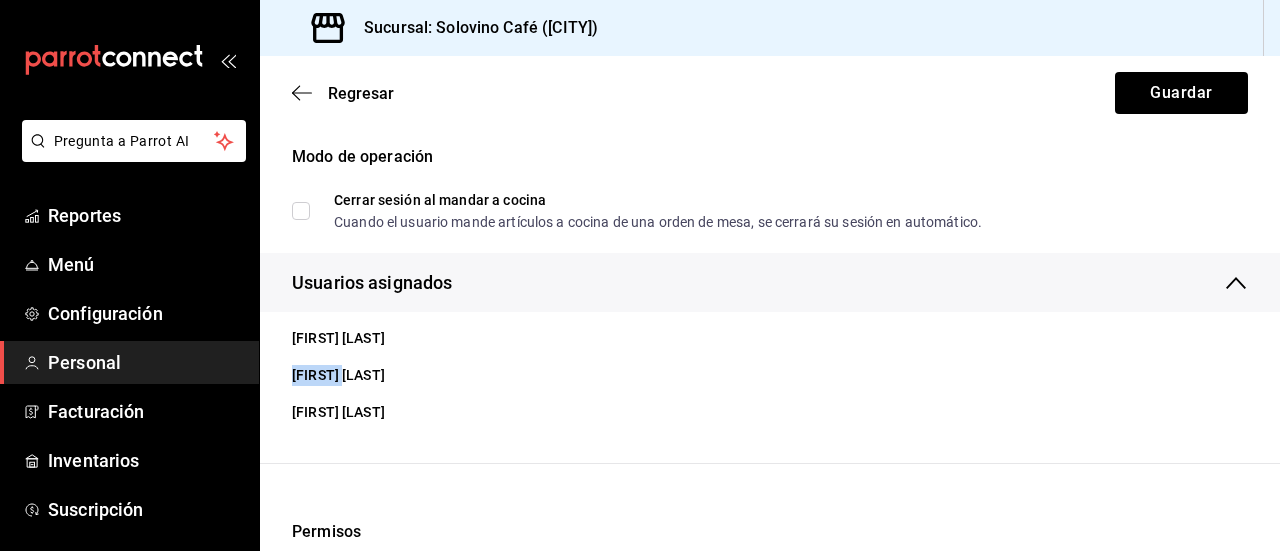click on "Claudia Carmona" at bounding box center [778, 375] 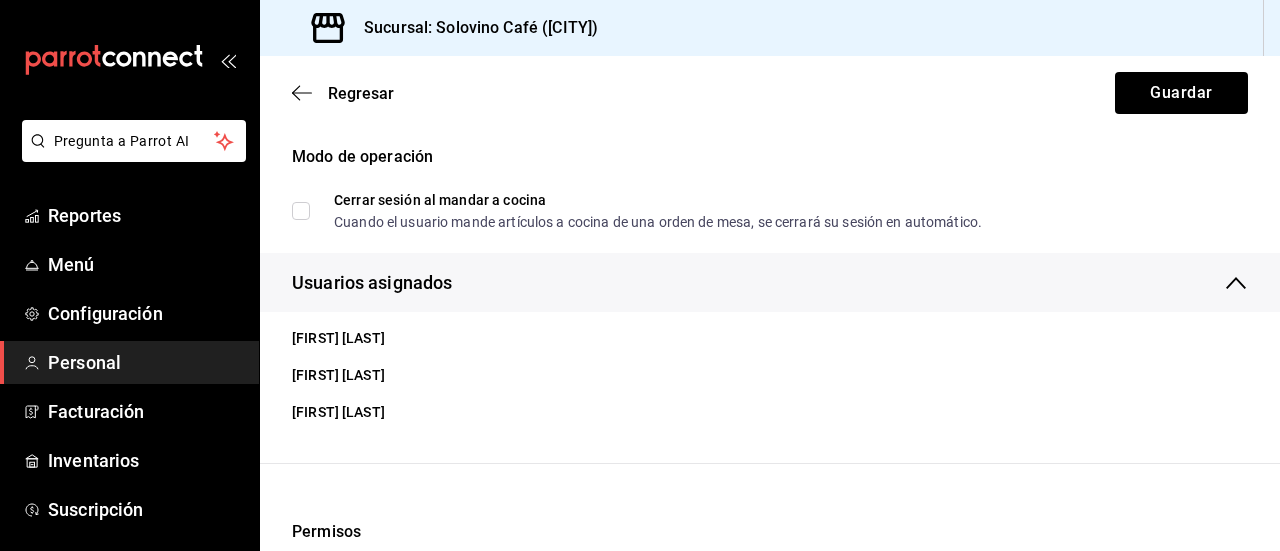 click on "Angela Vazquez" at bounding box center (778, 338) 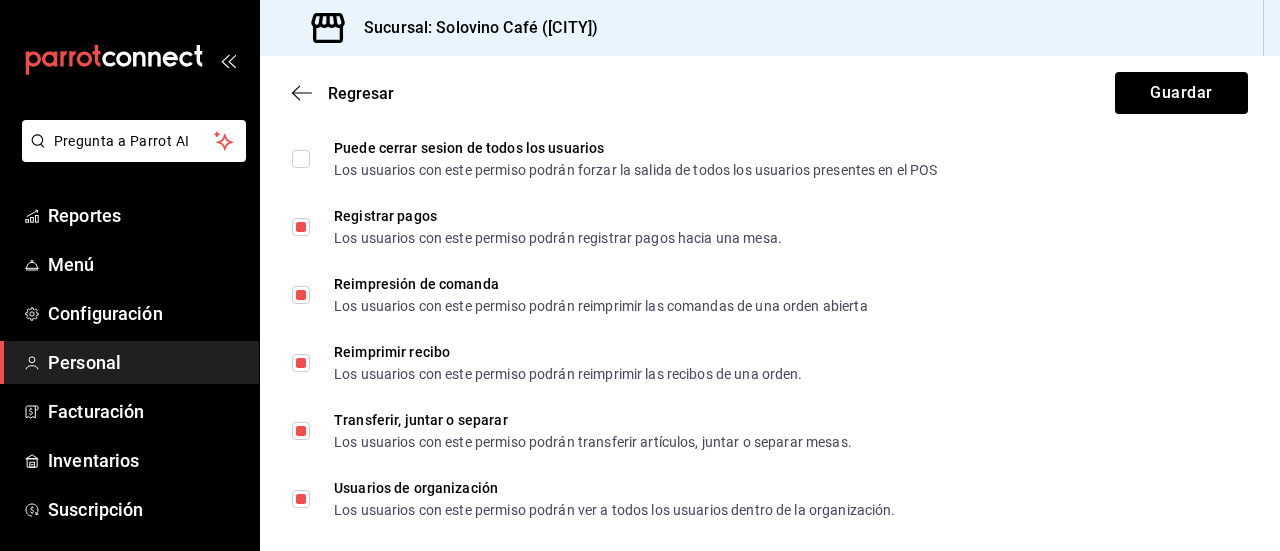 scroll, scrollTop: 3982, scrollLeft: 0, axis: vertical 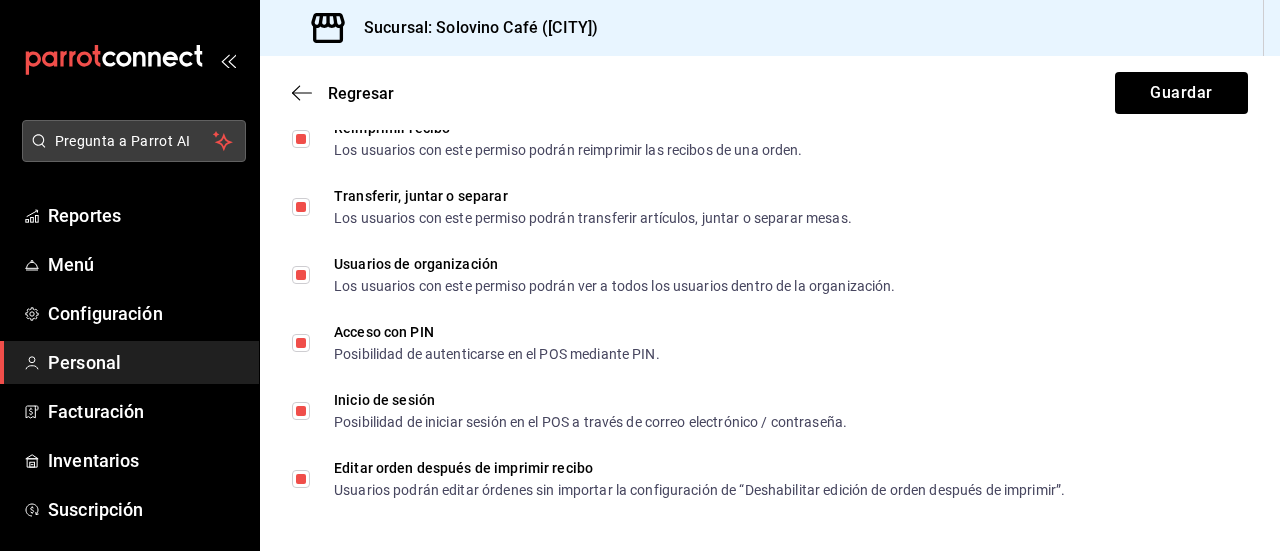 click on "Pregunta a Parrot AI" at bounding box center [134, 141] 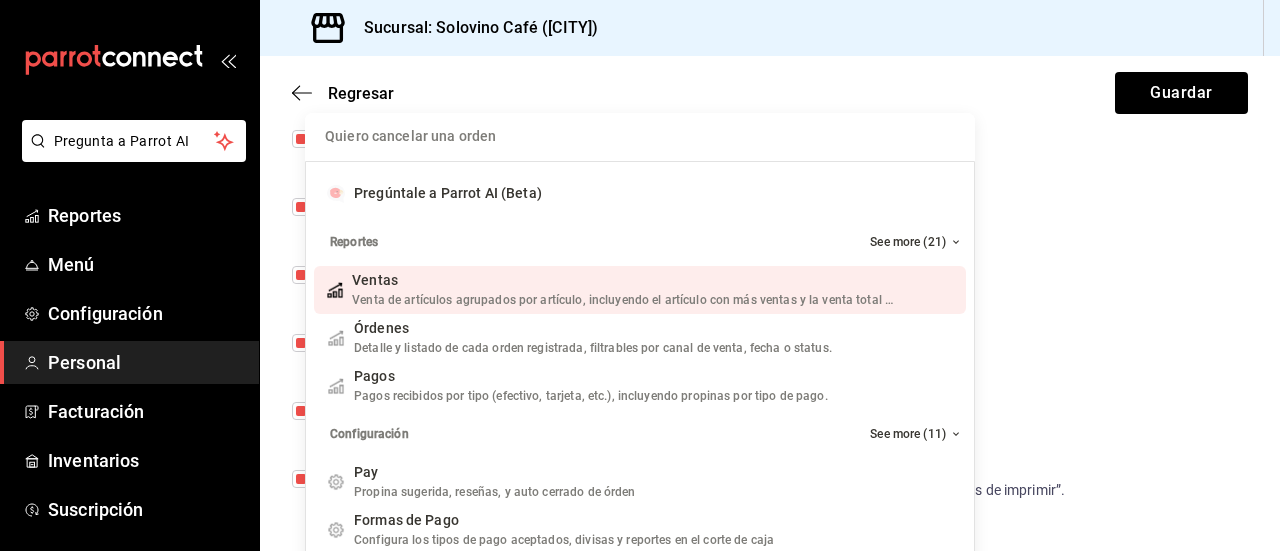 click at bounding box center [640, 137] 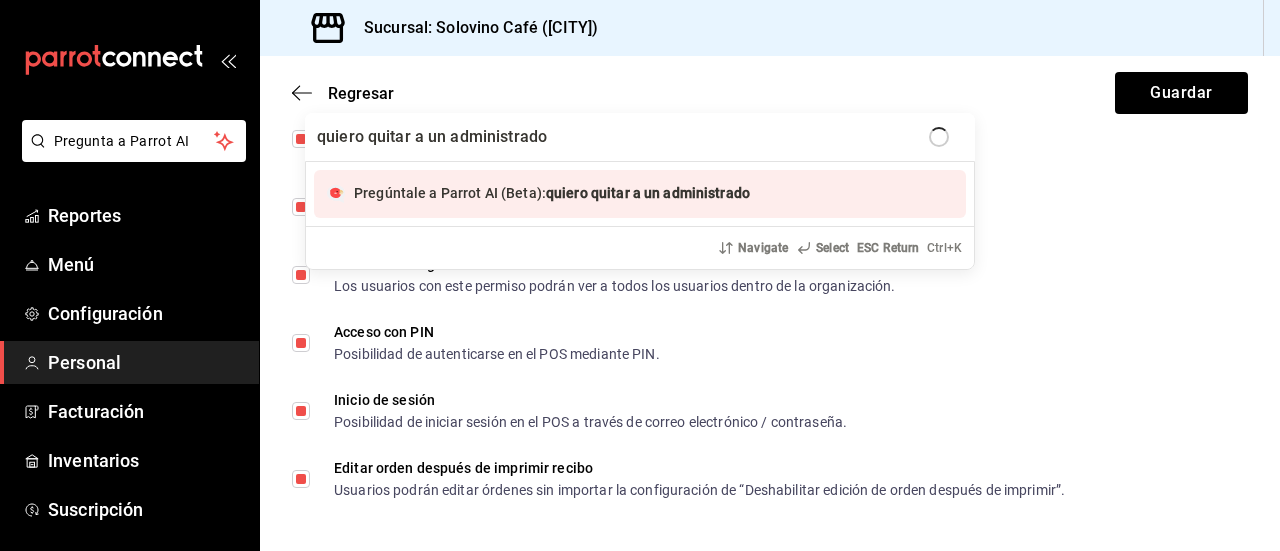 type on "quiero quitar a un administrador" 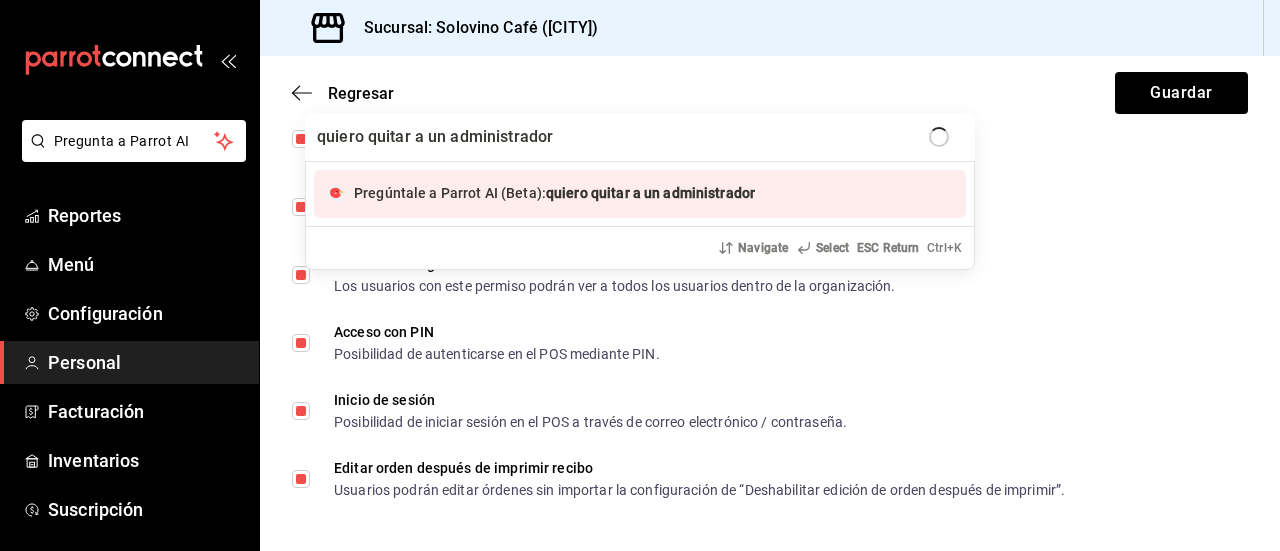 type 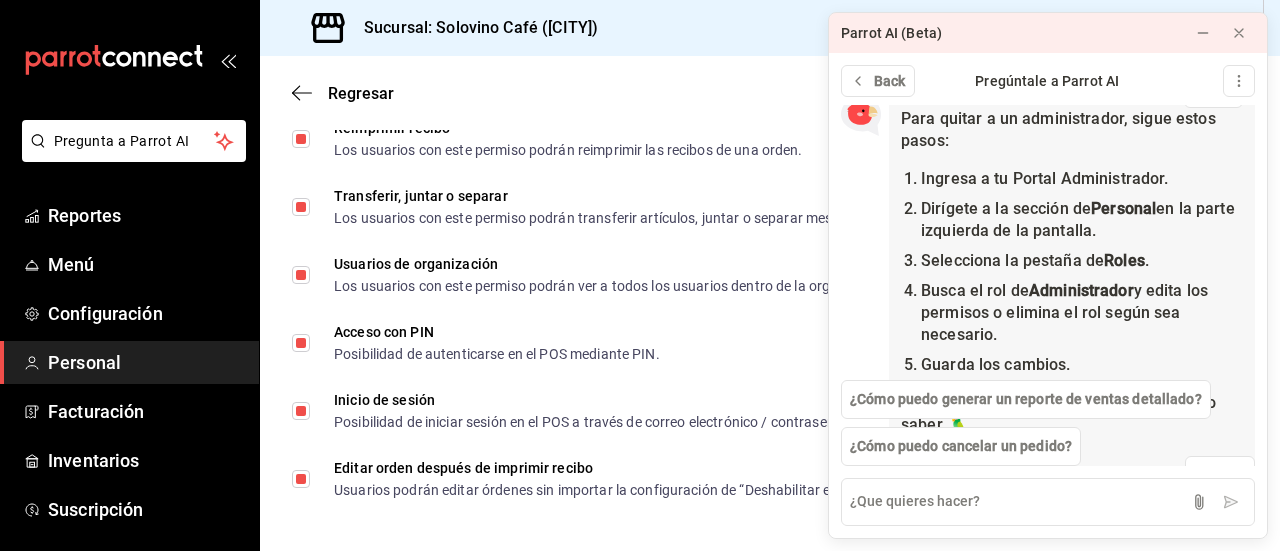 scroll, scrollTop: 206, scrollLeft: 0, axis: vertical 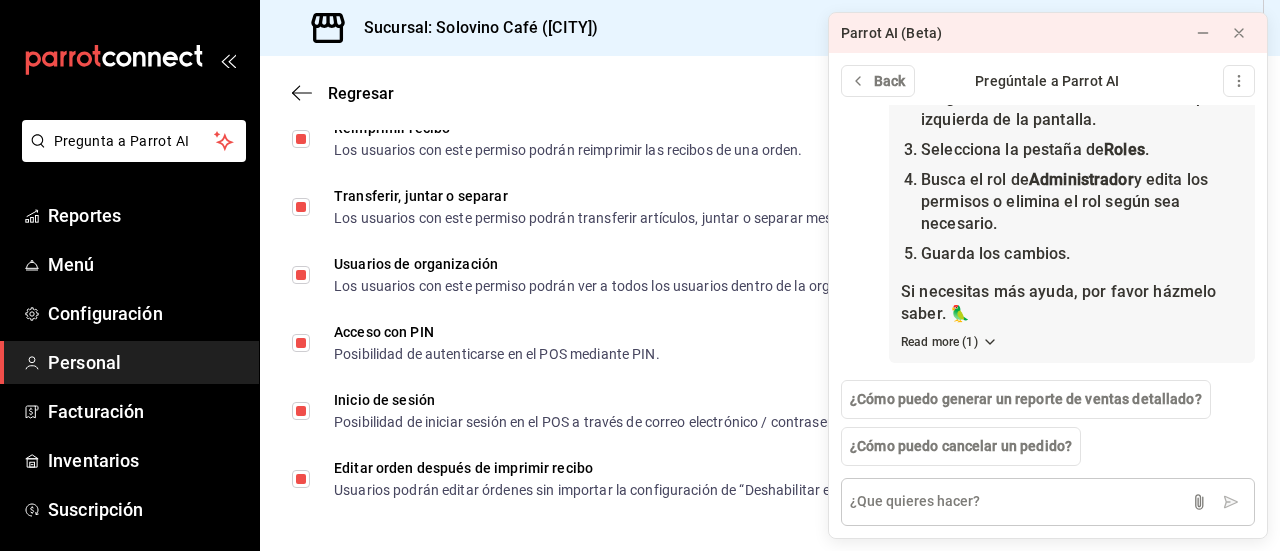 click at bounding box center (1048, 502) 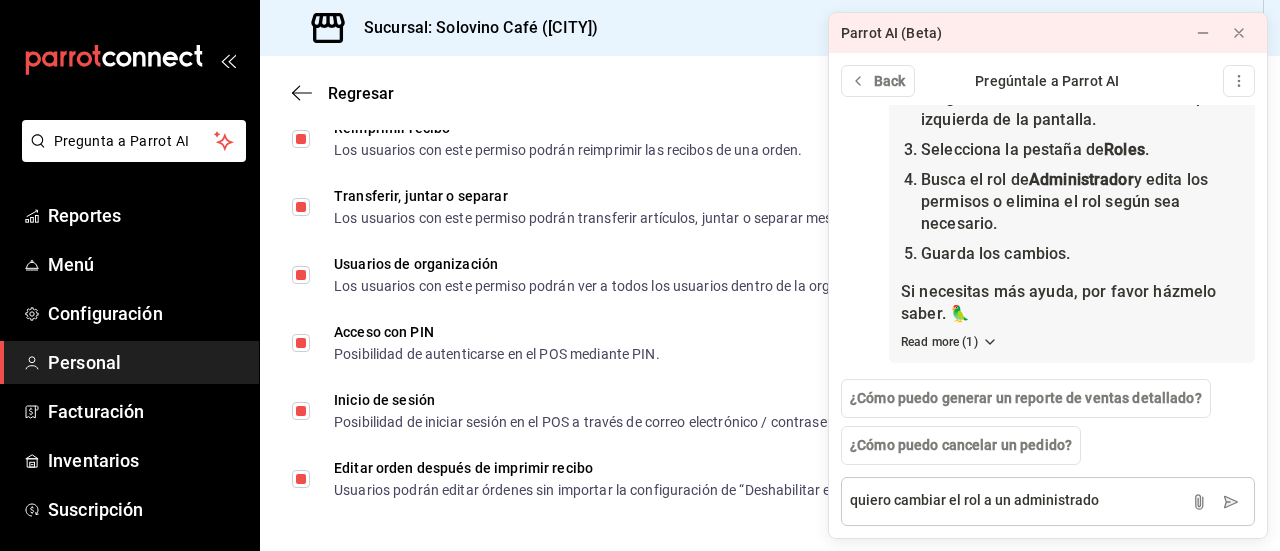 type on "quiero cambiar el rol a un administrador" 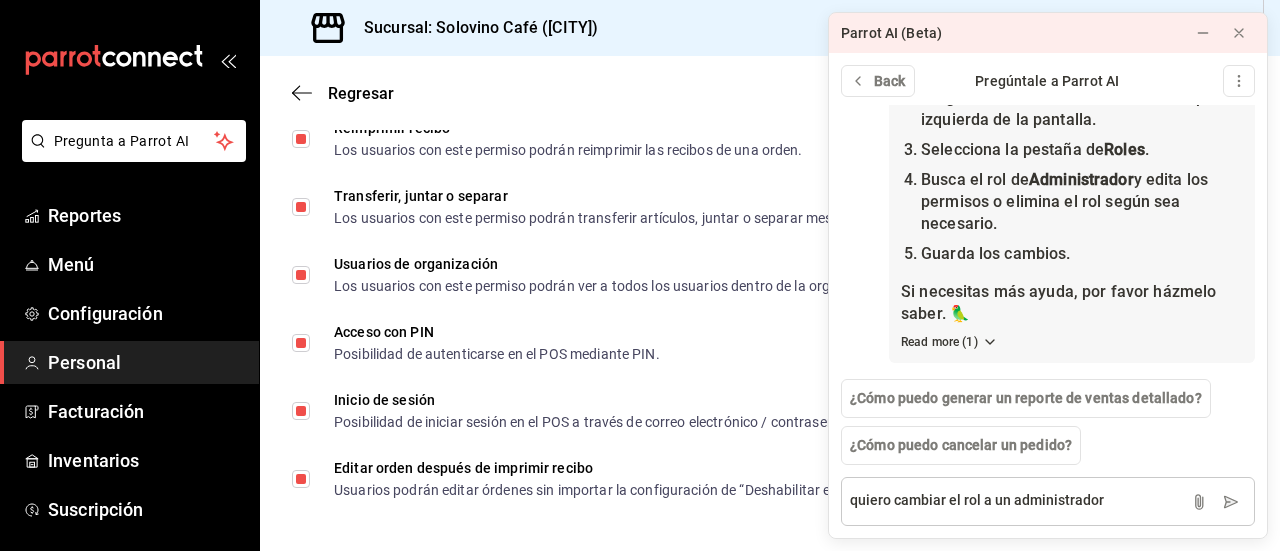 type 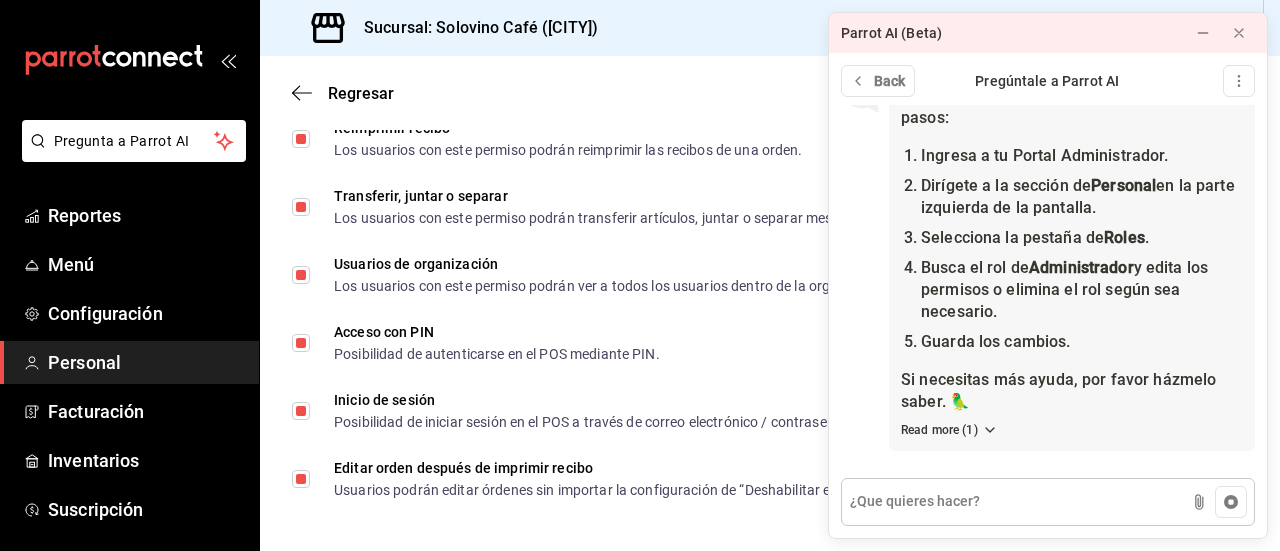 scroll, scrollTop: 415, scrollLeft: 0, axis: vertical 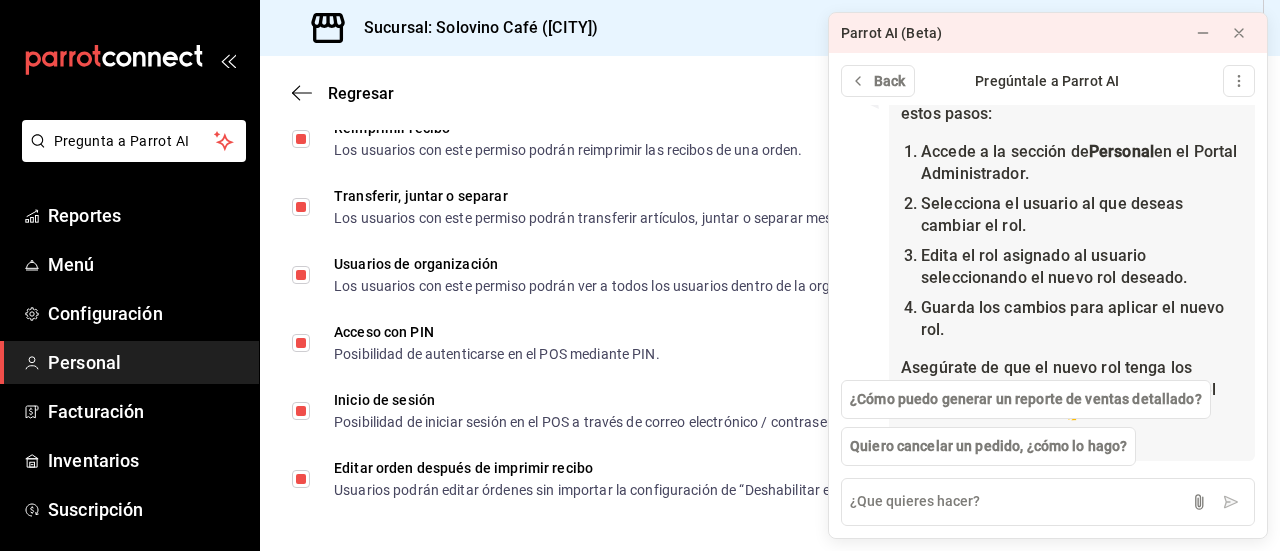 click on "Personal" at bounding box center [145, 362] 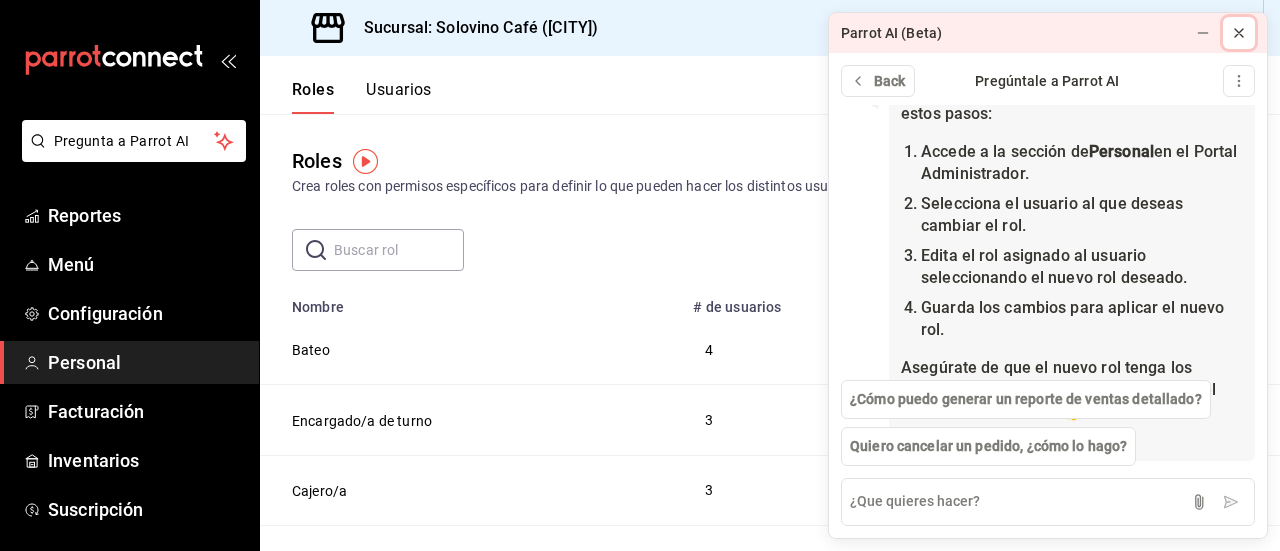 click 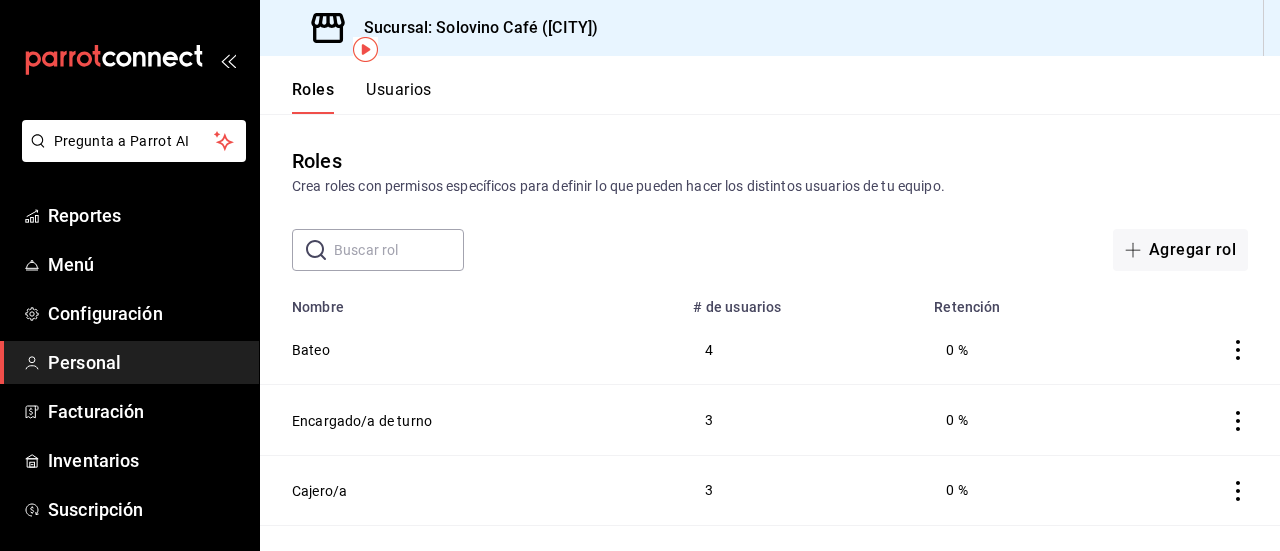 scroll, scrollTop: 112, scrollLeft: 0, axis: vertical 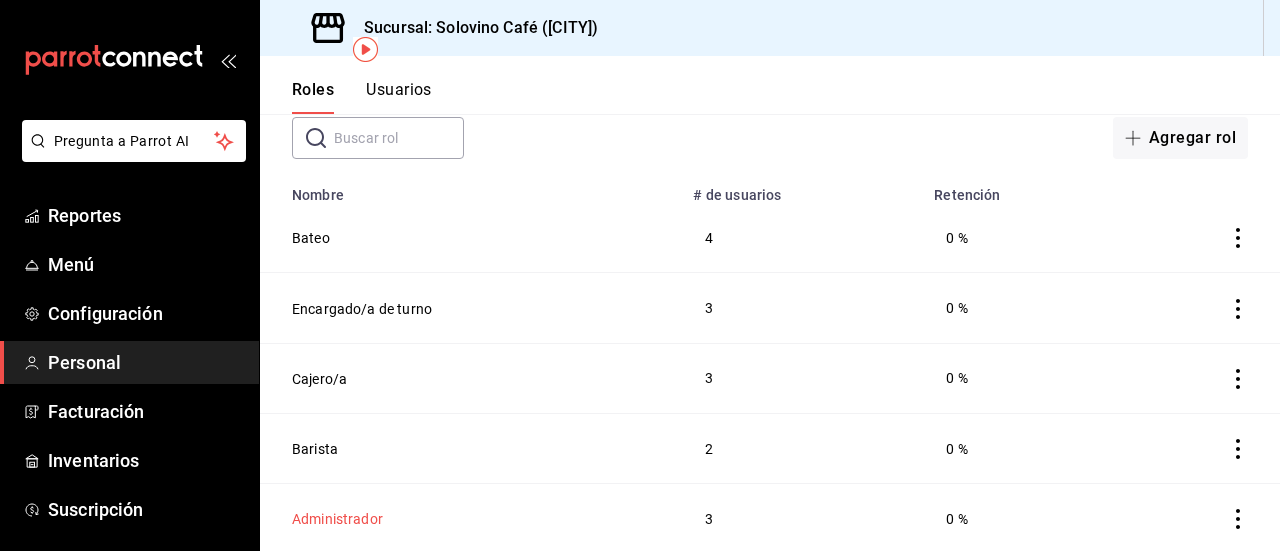 click on "Administrador" at bounding box center (337, 519) 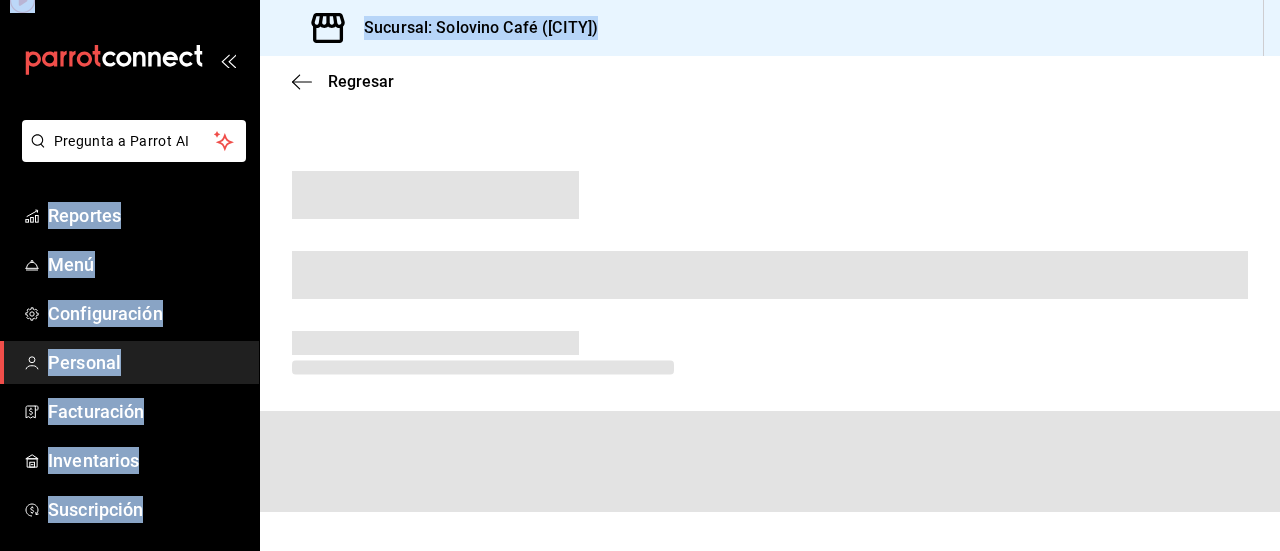 click at bounding box center (770, 461) 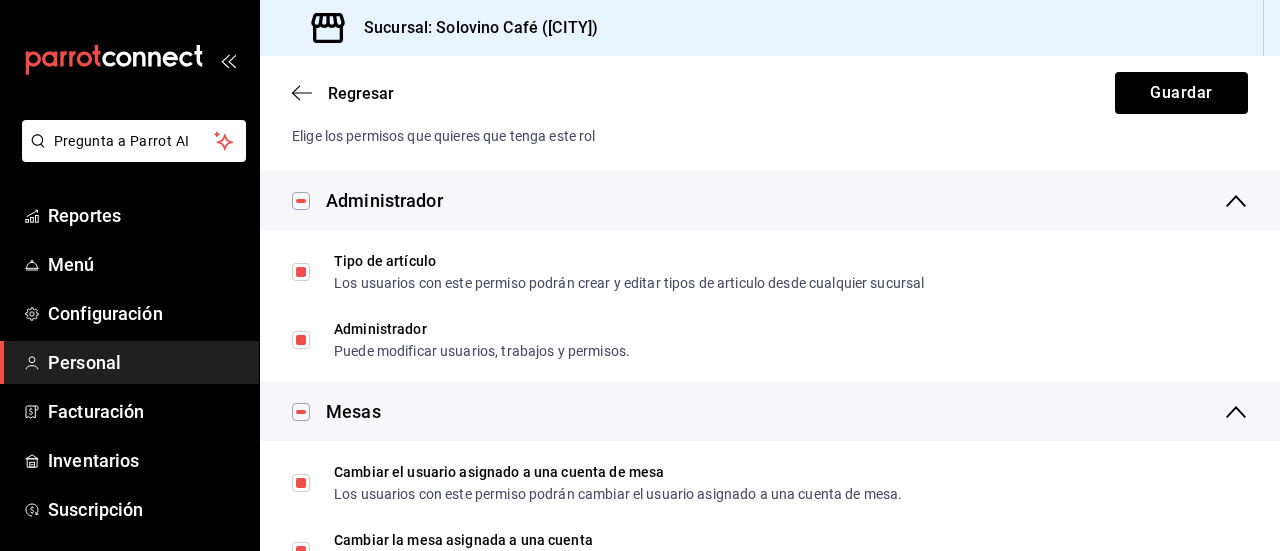 scroll, scrollTop: 484, scrollLeft: 0, axis: vertical 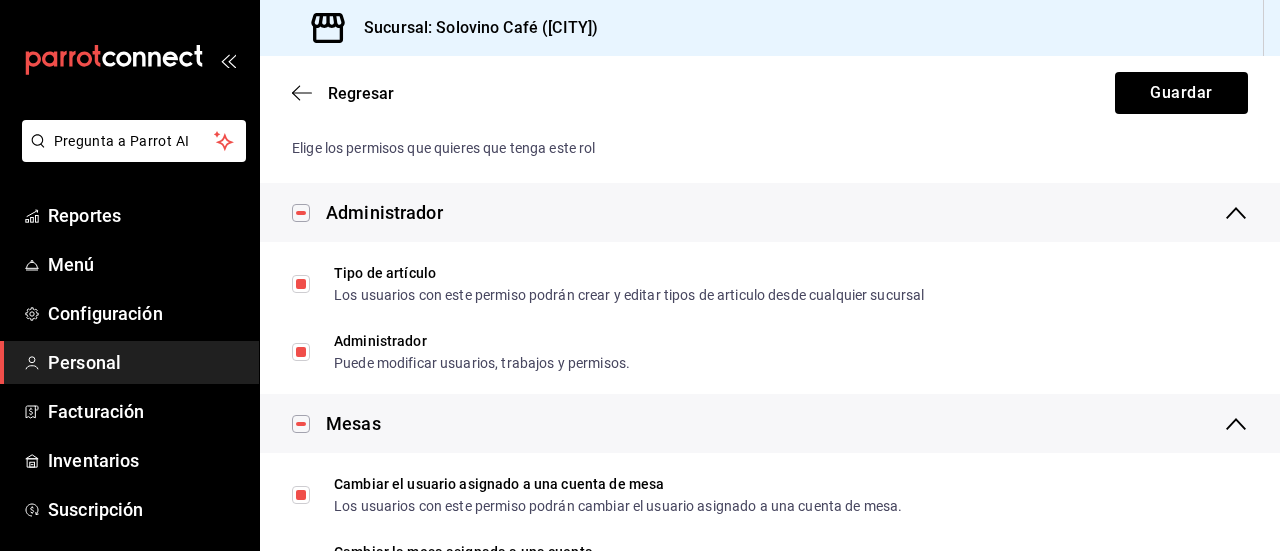 click 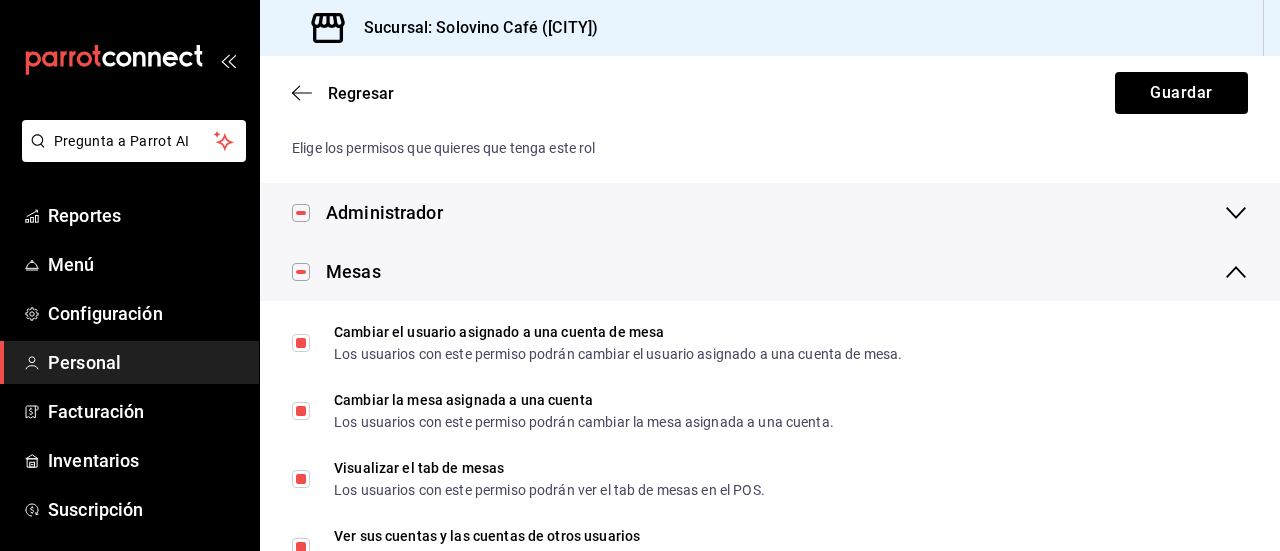 click 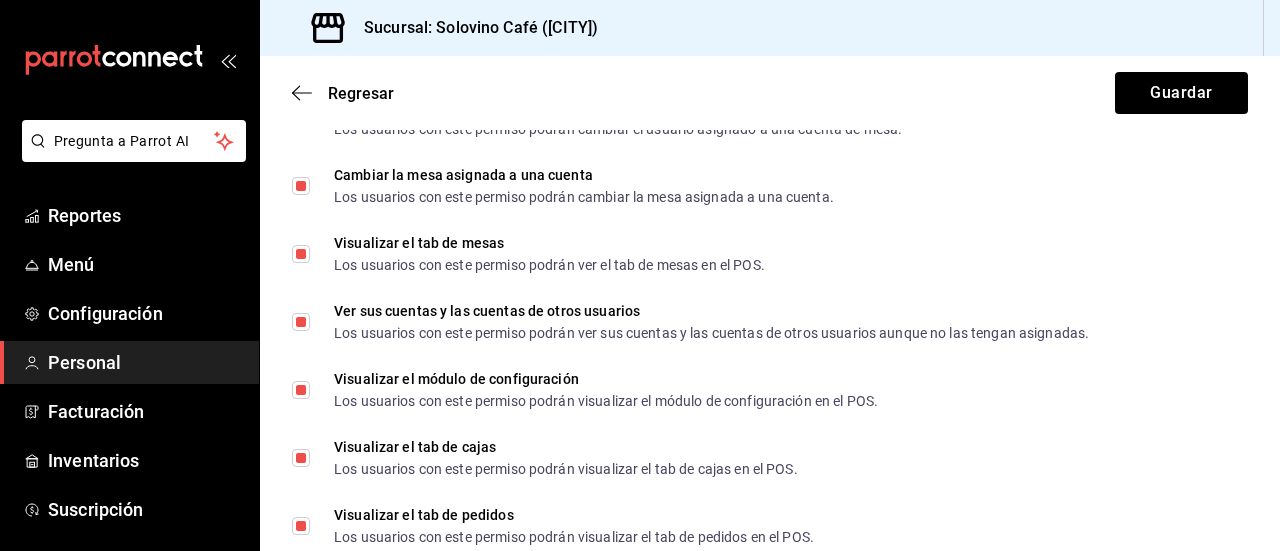 scroll, scrollTop: 1260, scrollLeft: 0, axis: vertical 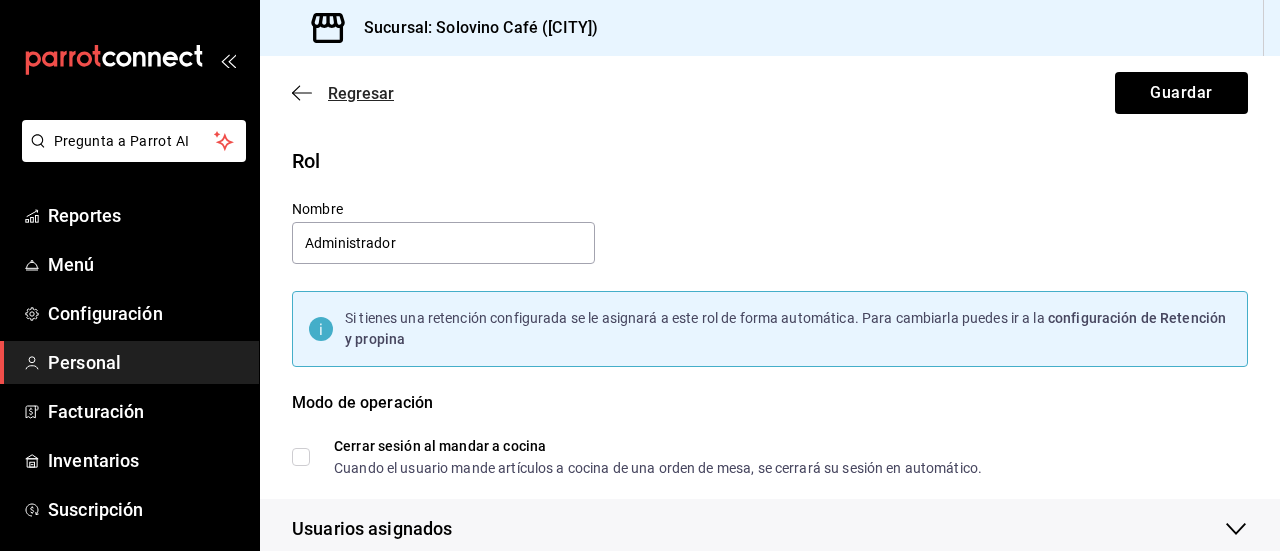 click 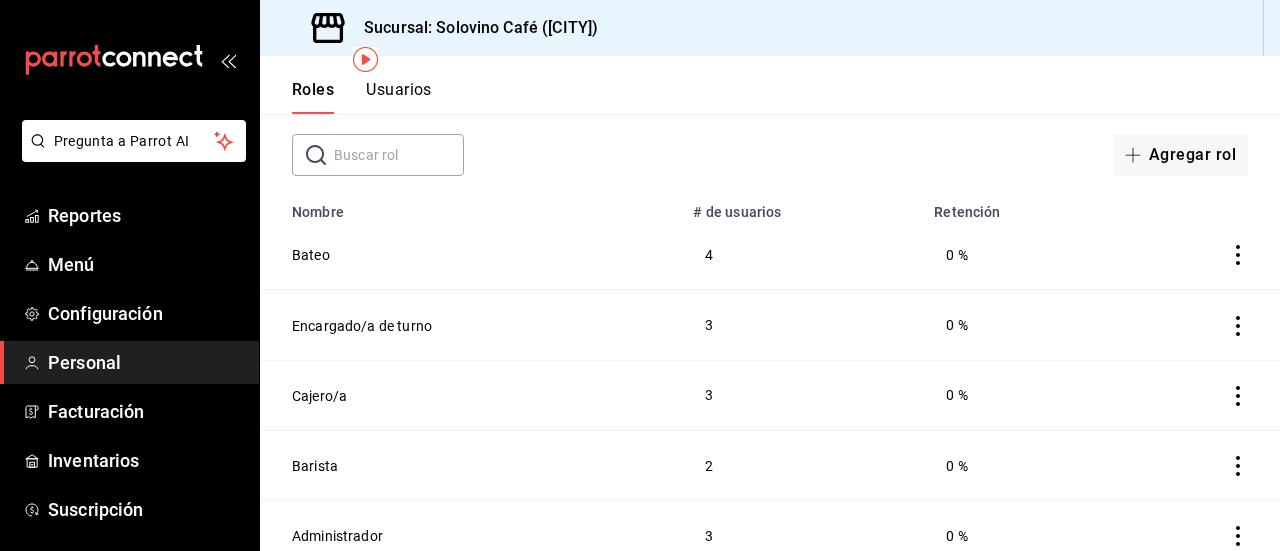 scroll, scrollTop: 112, scrollLeft: 0, axis: vertical 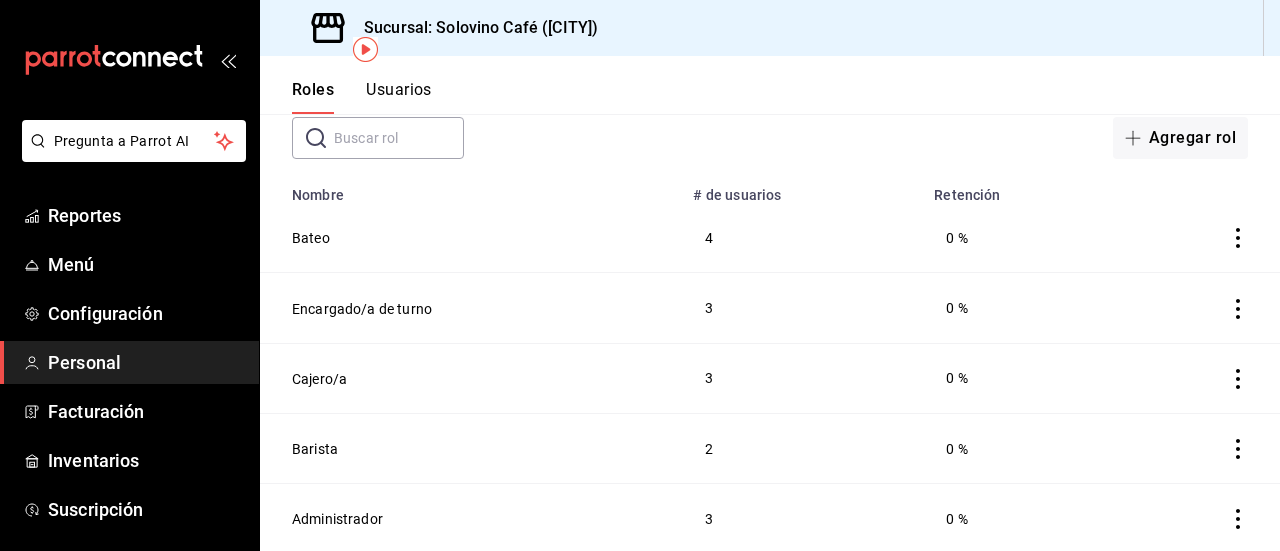 click 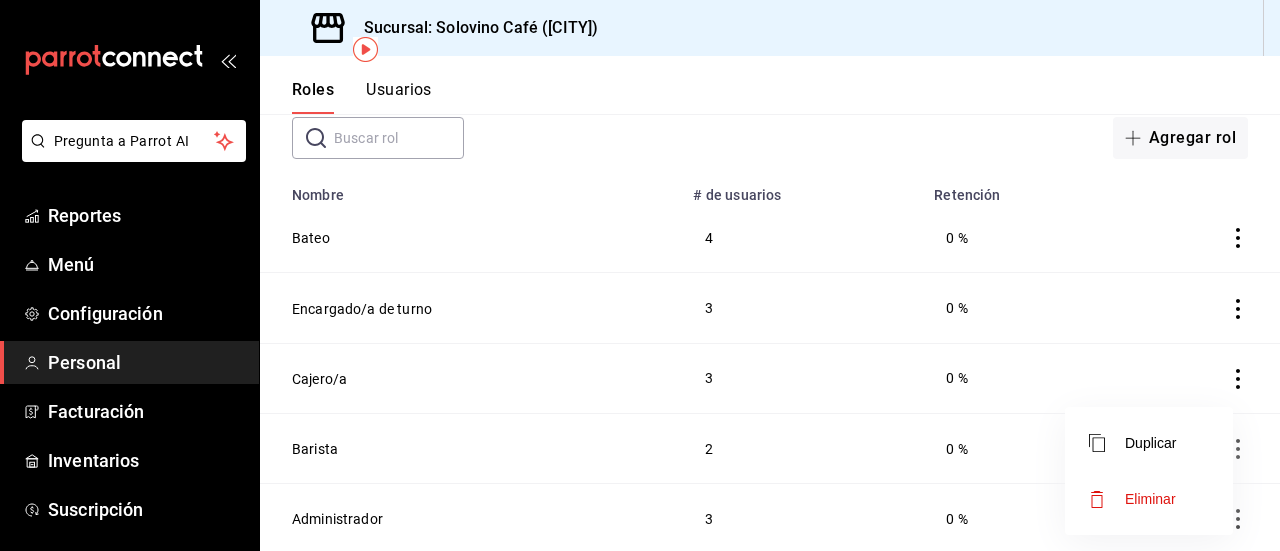 click at bounding box center [640, 275] 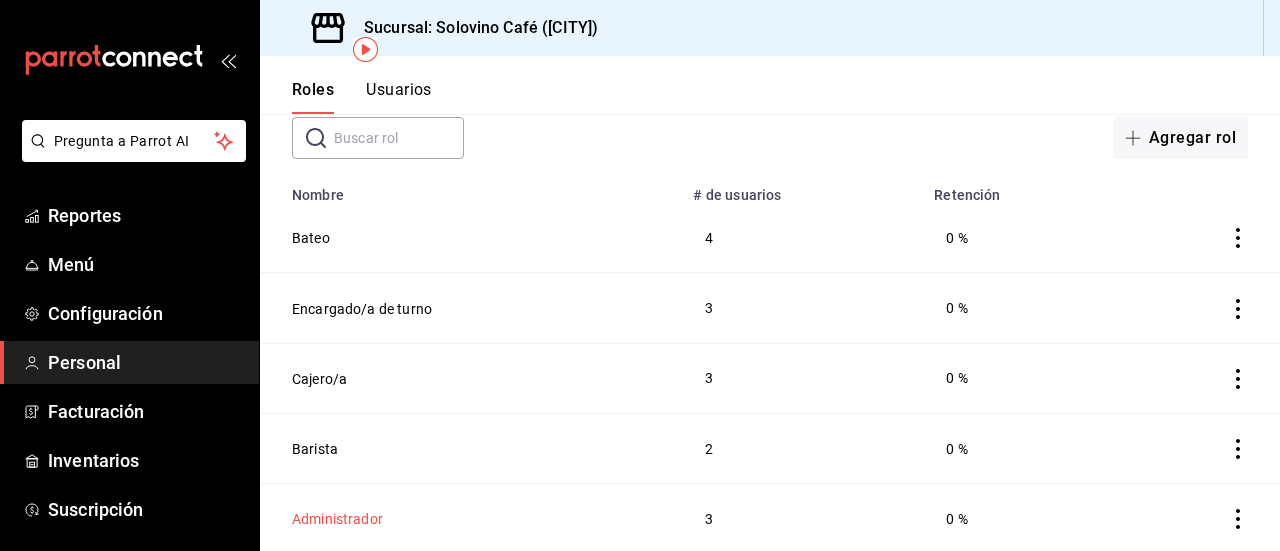 click on "Administrador" at bounding box center [337, 519] 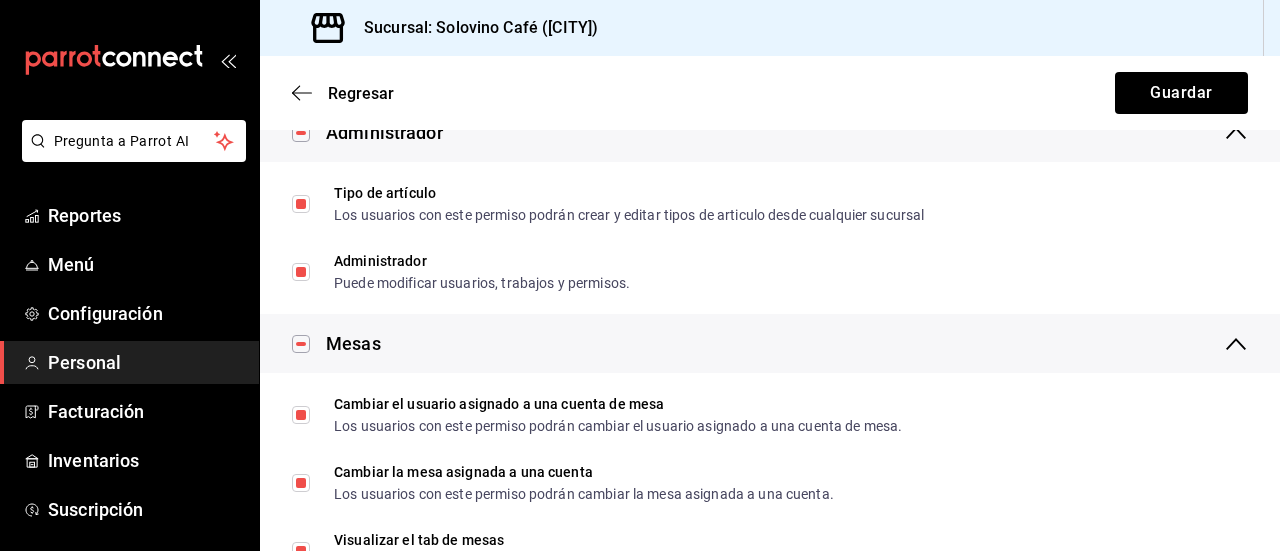 scroll, scrollTop: 552, scrollLeft: 0, axis: vertical 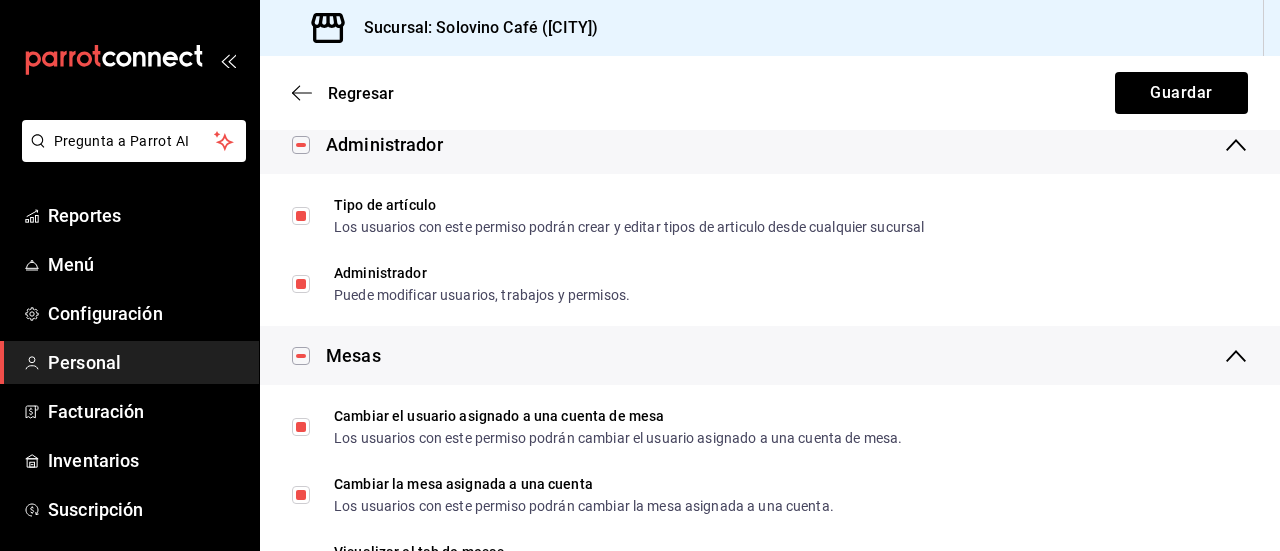 click 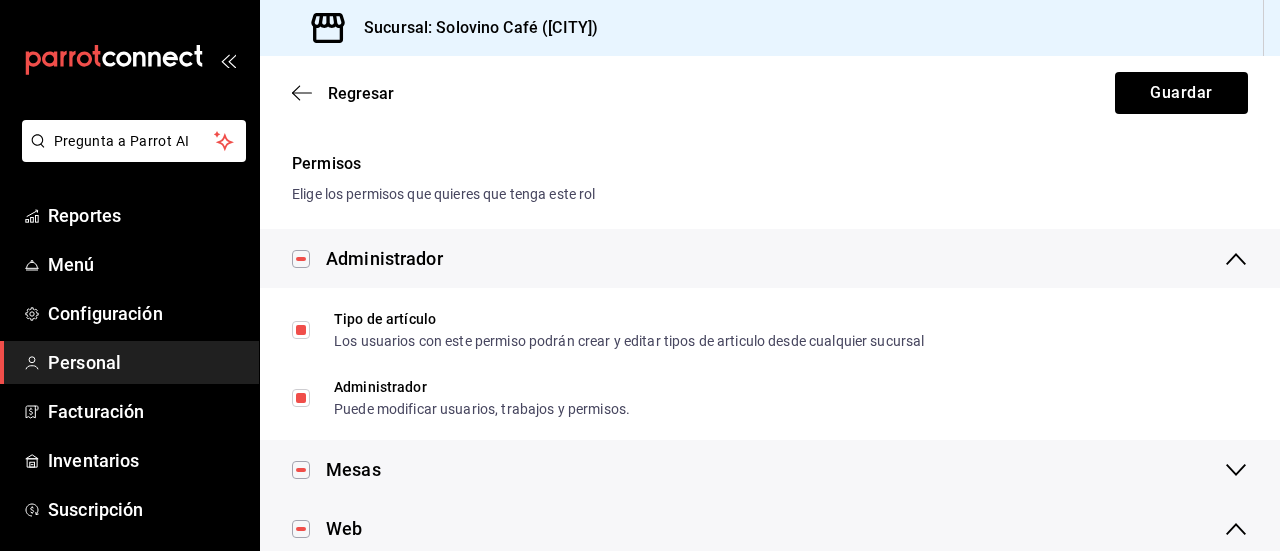 scroll, scrollTop: 428, scrollLeft: 0, axis: vertical 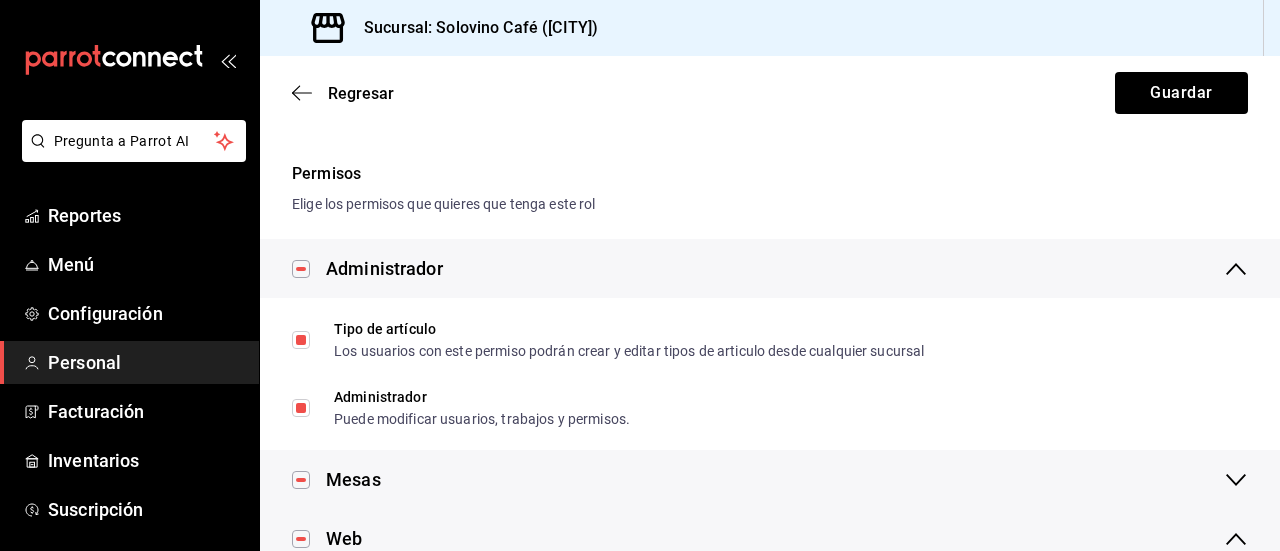 click 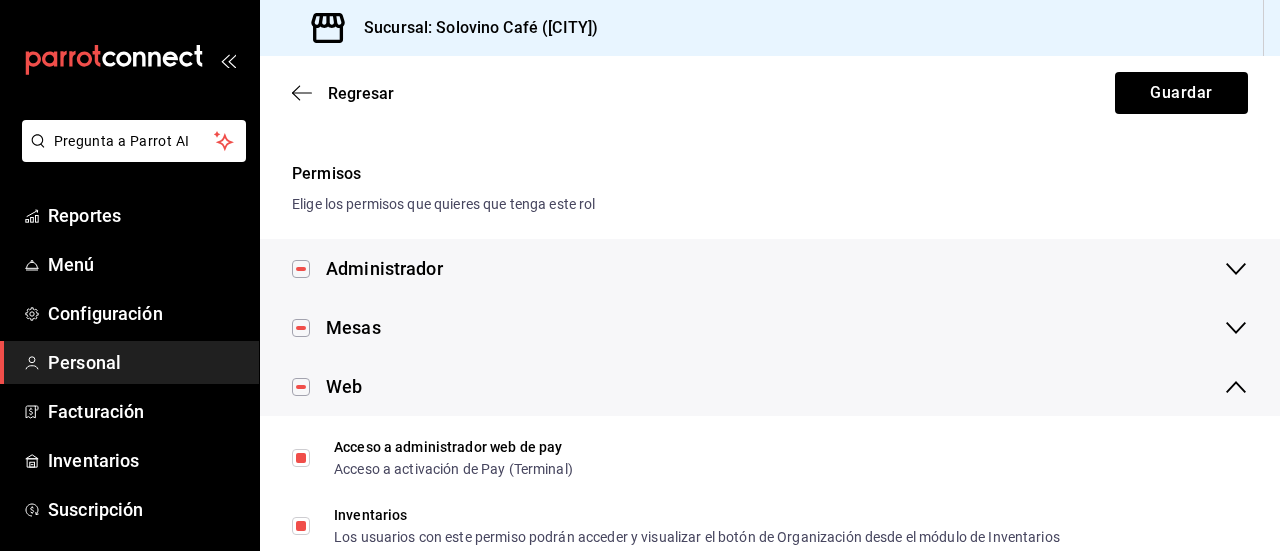 click 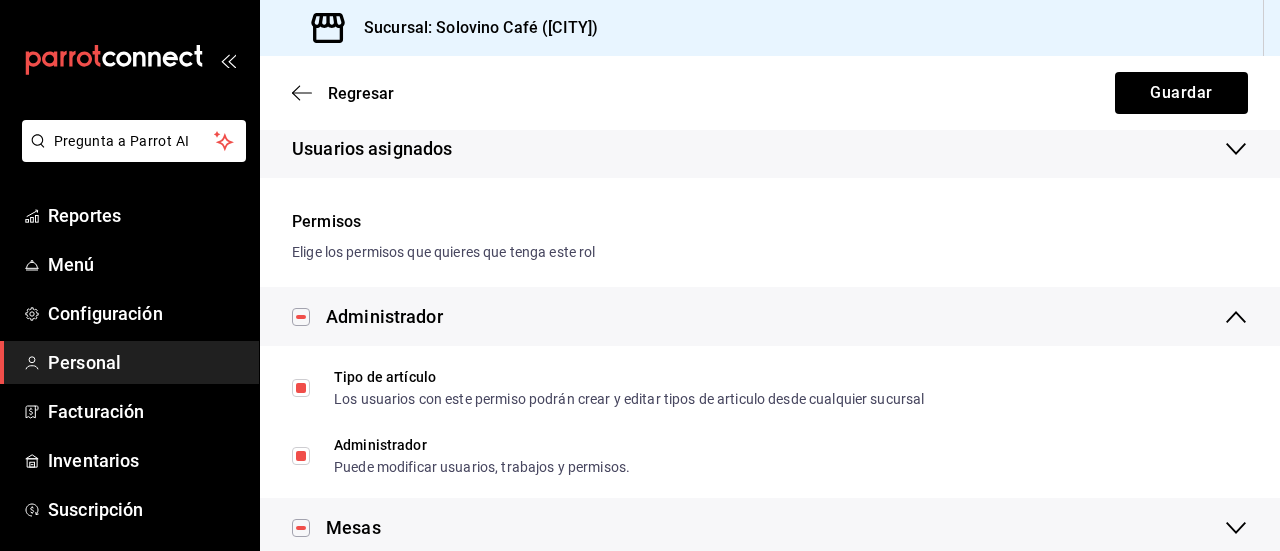 scroll, scrollTop: 0, scrollLeft: 0, axis: both 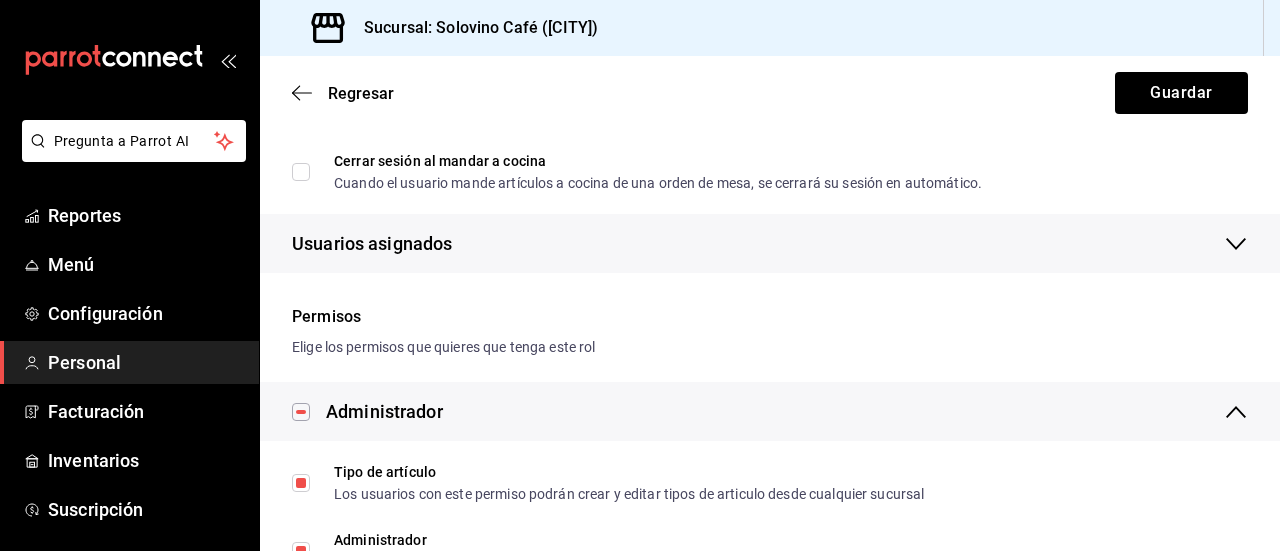 click 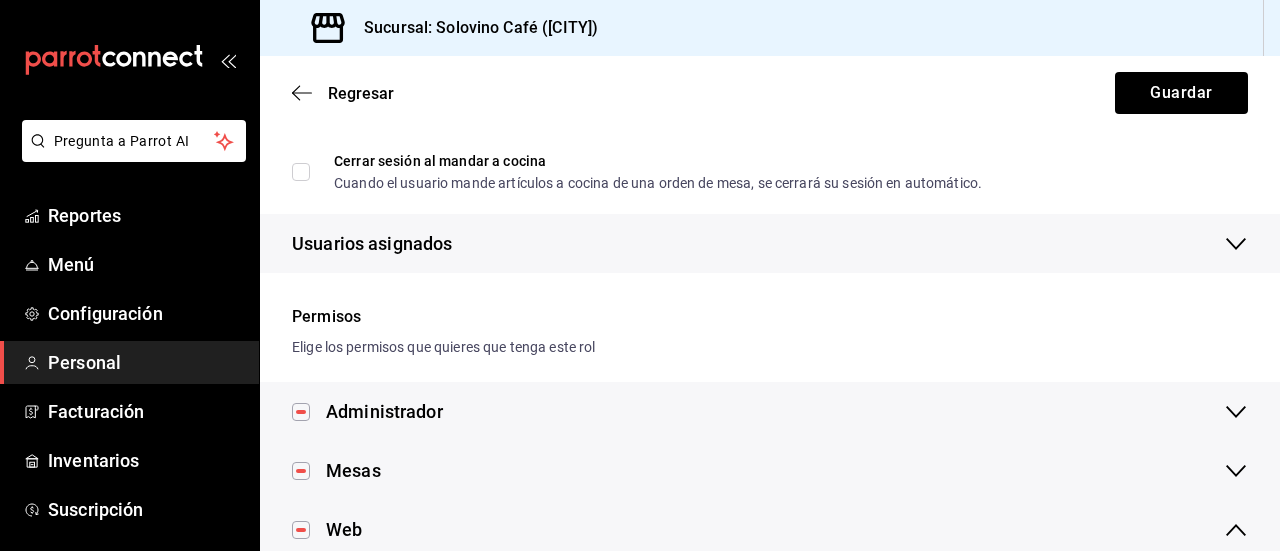 click 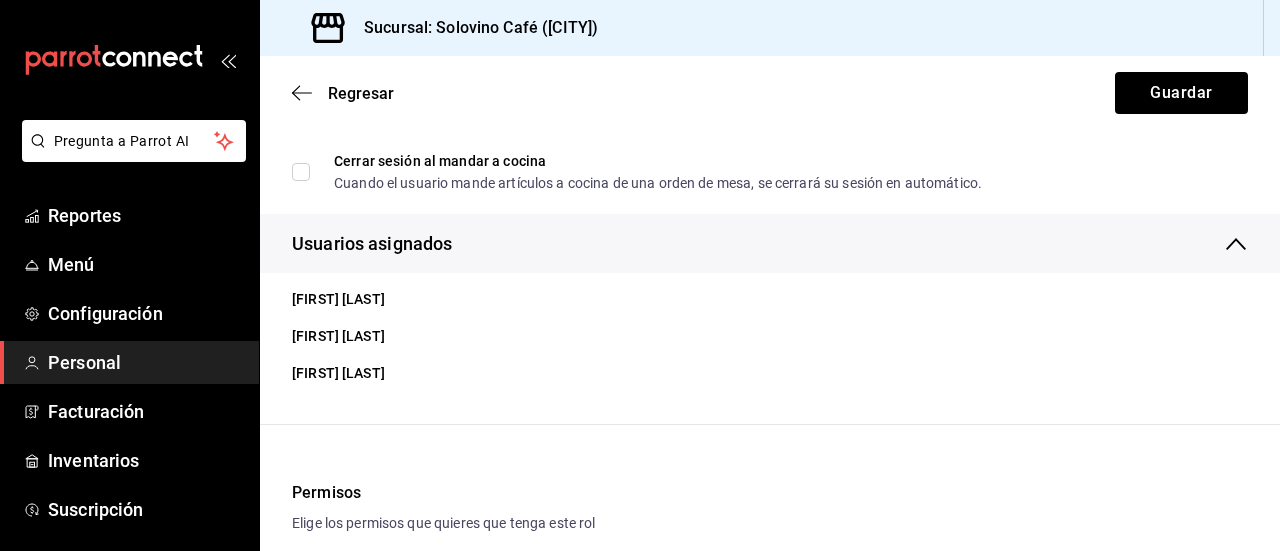 click on "Claudia Carmona" at bounding box center (778, 336) 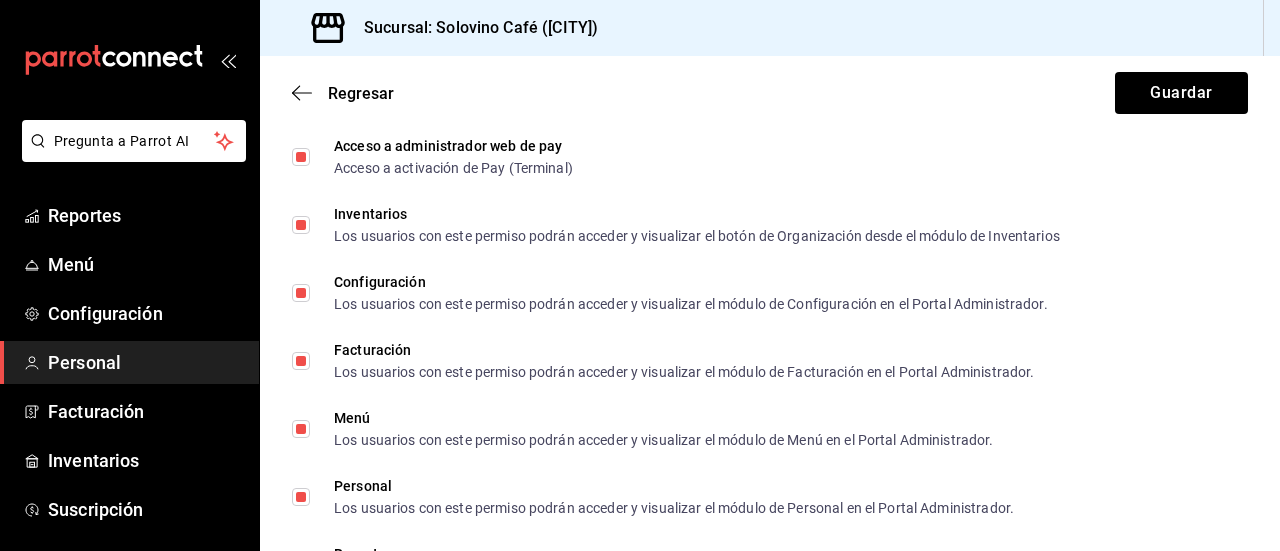 scroll, scrollTop: 438, scrollLeft: 0, axis: vertical 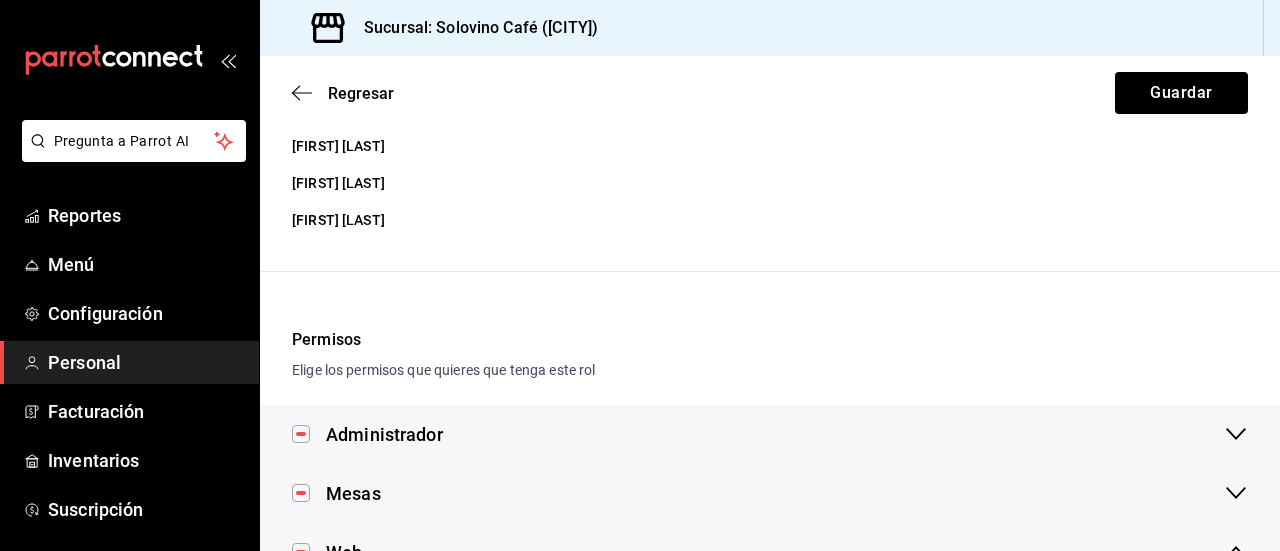 click on "Claudia Carmona" at bounding box center [778, 183] 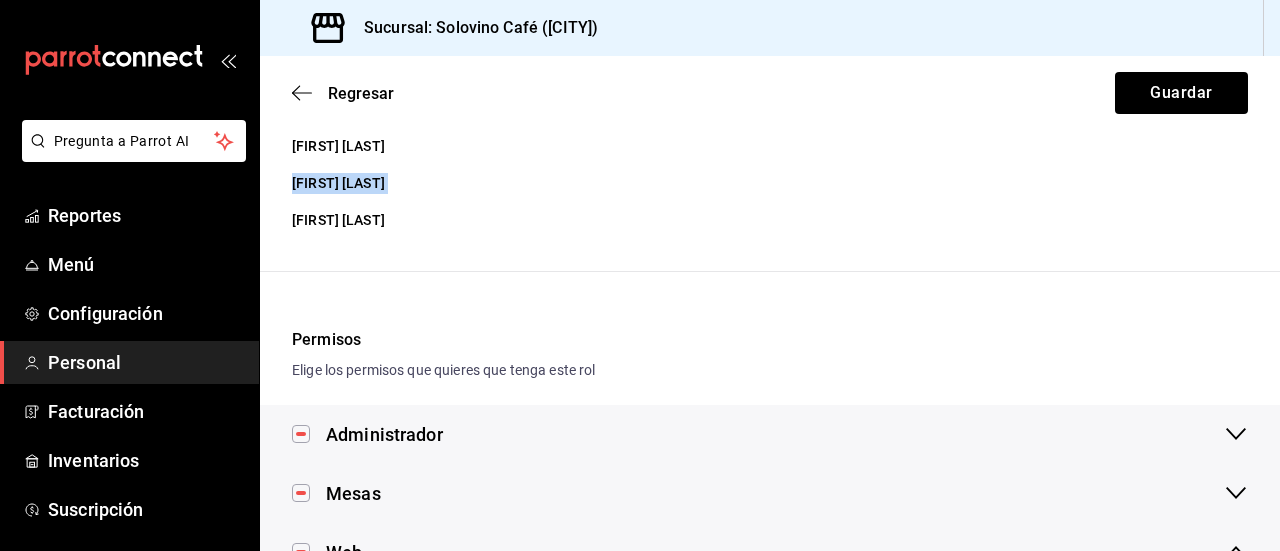drag, startPoint x: 374, startPoint y: 183, endPoint x: 408, endPoint y: 182, distance: 34.0147 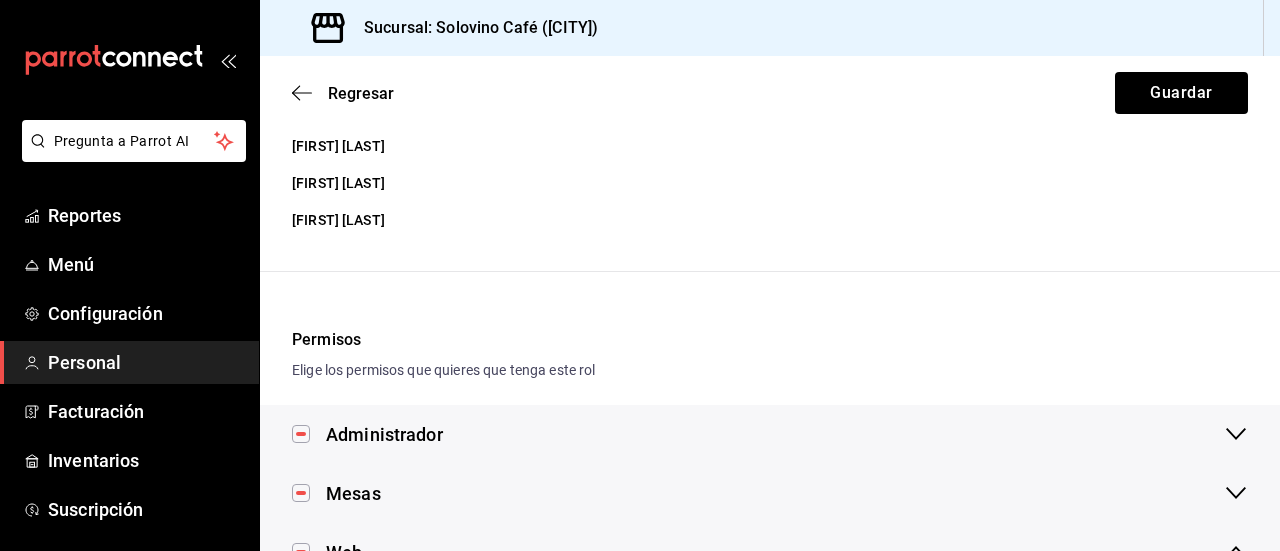 click on "Claudia Carmona" at bounding box center (778, 183) 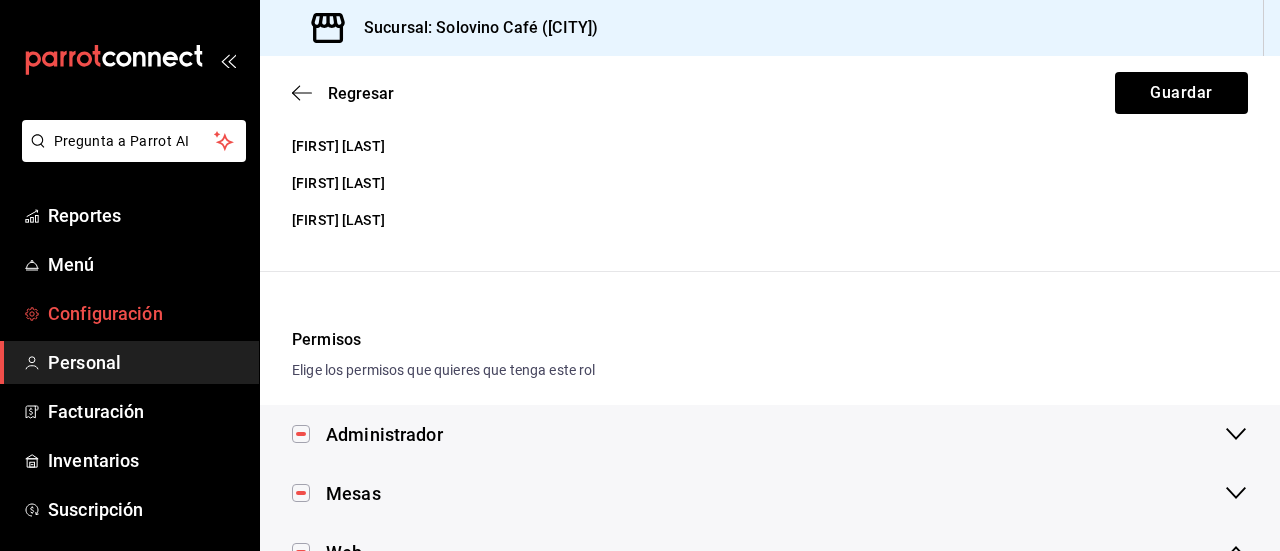 click on "Configuración" at bounding box center (145, 313) 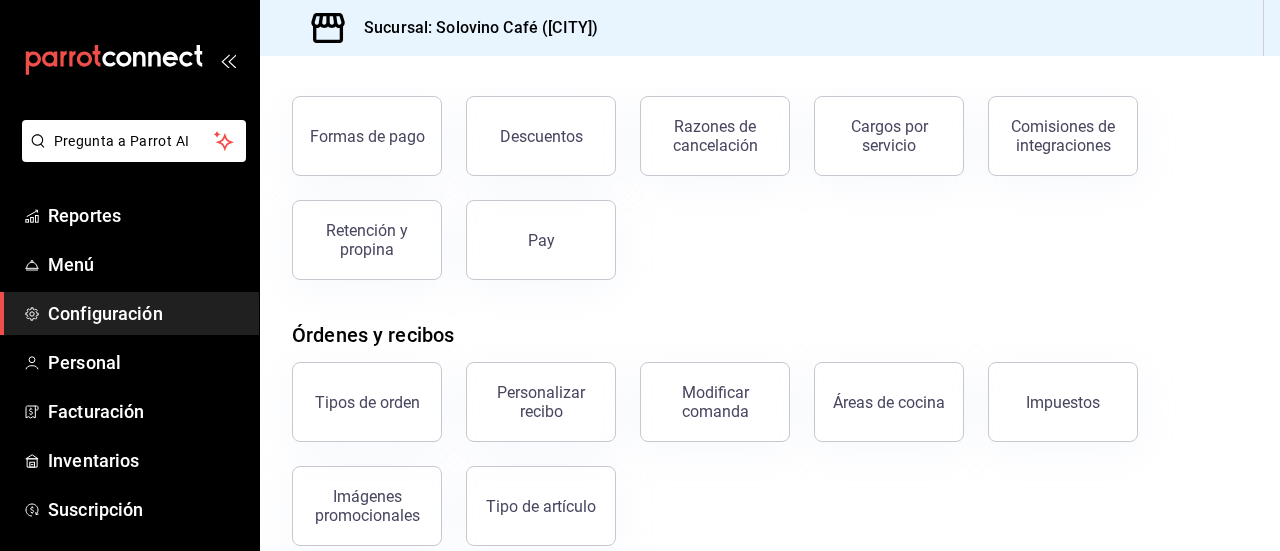 scroll, scrollTop: 108, scrollLeft: 0, axis: vertical 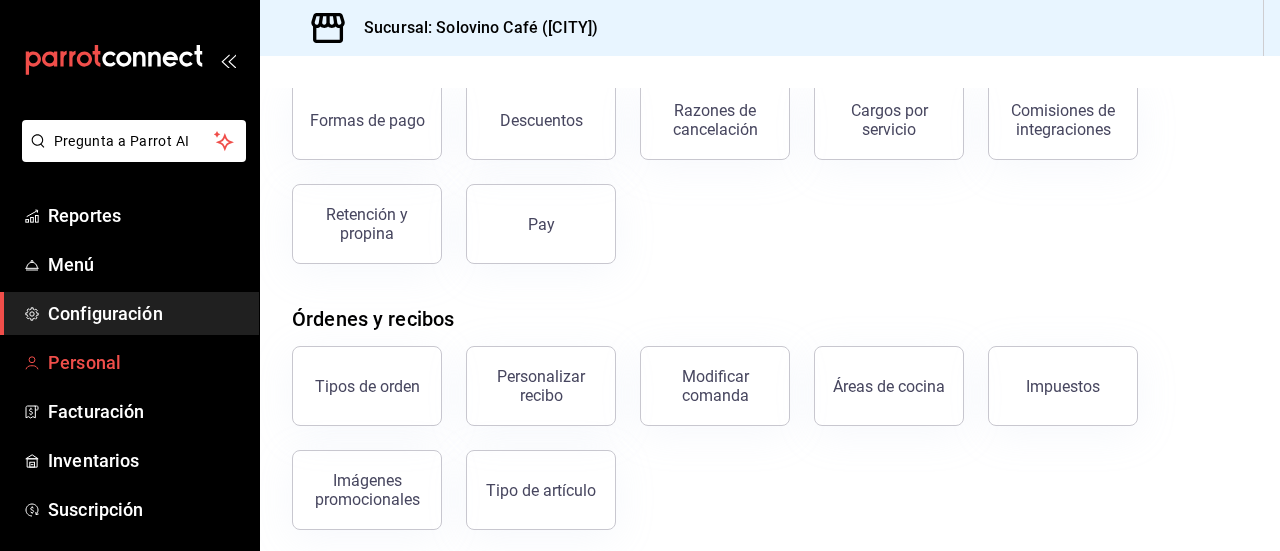 click on "Personal" at bounding box center [129, 362] 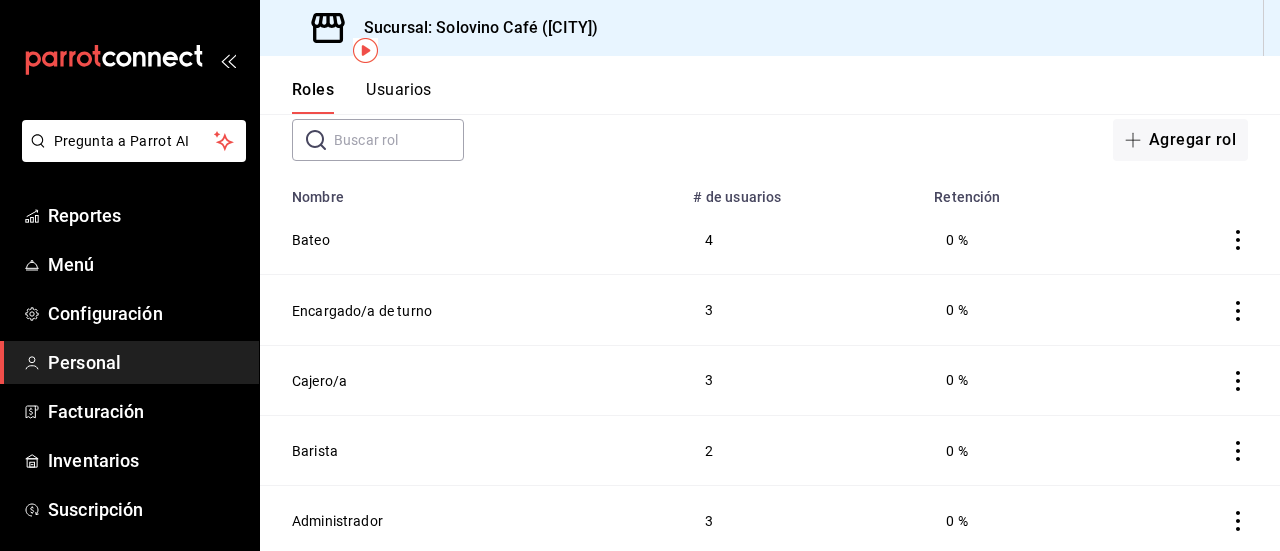 scroll, scrollTop: 112, scrollLeft: 0, axis: vertical 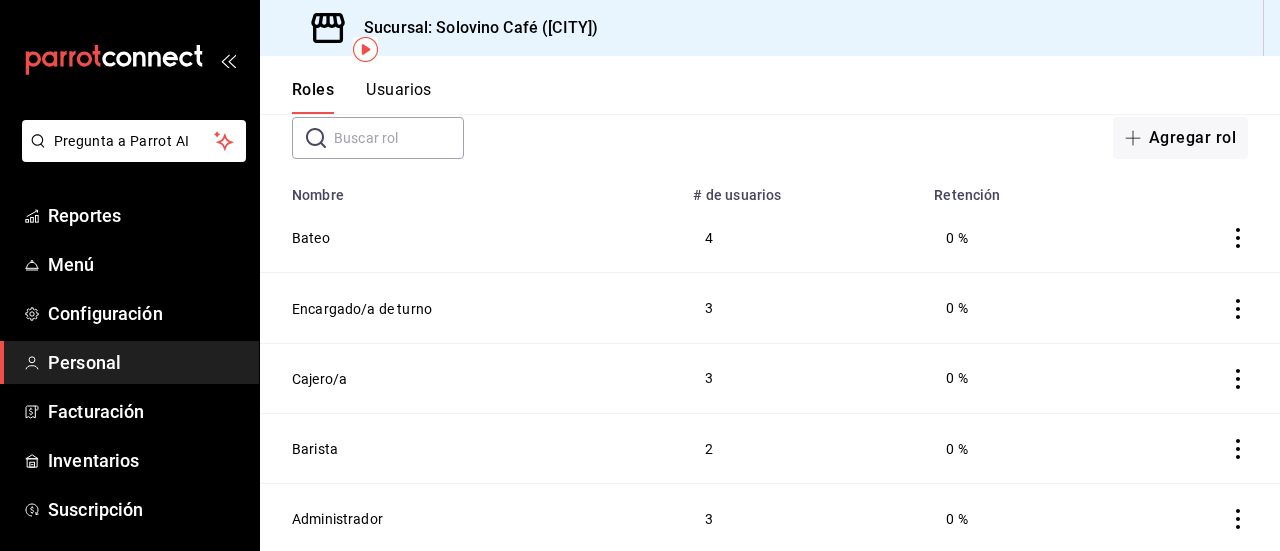 click on "Usuarios" at bounding box center (399, 97) 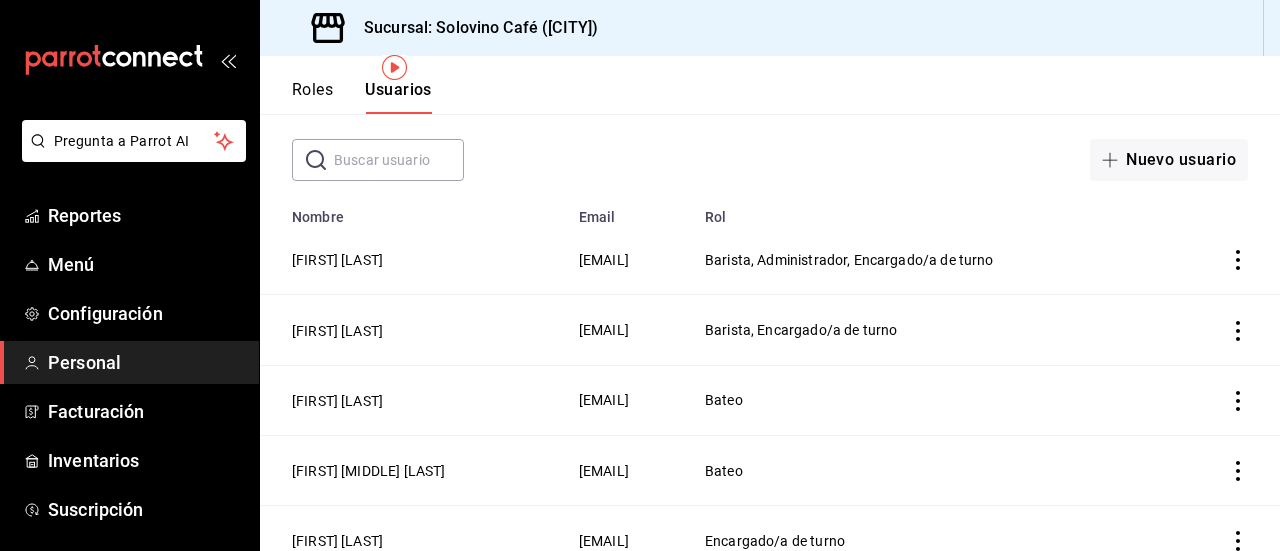 scroll, scrollTop: 94, scrollLeft: 0, axis: vertical 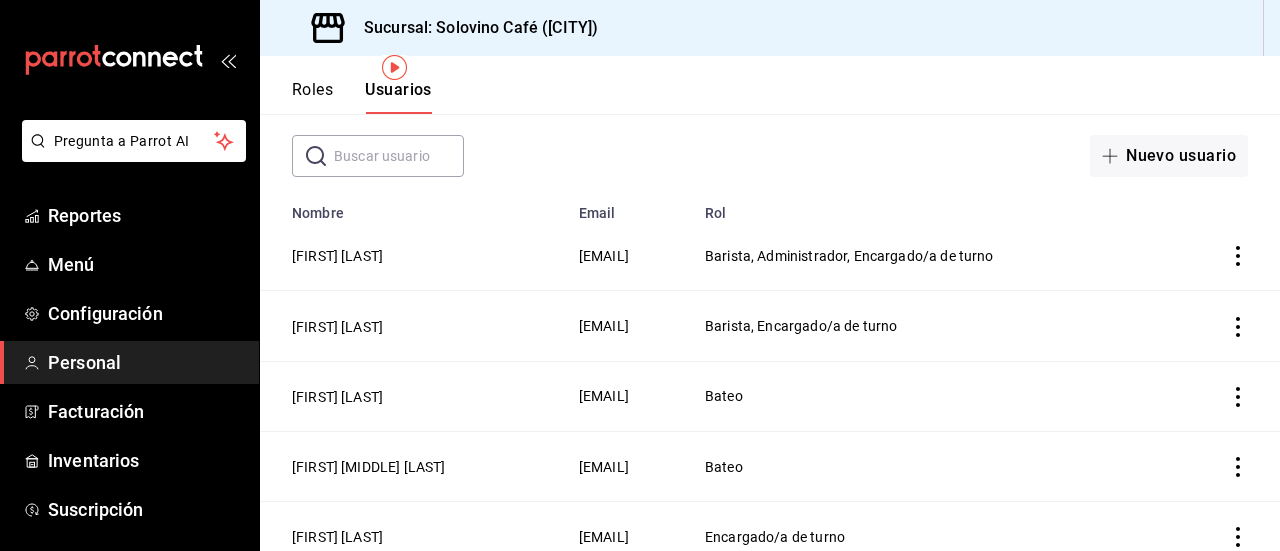 click 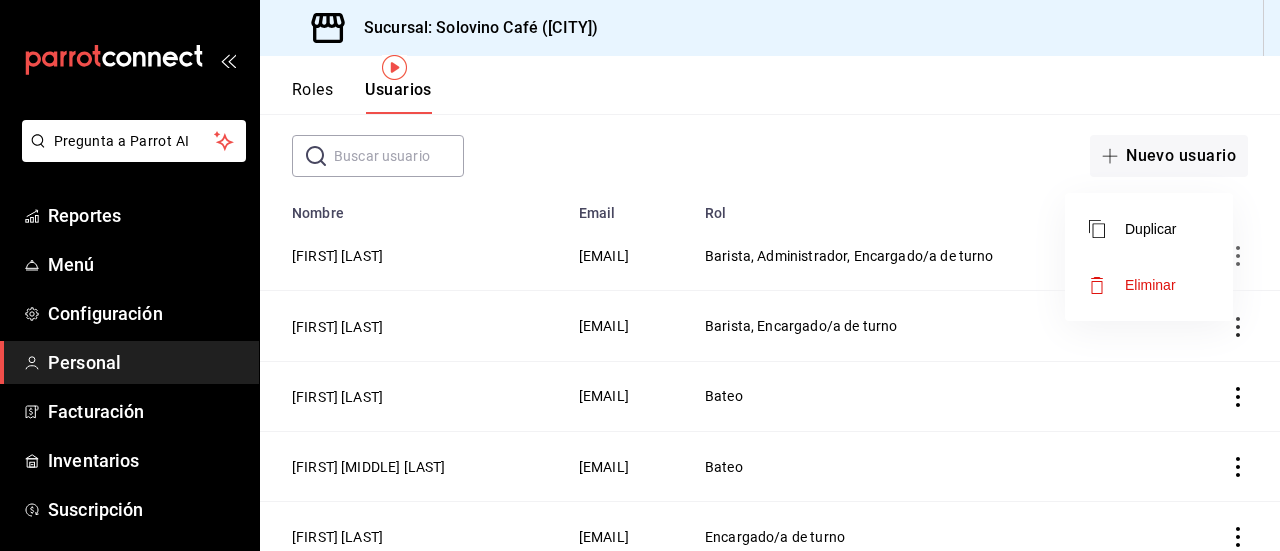 click at bounding box center [640, 275] 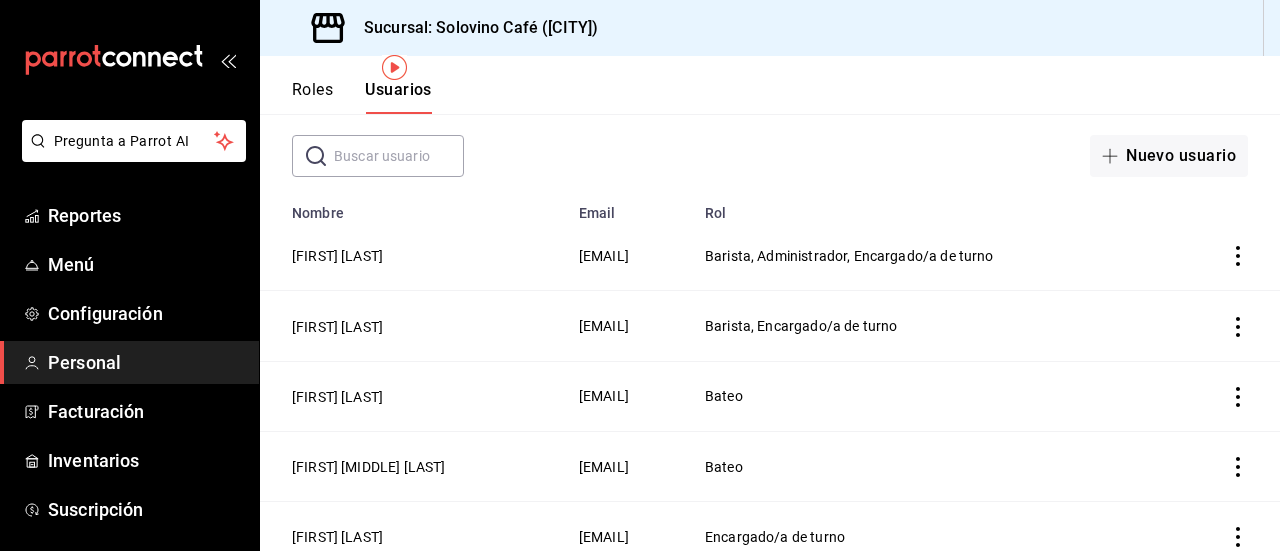click 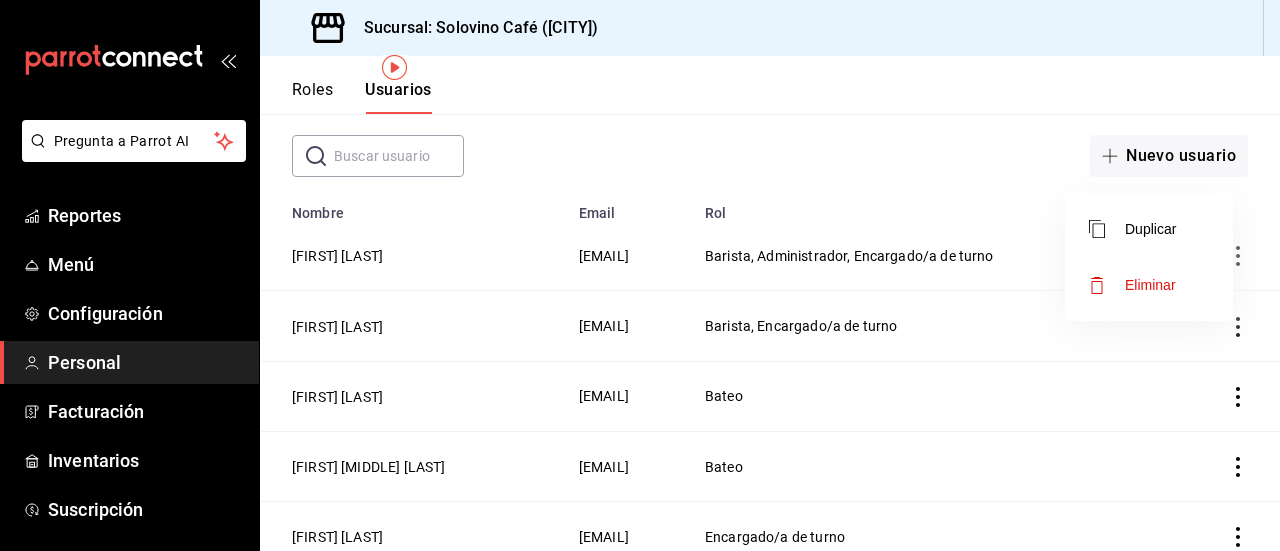 click at bounding box center (640, 275) 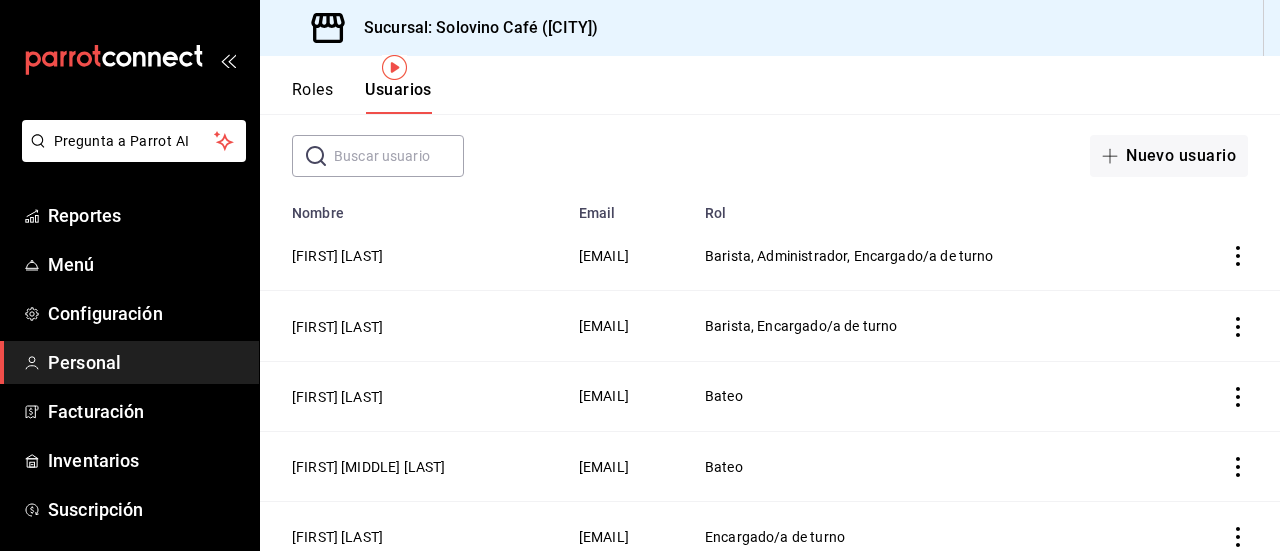 click on "Barista, Administrador, Encargado/a de turno" at bounding box center (849, 256) 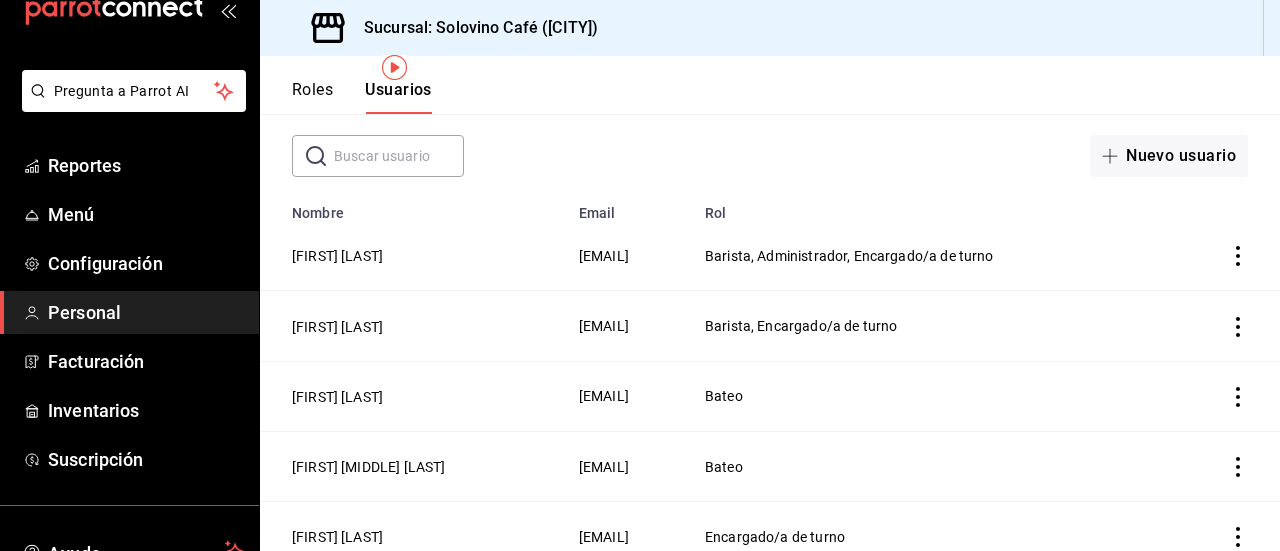 scroll, scrollTop: 36, scrollLeft: 0, axis: vertical 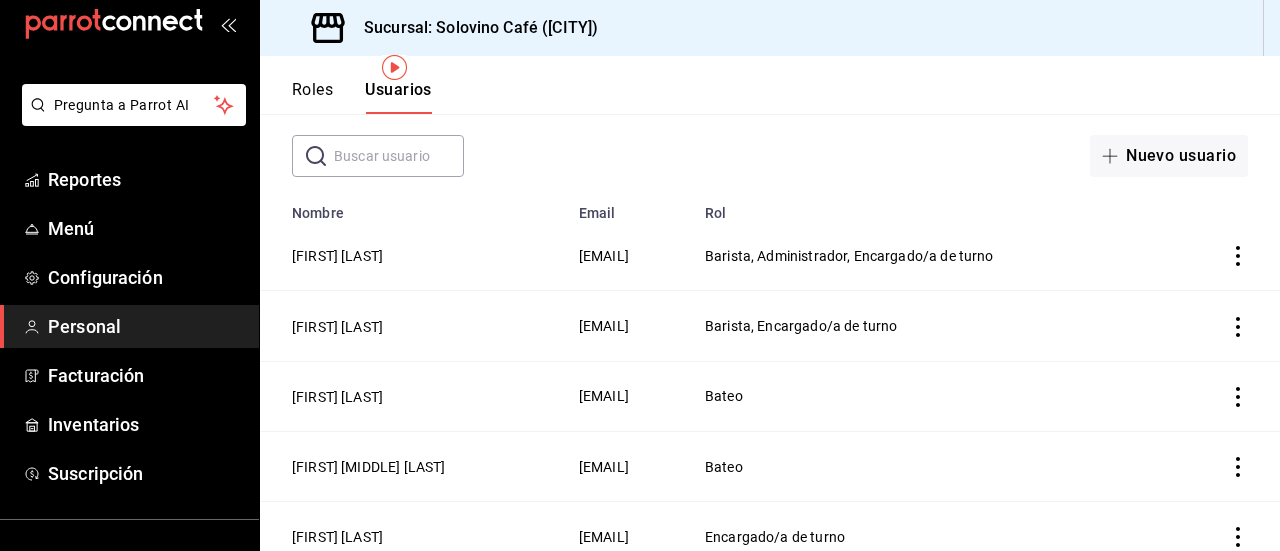 click 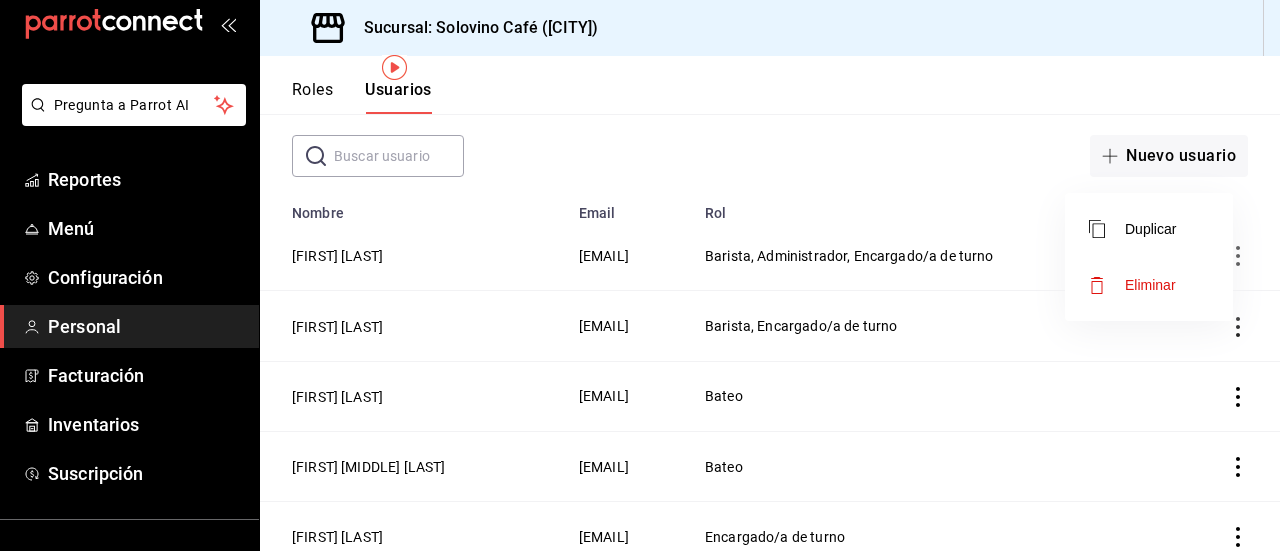 click at bounding box center [640, 275] 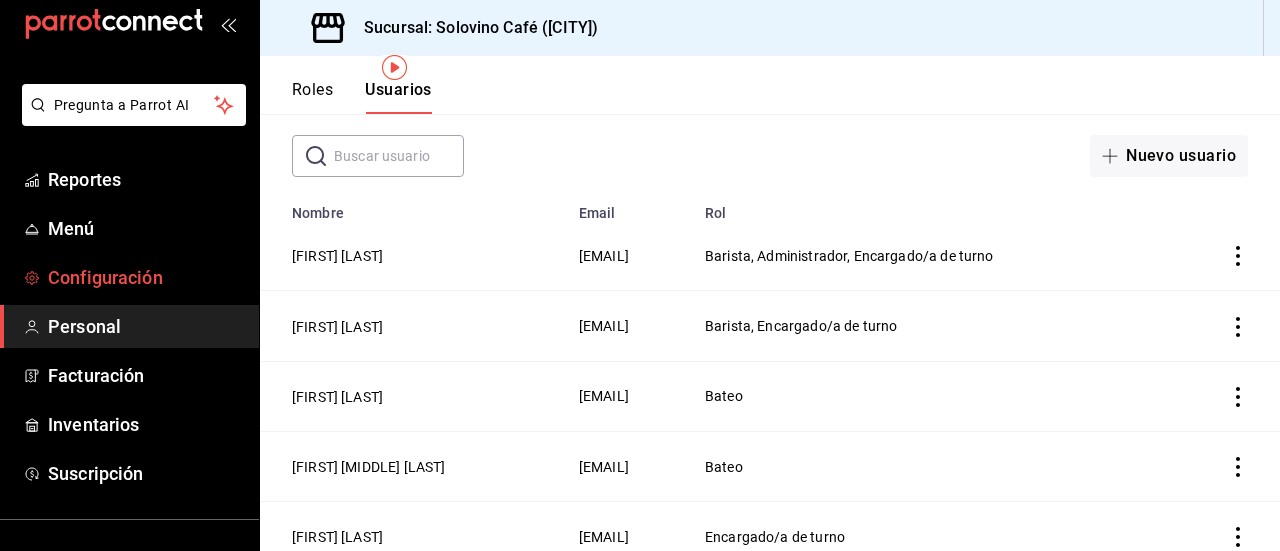 click on "Configuración" at bounding box center (145, 277) 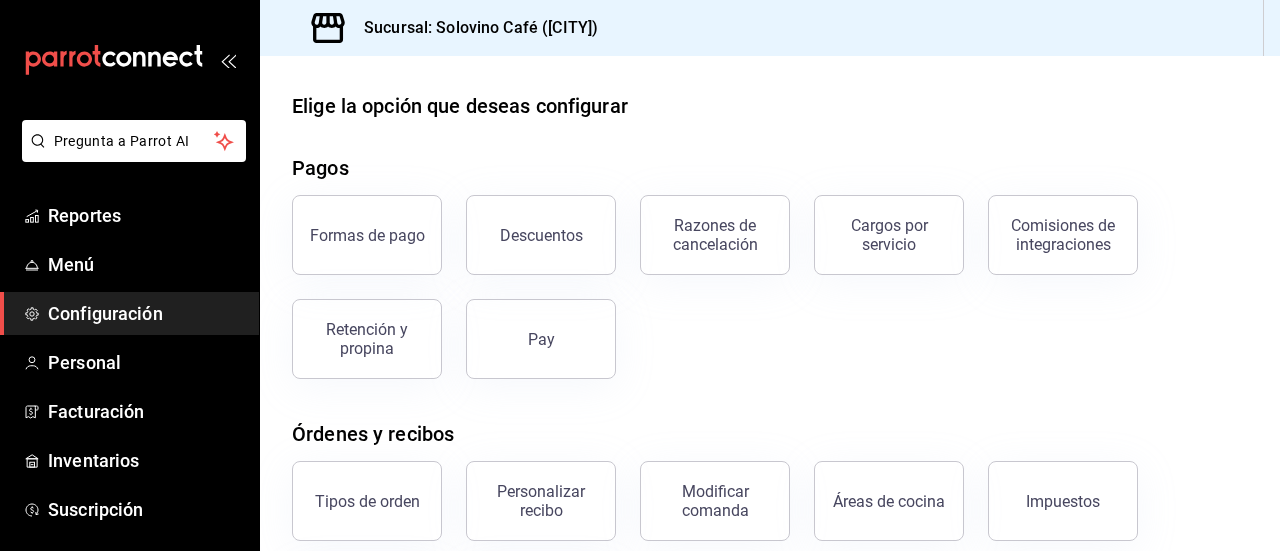 scroll, scrollTop: 0, scrollLeft: 0, axis: both 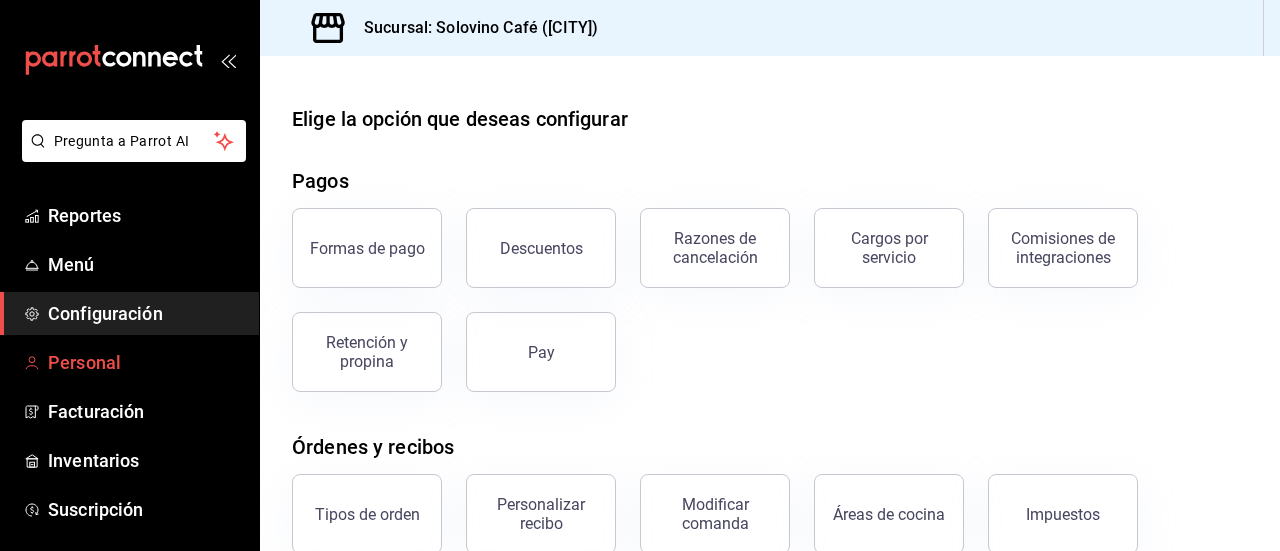 click on "Personal" at bounding box center [145, 362] 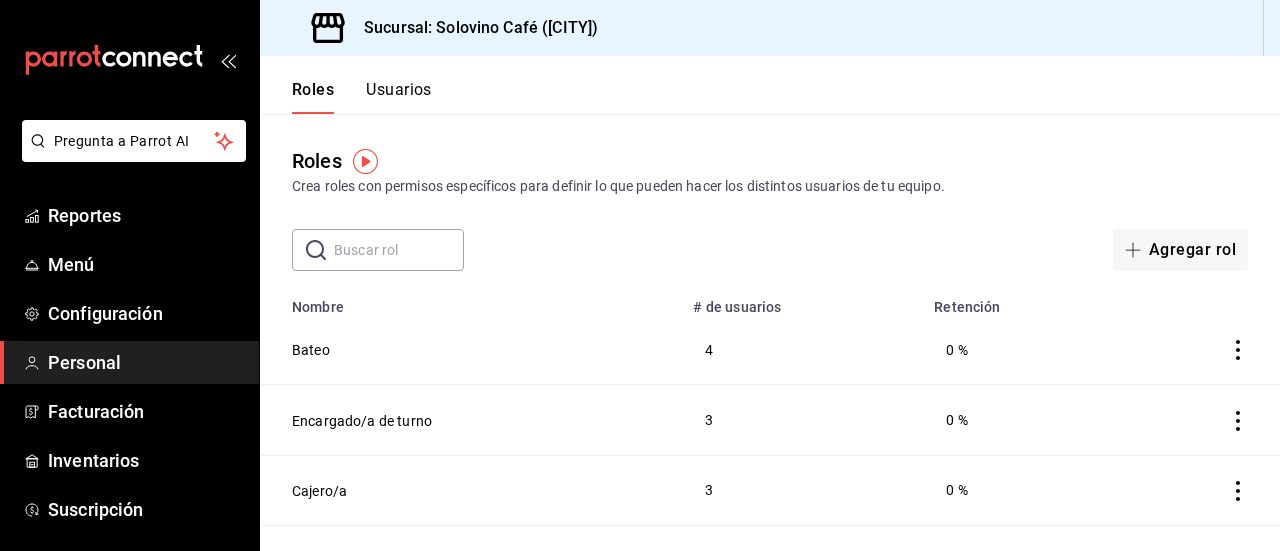 scroll, scrollTop: 92, scrollLeft: 0, axis: vertical 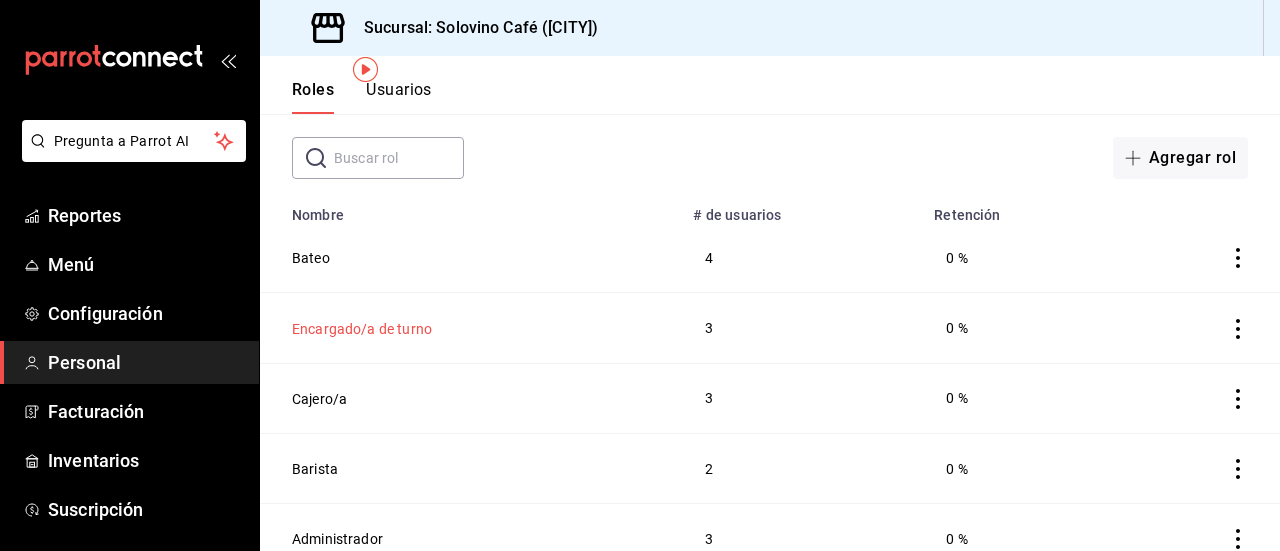 click on "Encargado/a de turno" at bounding box center [362, 329] 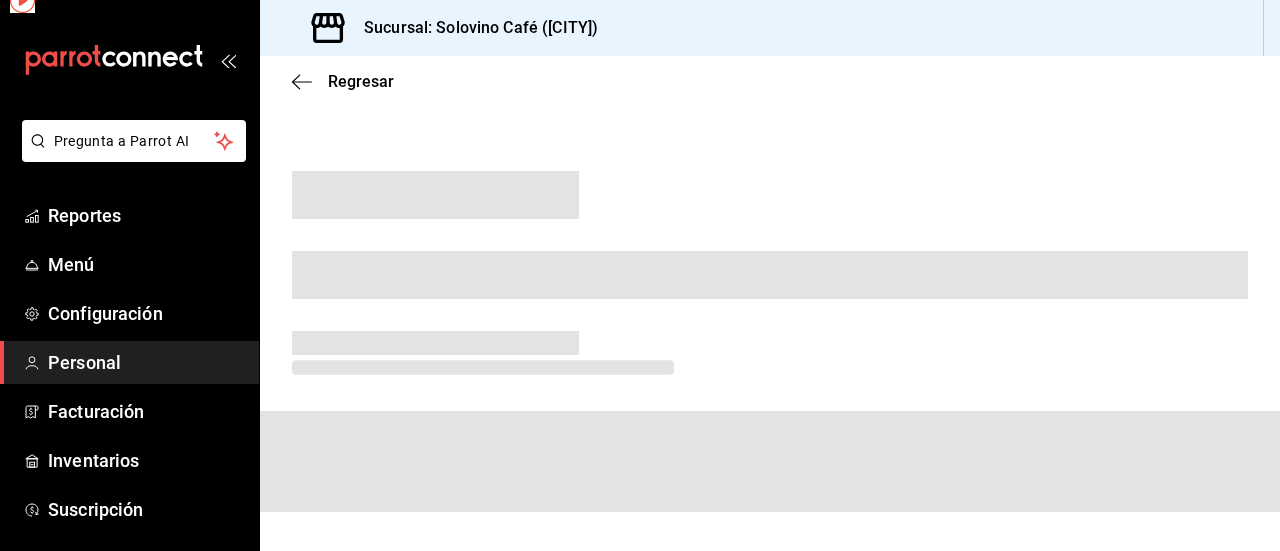 click at bounding box center (435, 343) 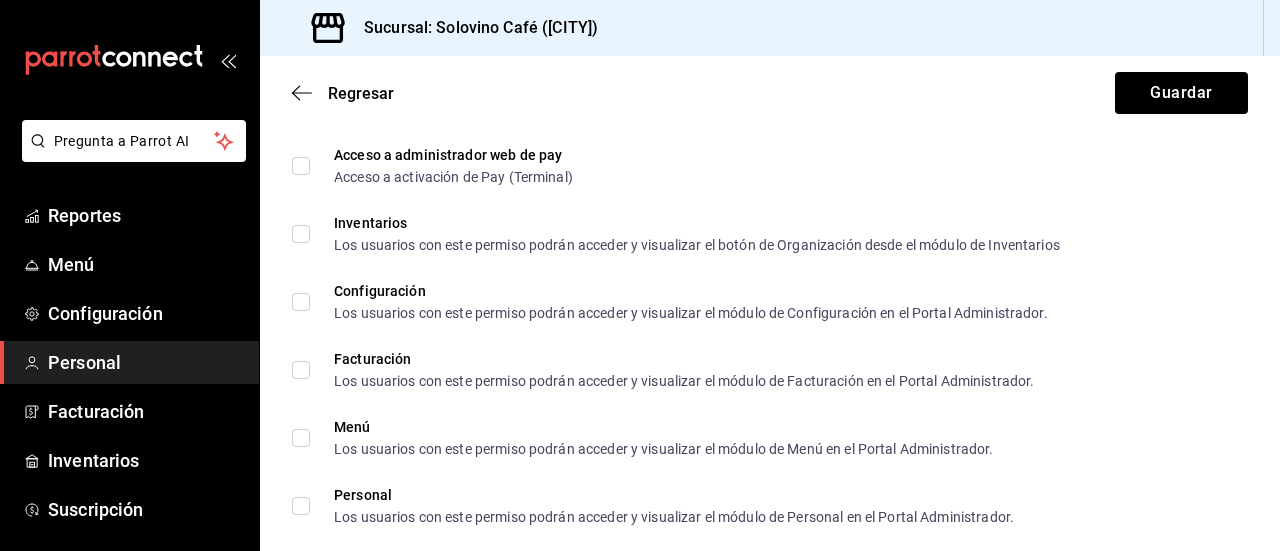 scroll, scrollTop: 1338, scrollLeft: 0, axis: vertical 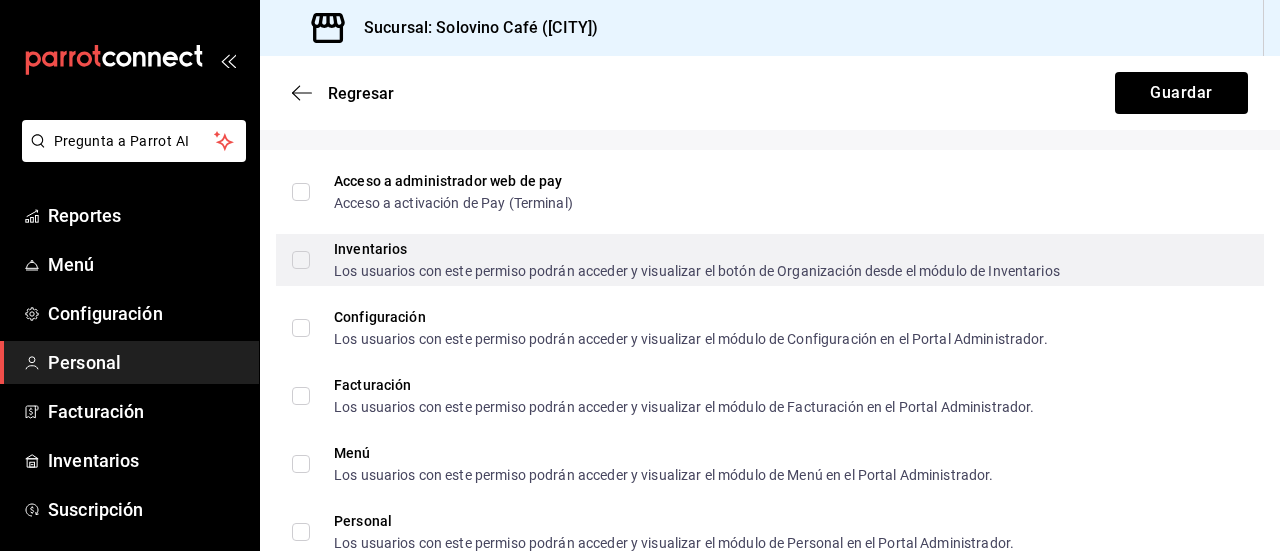 click on "Inventarios Los usuarios con este permiso podrán acceder y visualizar el botón de Organización desde el módulo de Inventarios" at bounding box center (301, 260) 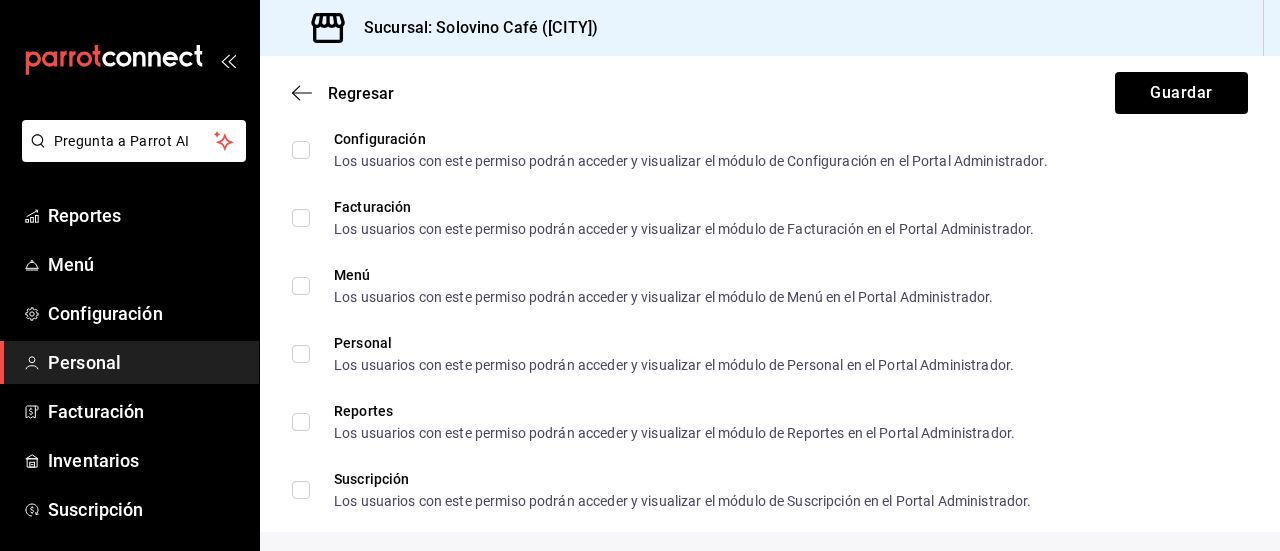scroll, scrollTop: 1529, scrollLeft: 0, axis: vertical 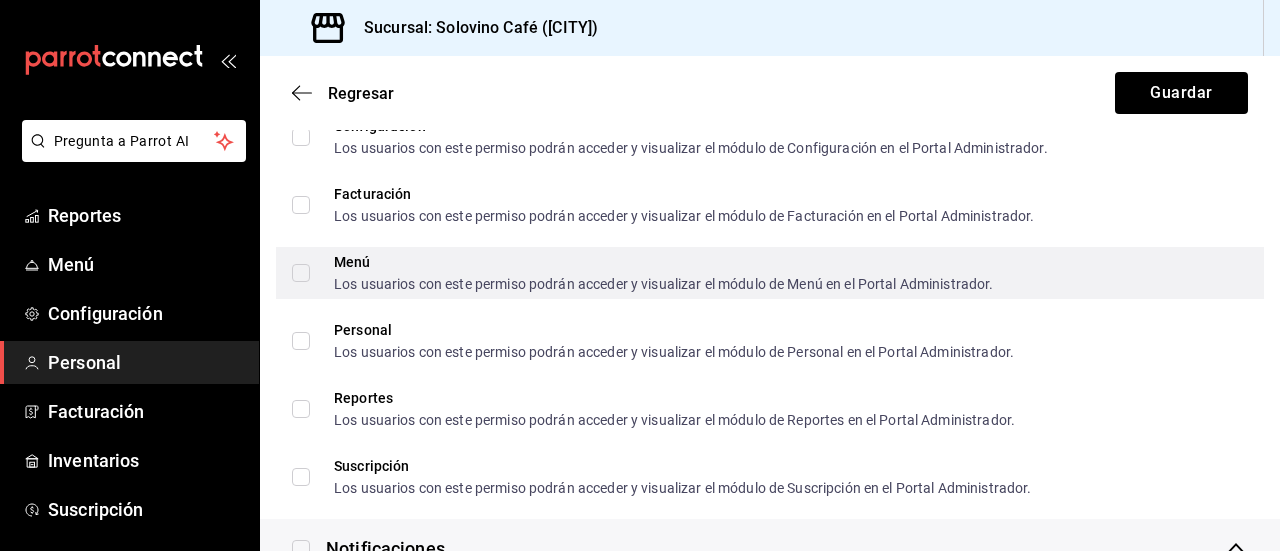 click on "Menú Los usuarios con este permiso podrán acceder y visualizar el módulo de Menú en el Portal Administrador." at bounding box center [301, 273] 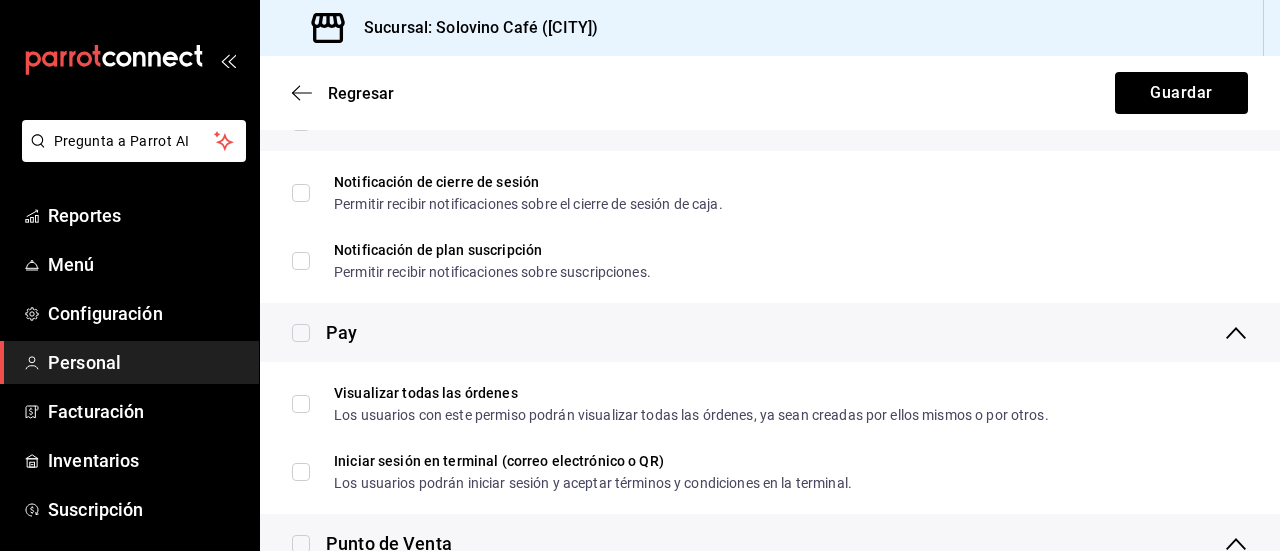 scroll, scrollTop: 1988, scrollLeft: 0, axis: vertical 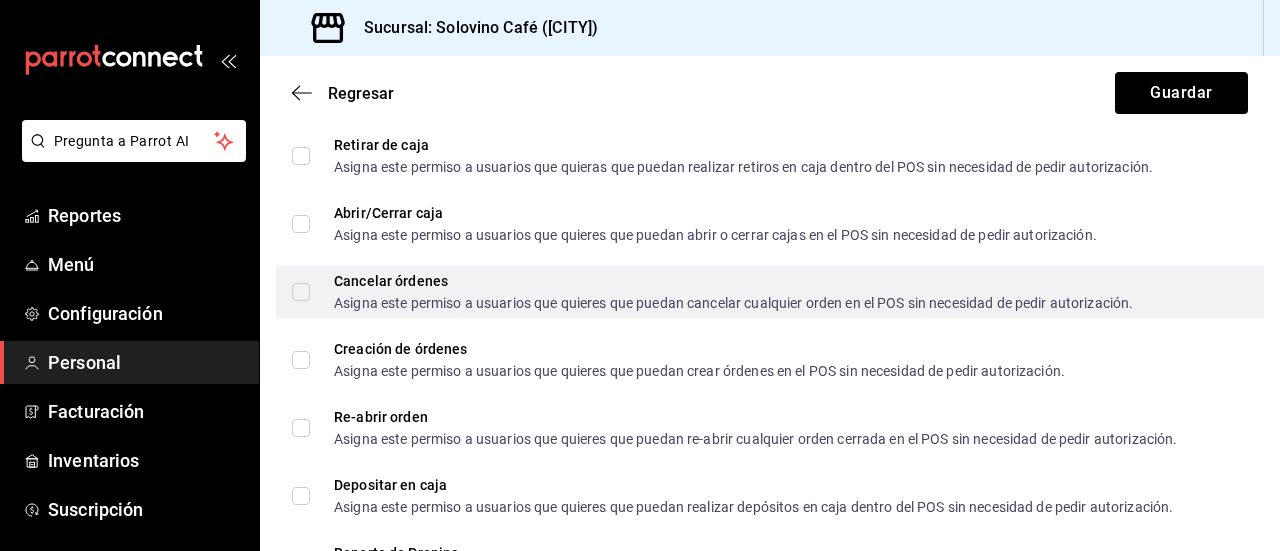click on "Cancelar órdenes Asigna este permiso a usuarios que quieres que puedan cancelar cualquier orden en el POS sin necesidad de pedir autorización." at bounding box center [301, 292] 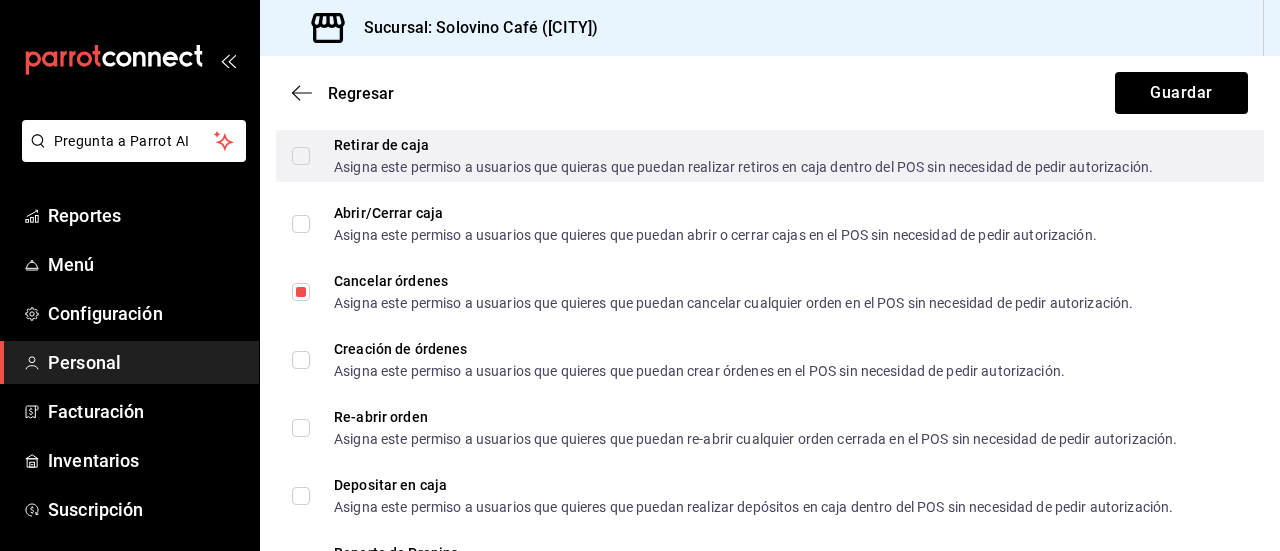 drag, startPoint x: 298, startPoint y: 152, endPoint x: 304, endPoint y: 173, distance: 21.84033 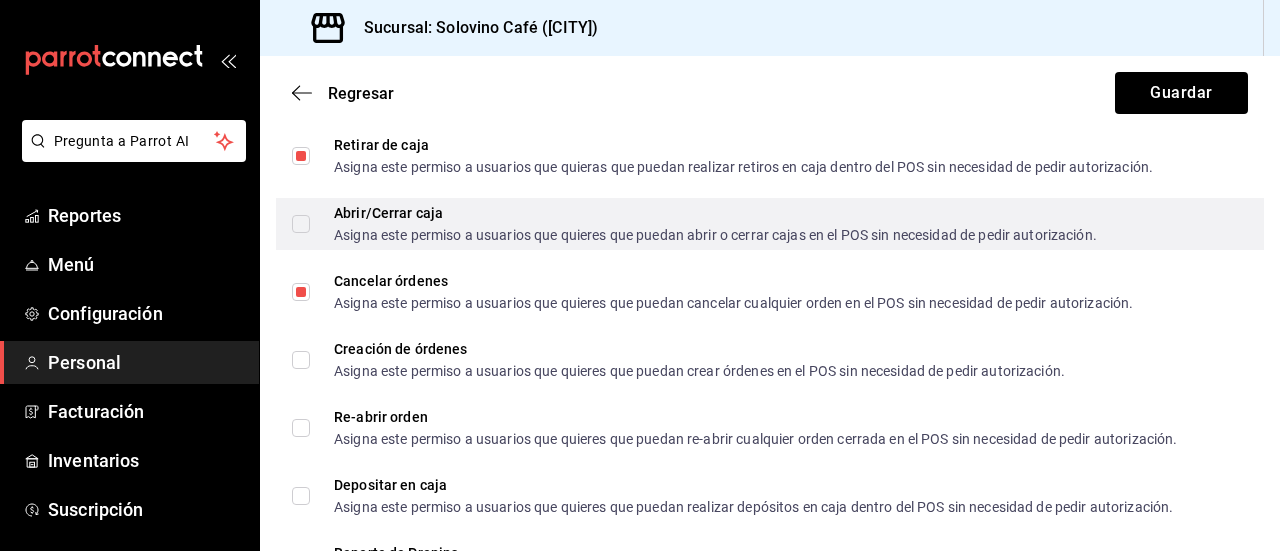 click on "Abrir/Cerrar caja Asigna este permiso a usuarios que quieres que puedan abrir o cerrar cajas en el POS sin necesidad de pedir autorización." at bounding box center [694, 224] 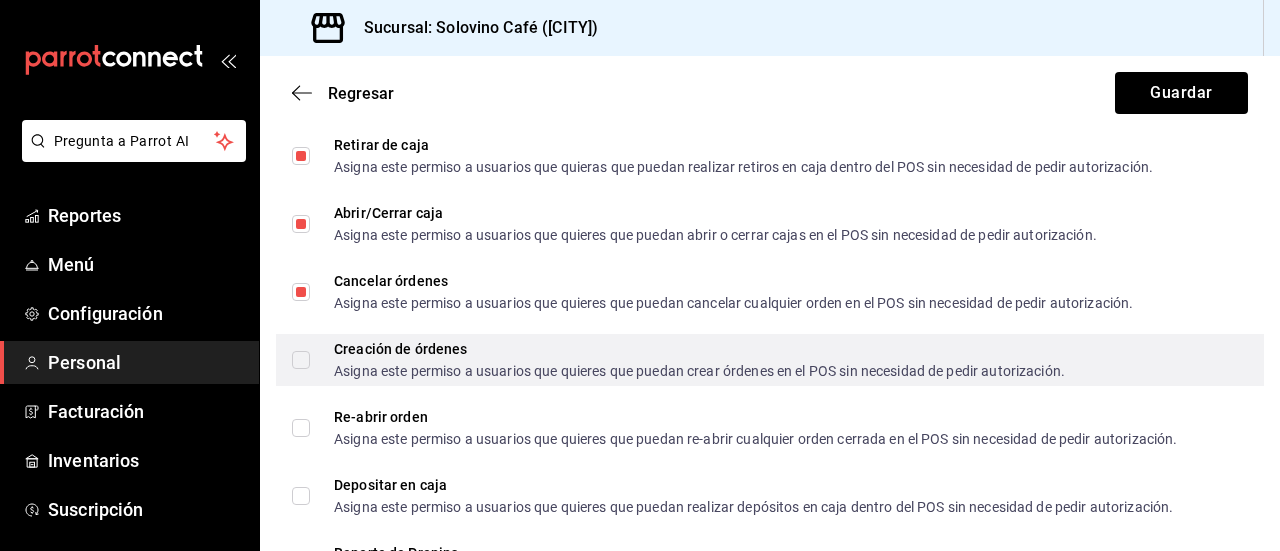 click on "Creación de órdenes Asigna este permiso a usuarios que quieres que puedan crear órdenes en el POS sin necesidad de pedir autorización." at bounding box center [301, 360] 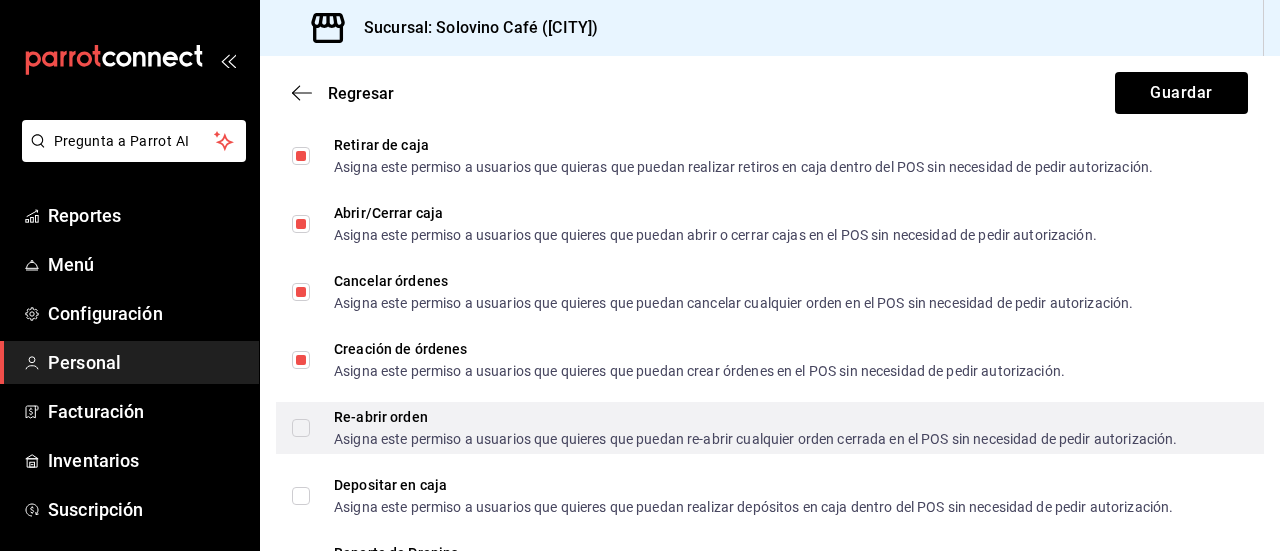 click on "Re-abrir orden Asigna este permiso a usuarios que quieres que puedan re-abrir cualquier orden cerrada en el POS sin necesidad de pedir autorización." at bounding box center [301, 428] 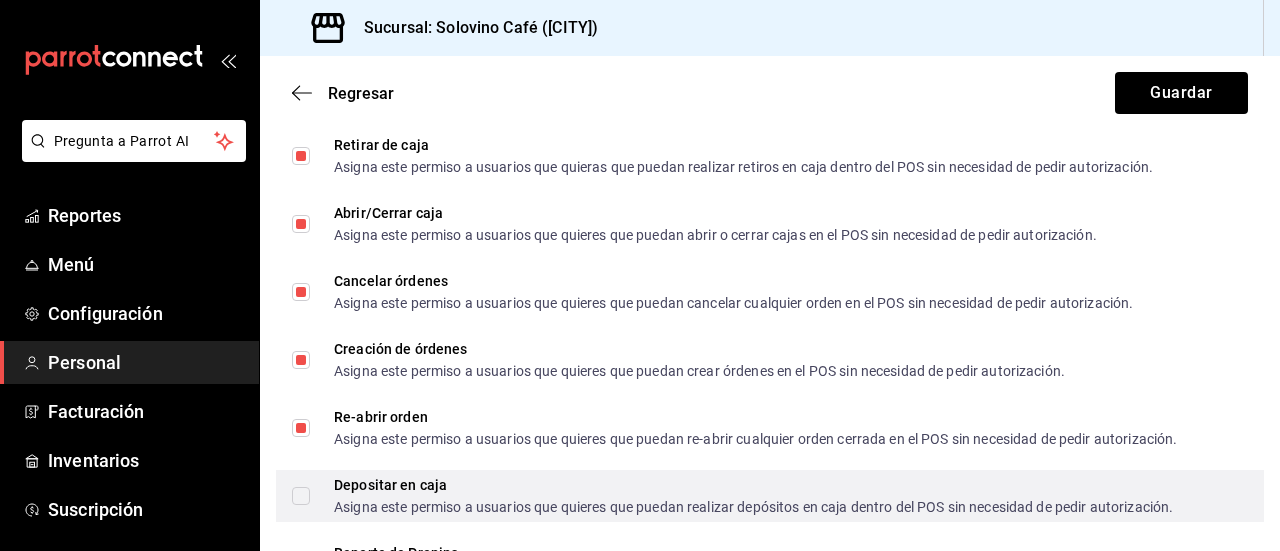 click on "Depositar en caja Asigna este permiso a usuarios que quieres que puedan realizar depósitos en caja dentro del POS sin necesidad de pedir autorización." at bounding box center [732, 496] 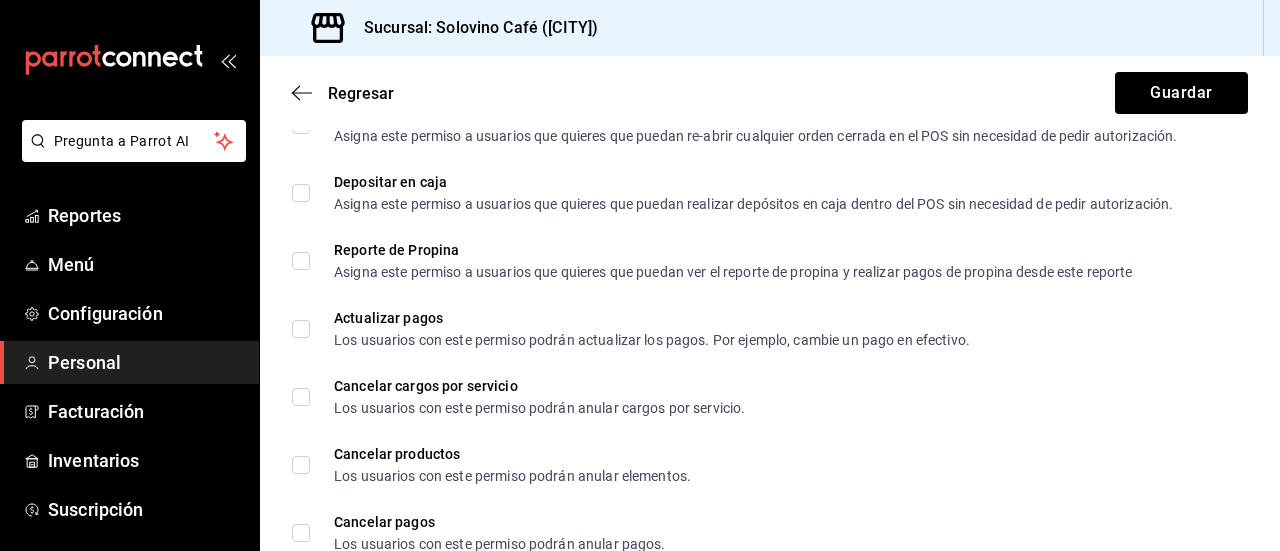 scroll, scrollTop: 2874, scrollLeft: 0, axis: vertical 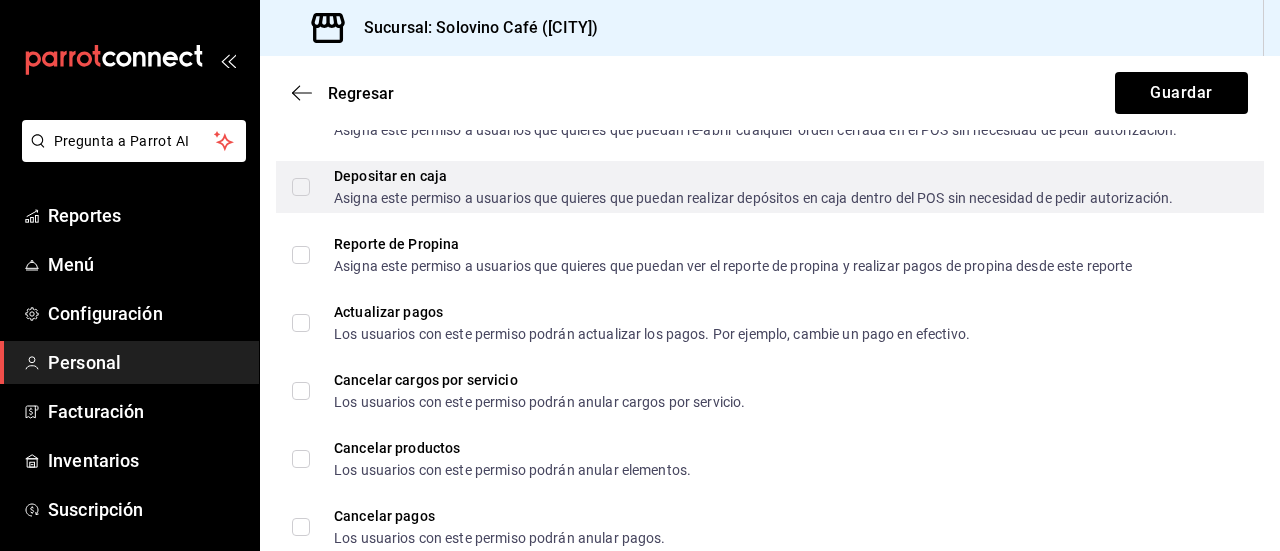 click on "Depositar en caja Asigna este permiso a usuarios que quieres que puedan realizar depósitos en caja dentro del POS sin necesidad de pedir autorización." at bounding box center [741, 187] 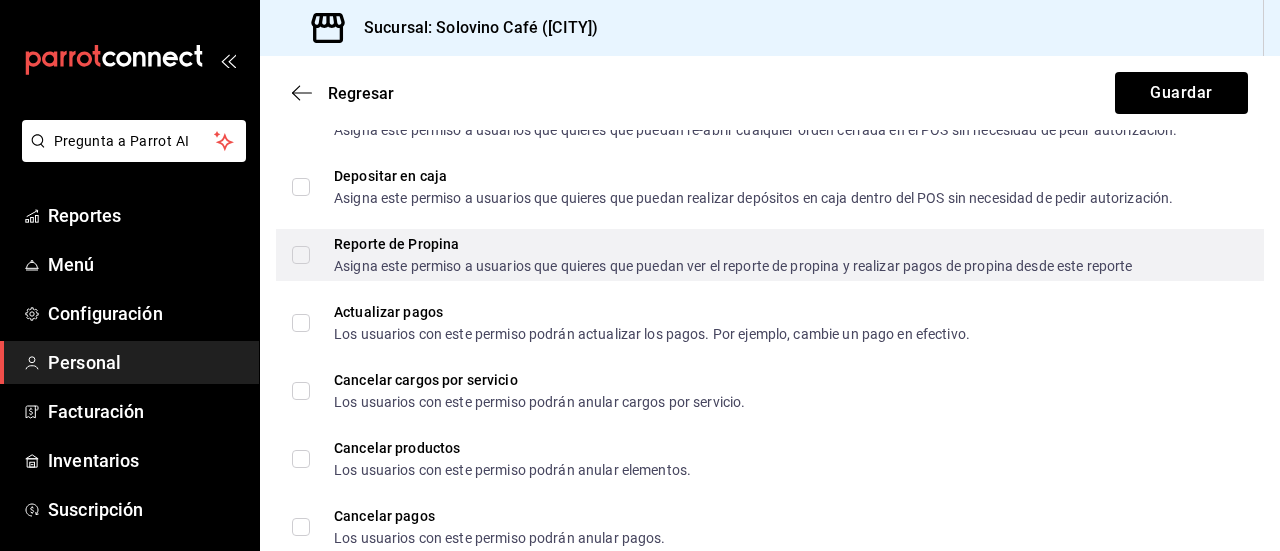 click on "Reporte de Propina Asigna este permiso a usuarios que quieres que puedan ver el reporte de propina y realizar pagos de propina desde este reporte" at bounding box center [301, 255] 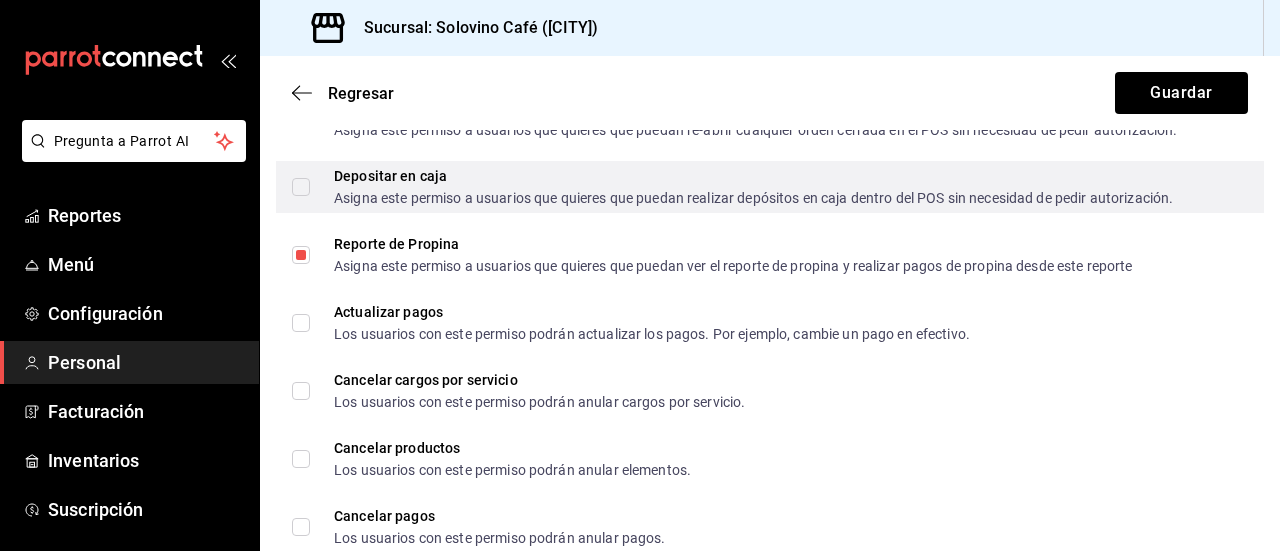 click on "Depositar en caja Asigna este permiso a usuarios que quieres que puedan realizar depósitos en caja dentro del POS sin necesidad de pedir autorización." at bounding box center [732, 187] 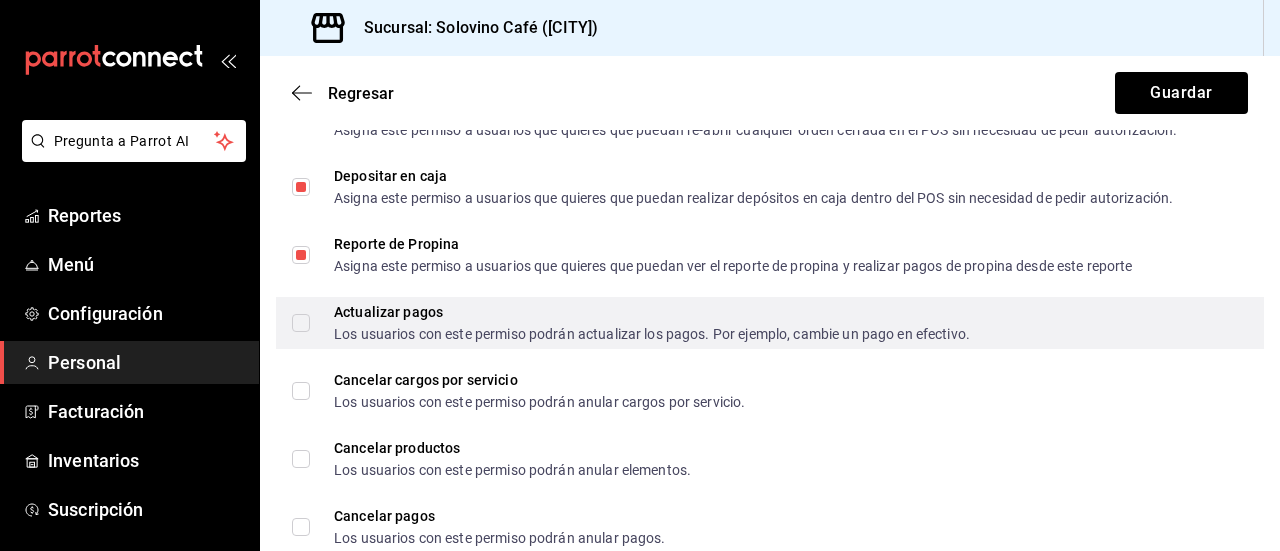 click on "Actualizar pagos Los usuarios con este permiso podrán actualizar los pagos. Por ejemplo, cambie un pago en efectivo." at bounding box center [301, 323] 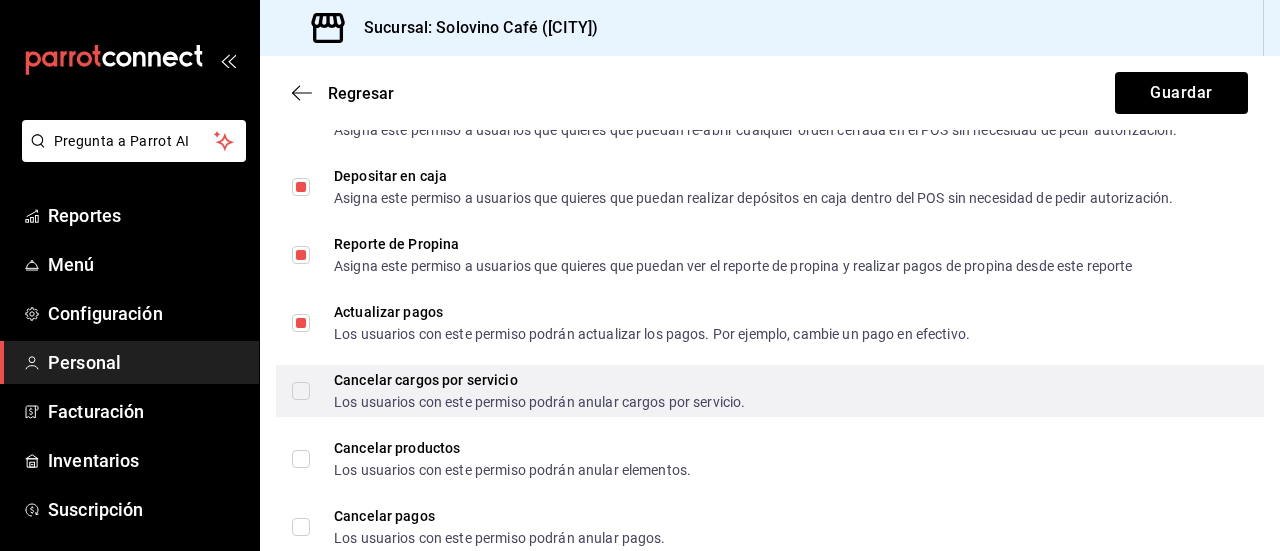 click on "Cancelar cargos por servicio Los usuarios con este permiso podrán anular cargos por servicio." at bounding box center [301, 391] 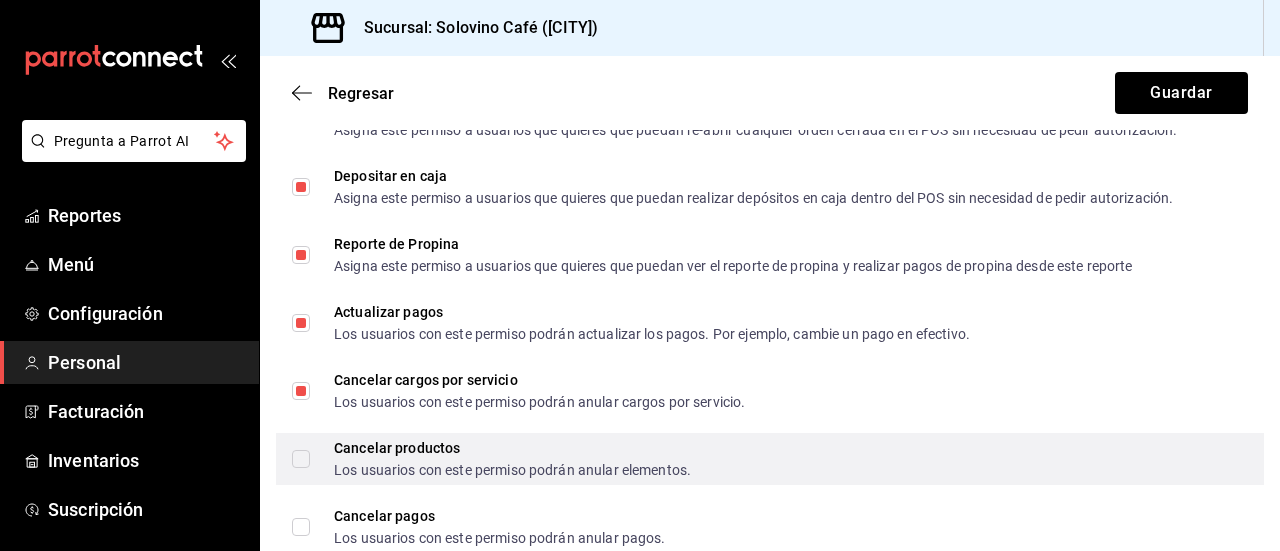 click on "Cancelar productos Los usuarios con este permiso podrán anular elementos." at bounding box center [301, 459] 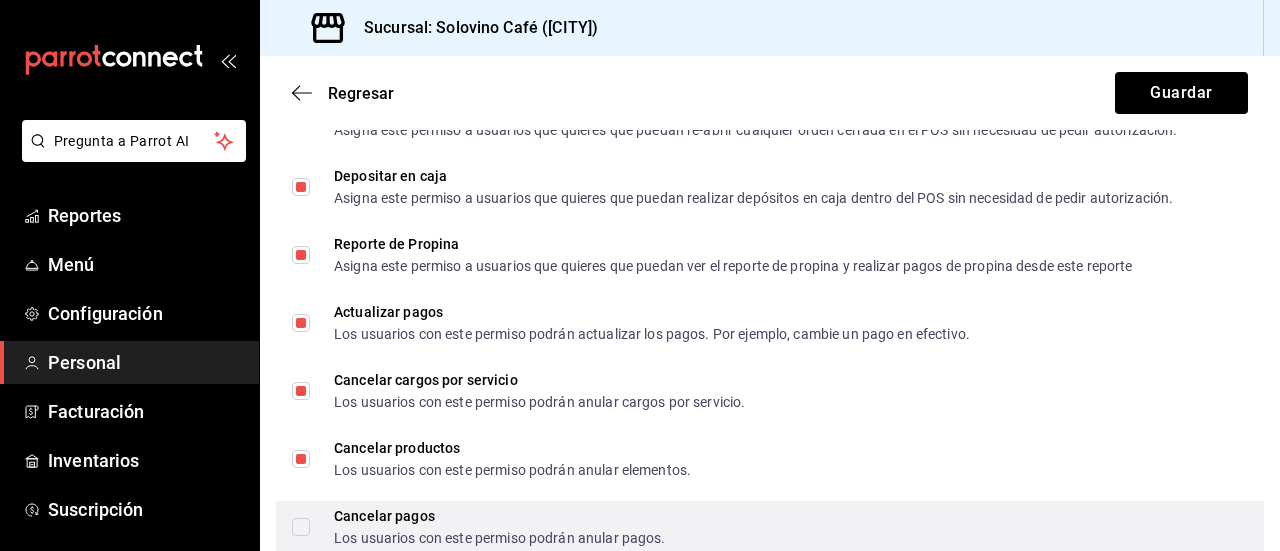 click on "Cancelar pagos Los usuarios con este permiso podrán anular pagos." at bounding box center (301, 527) 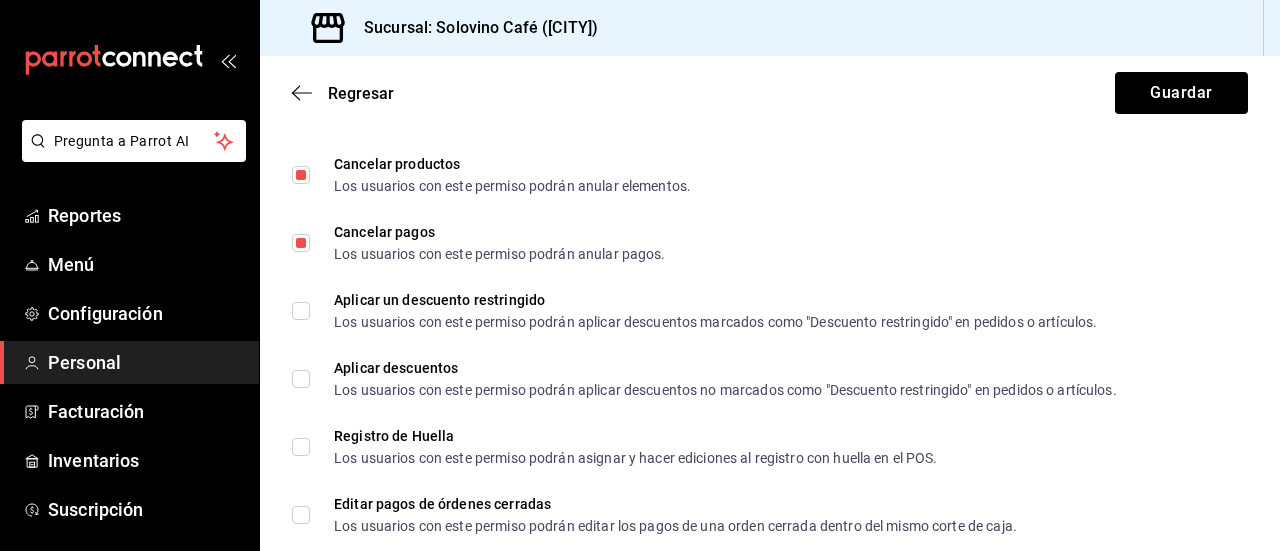scroll, scrollTop: 3258, scrollLeft: 0, axis: vertical 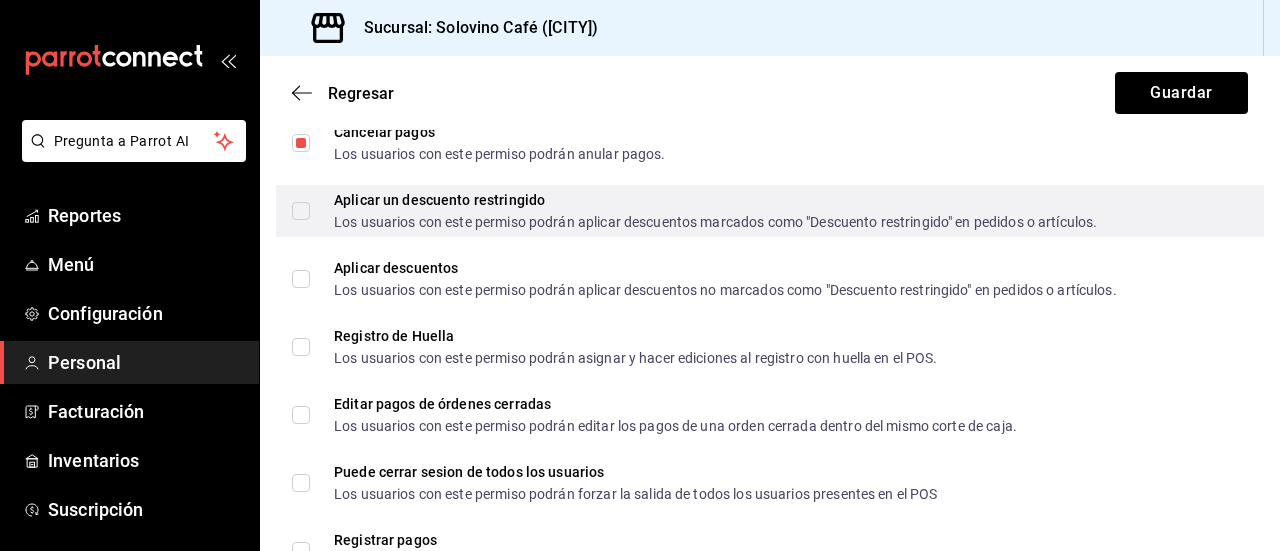 click on "Aplicar un descuento restringido Los usuarios con este permiso podrán aplicar descuentos marcados como "Descuento restringido" en pedidos o artículos." at bounding box center [301, 211] 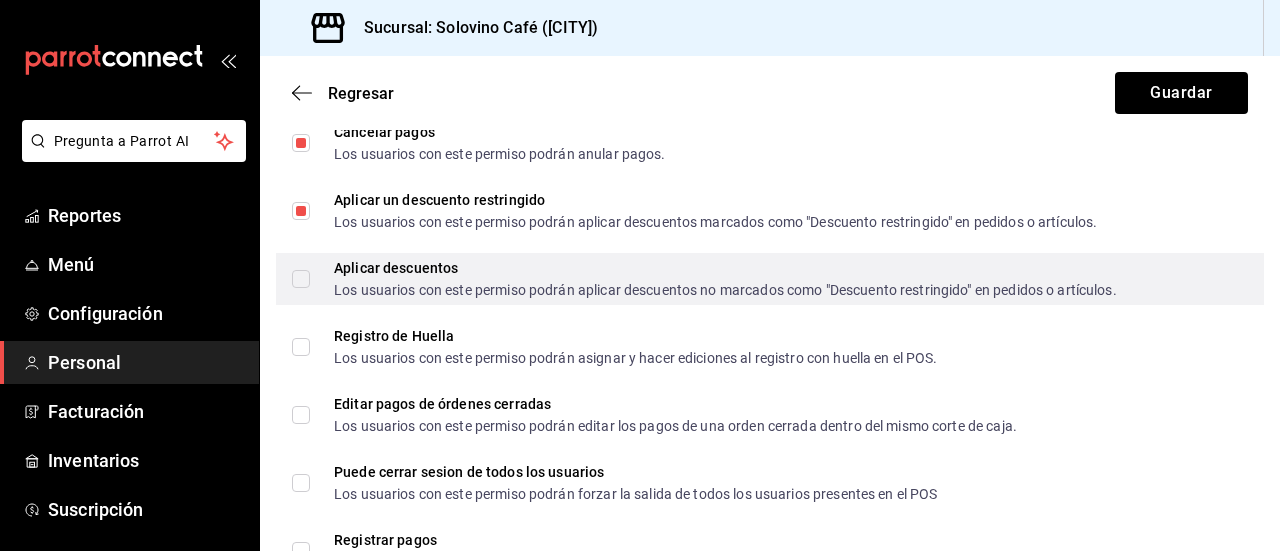 click on "Aplicar descuentos Los usuarios con este permiso podrán aplicar descuentos no marcados como "Descuento restringido" en pedidos o artículos." at bounding box center [301, 279] 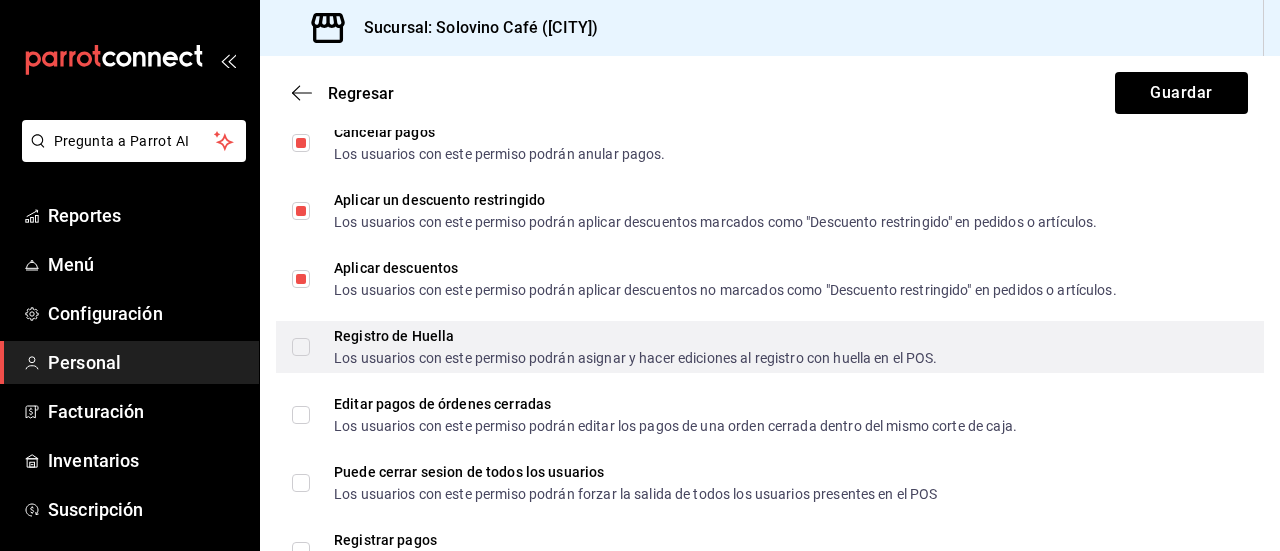 click on "Registro de Huella Los usuarios con este permiso podrán asignar y hacer ediciones al registro con huella en el POS." at bounding box center (301, 347) 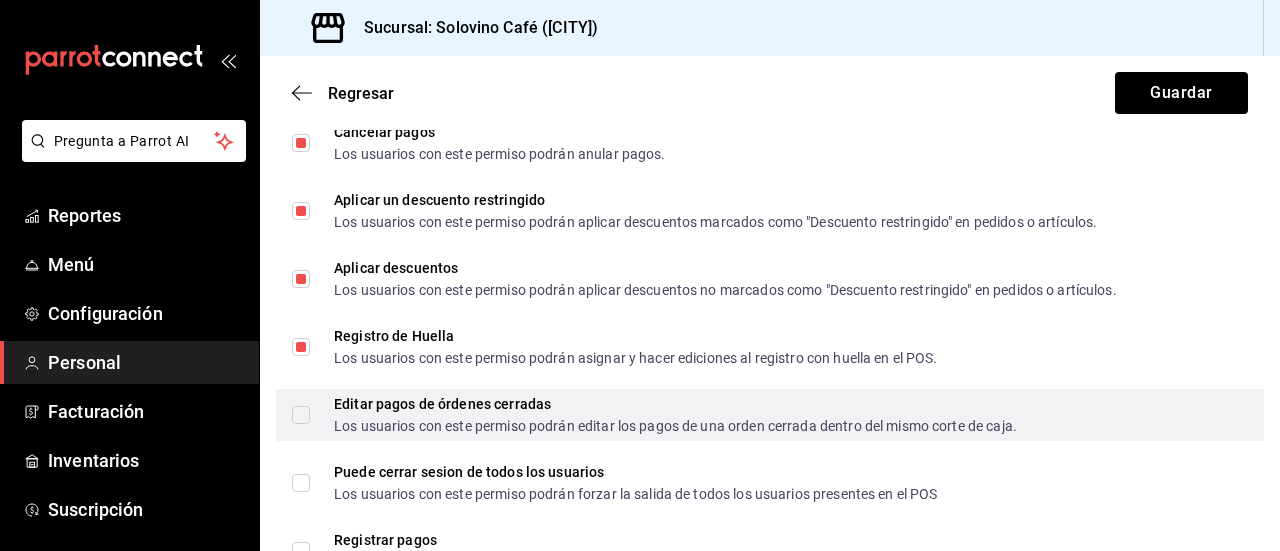 click on "Editar pagos de órdenes cerradas Los usuarios con este permiso podrán editar los pagos de una orden cerrada dentro del mismo corte de caja." at bounding box center [301, 415] 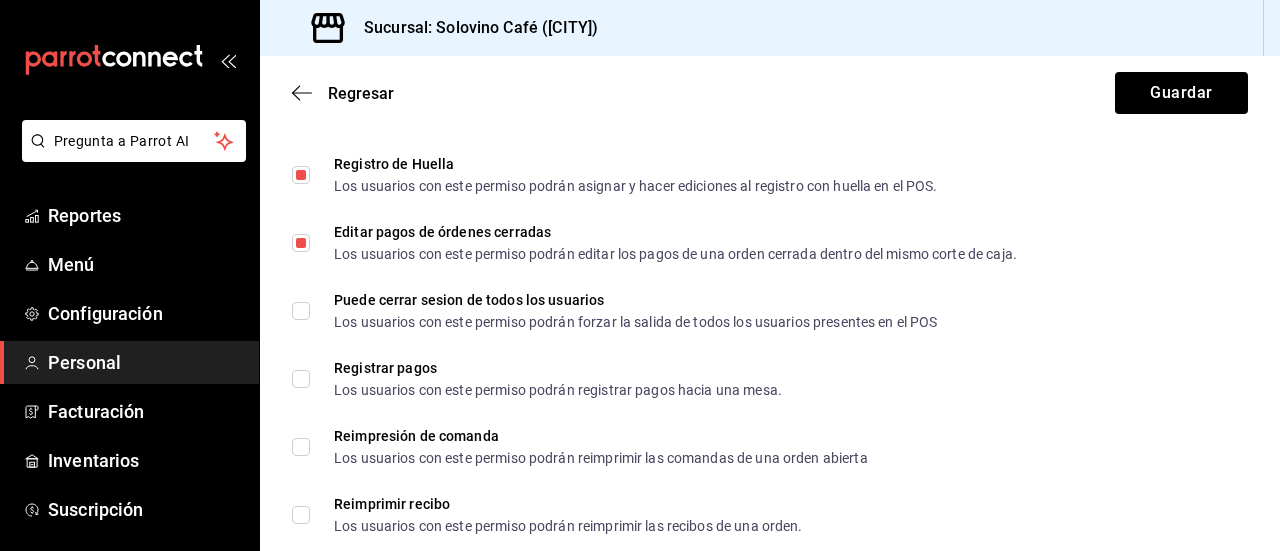 scroll, scrollTop: 3560, scrollLeft: 0, axis: vertical 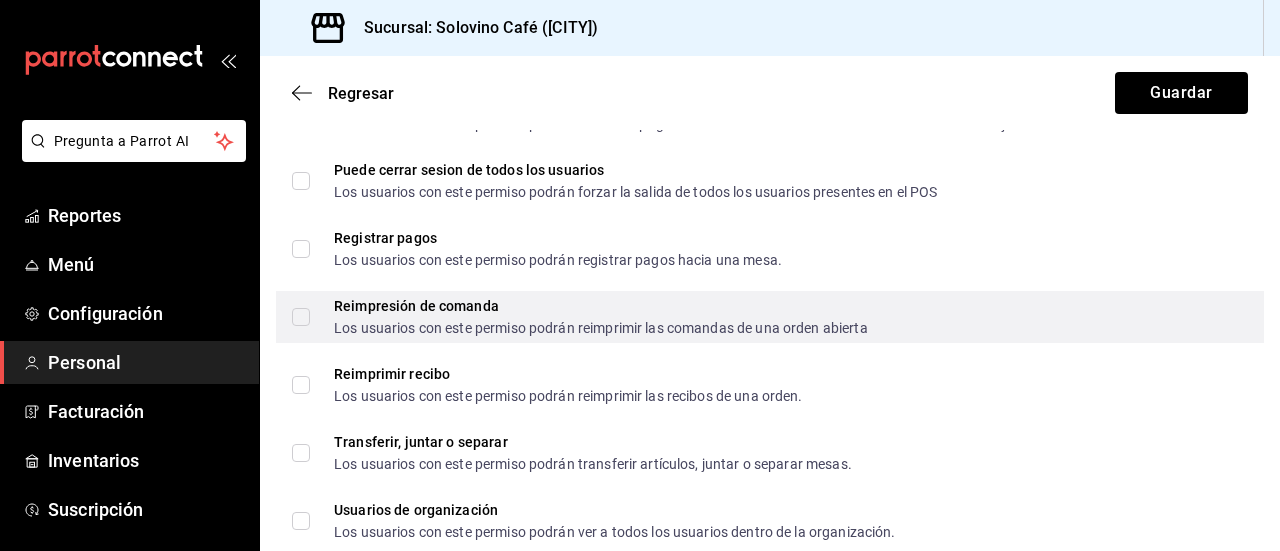 click on "Reimpresión de comanda Los usuarios con este permiso podrán reimprimir las comandas de una orden abierta" at bounding box center (301, 317) 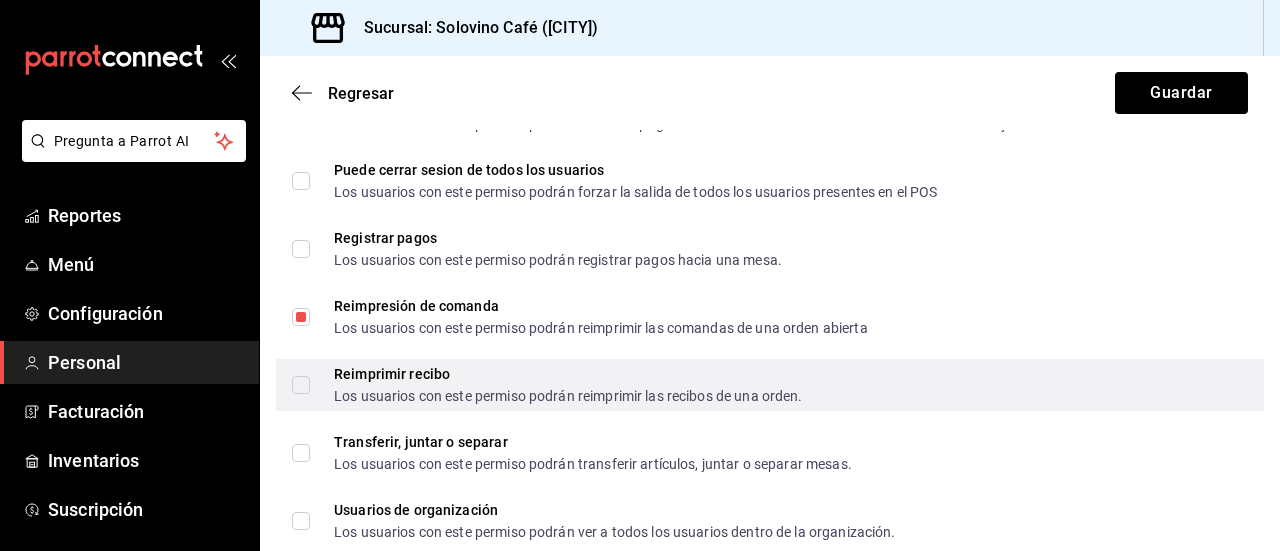 click on "Reimprimir recibo Los usuarios con este permiso podrán reimprimir las recibos de una orden." at bounding box center (301, 385) 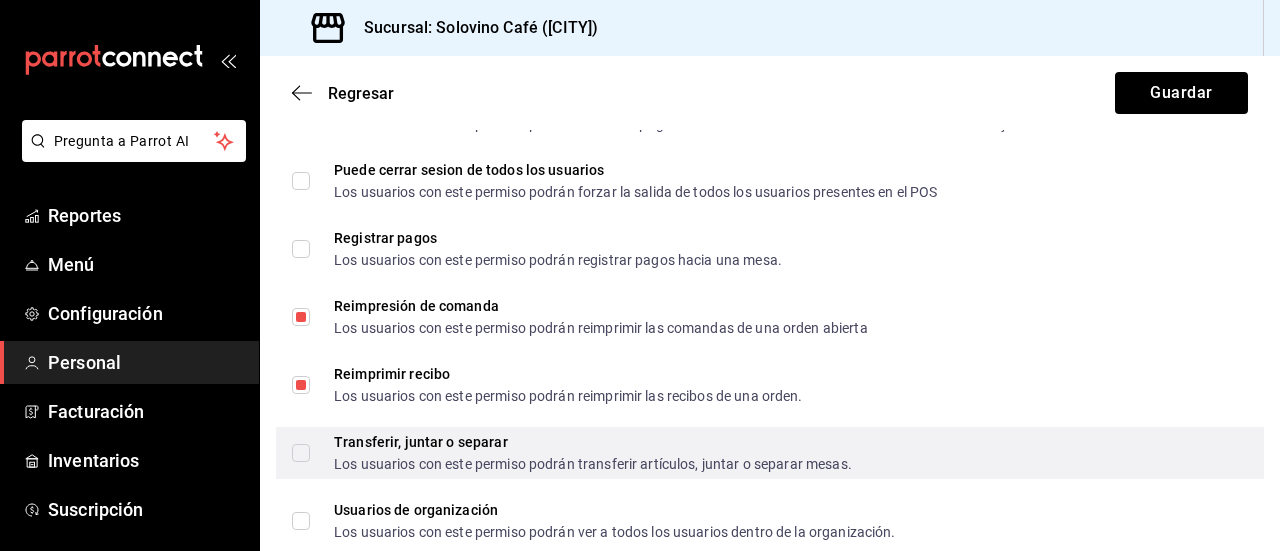 click on "Transferir, juntar o separar Los usuarios con este permiso podrán transferir artículos, juntar o separar mesas." at bounding box center [301, 453] 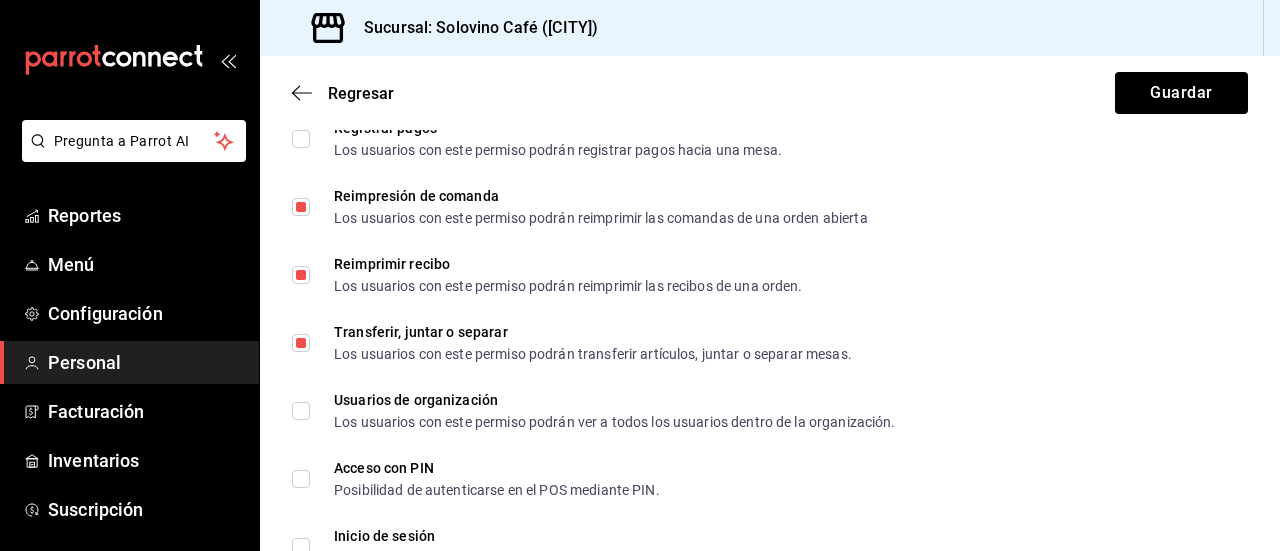 scroll, scrollTop: 3807, scrollLeft: 0, axis: vertical 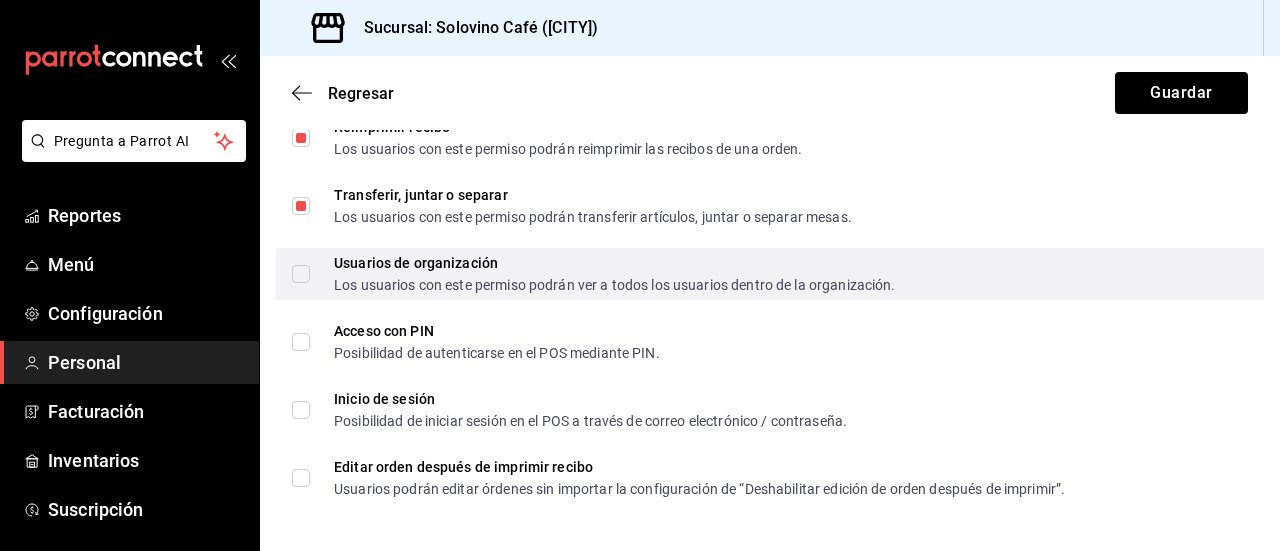click on "Usuarios de organización Los usuarios con este permiso podrán ver a todos los usuarios dentro de la organización." at bounding box center (301, 274) 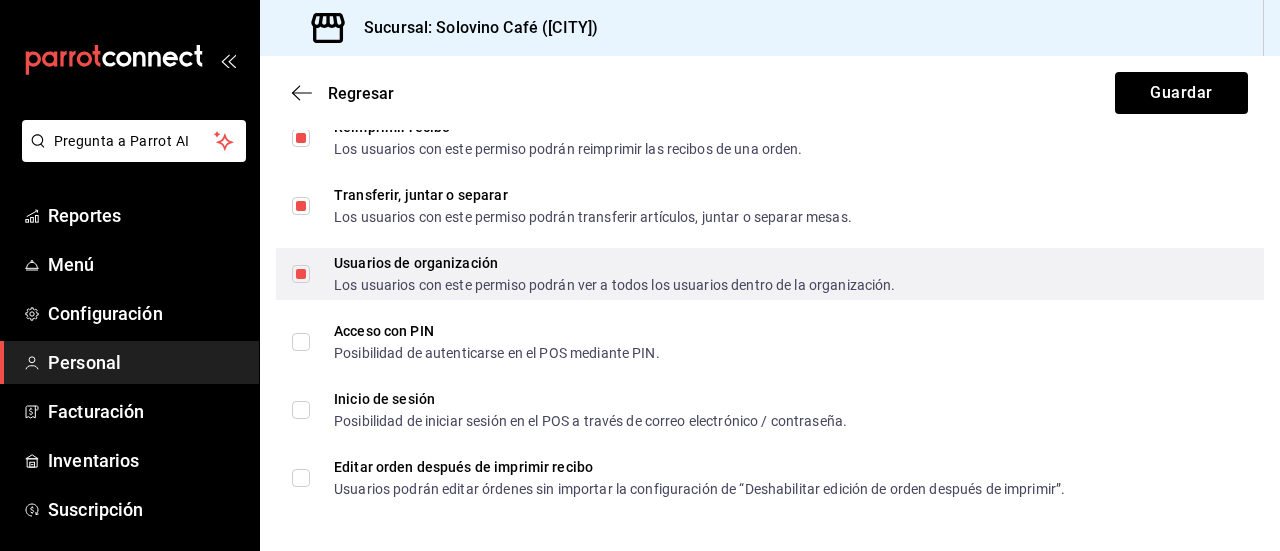 click on "Usuarios de organización Los usuarios con este permiso podrán ver a todos los usuarios dentro de la organización." at bounding box center [301, 274] 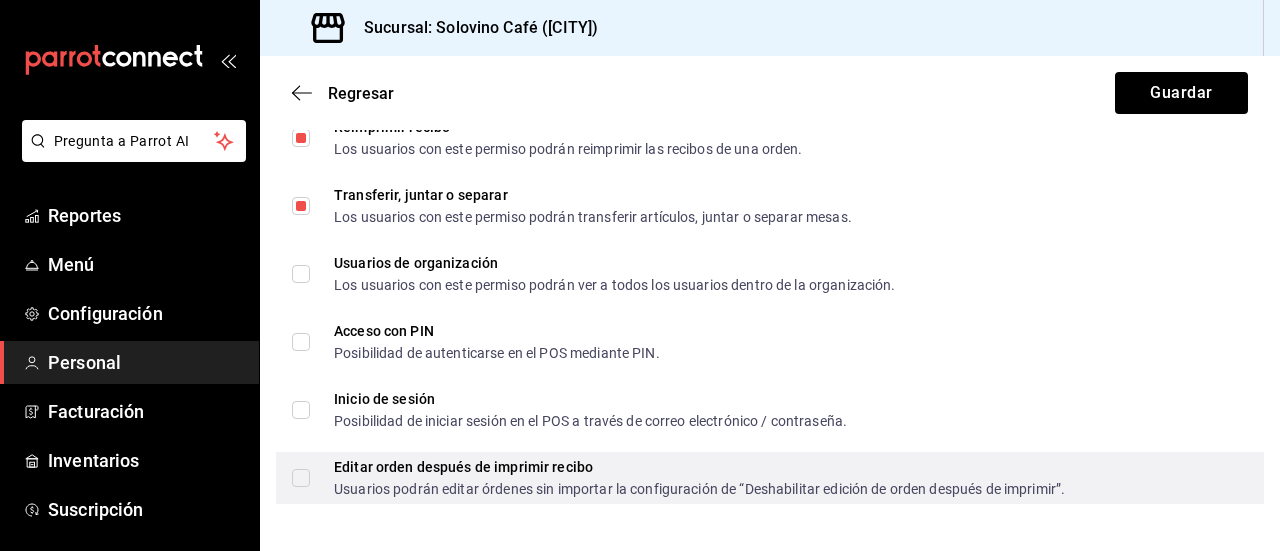 click on "Editar orden después de imprimir recibo Usuarios podrán editar órdenes sin importar la configuración de “Deshabilitar edición de orden después de imprimir”." at bounding box center (301, 478) 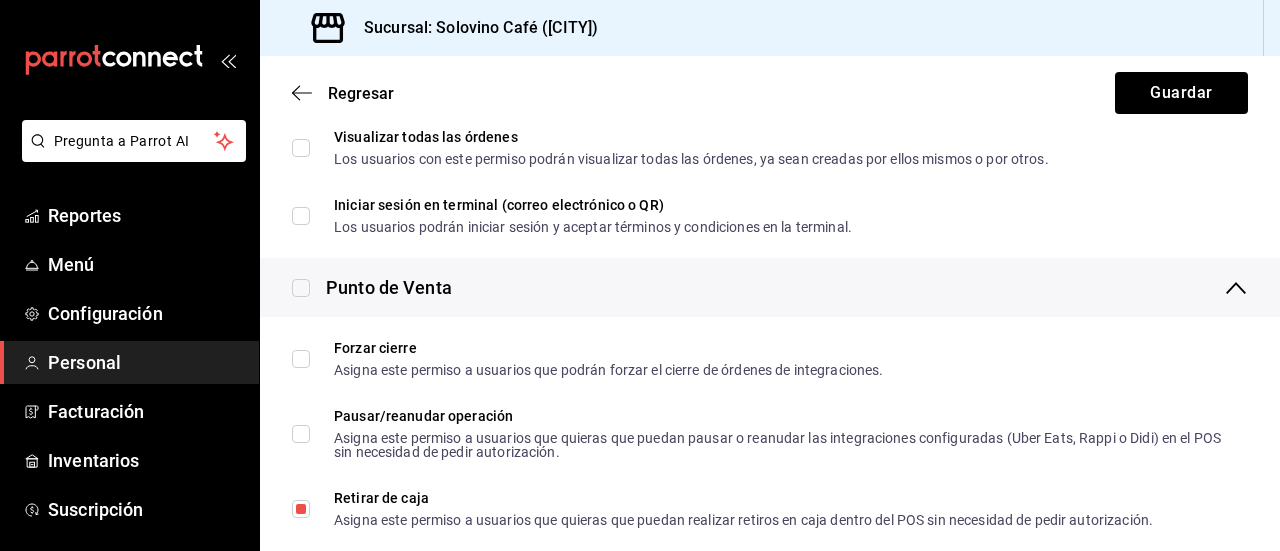 scroll, scrollTop: 2206, scrollLeft: 0, axis: vertical 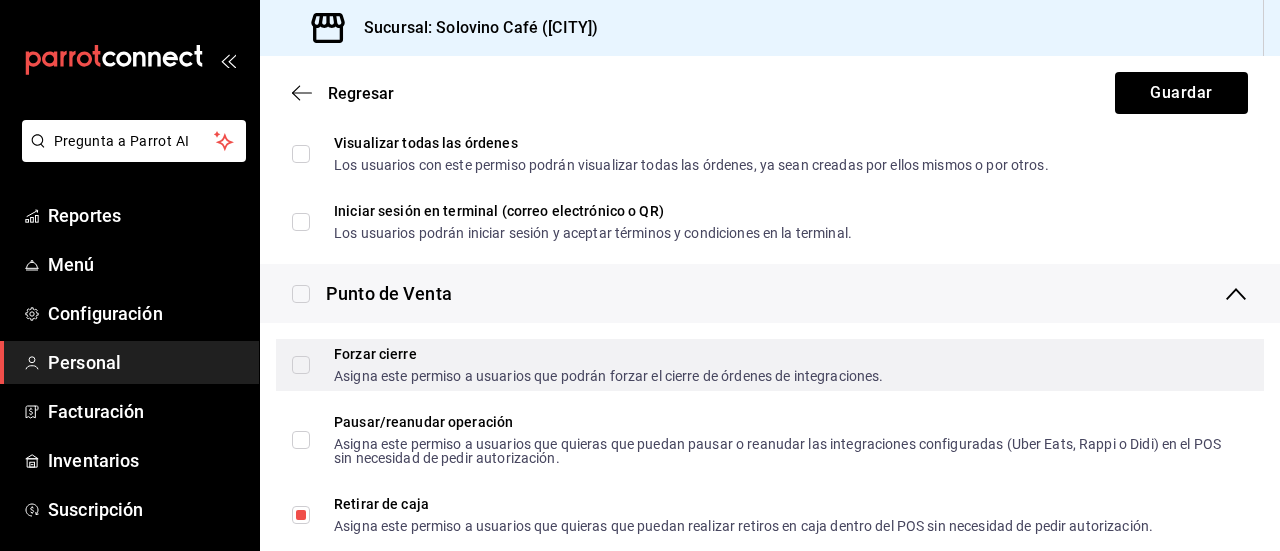 click on "Forzar cierre Asigna este permiso a usuarios que podrán forzar el cierre de órdenes de integraciones." at bounding box center (301, 365) 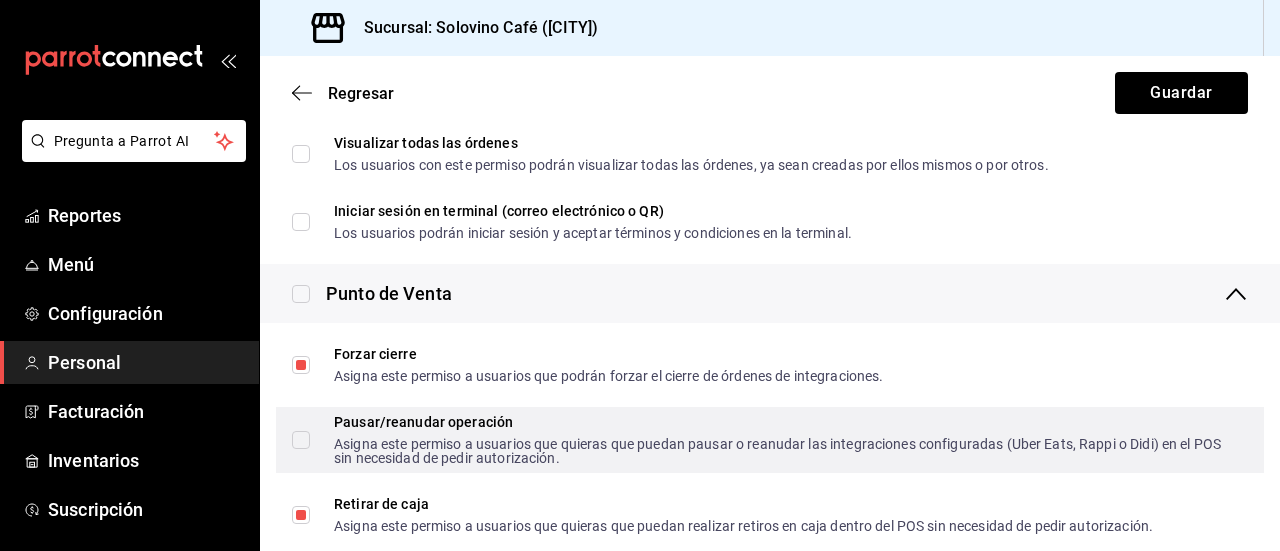 click on "Pausar/reanudar operación Asigna este permiso a usuarios que quieras que puedan pausar o reanudar las integraciones configuradas (Uber Eats, Rappi o Didi) en el POS sin necesidad de pedir autorización." at bounding box center (301, 440) 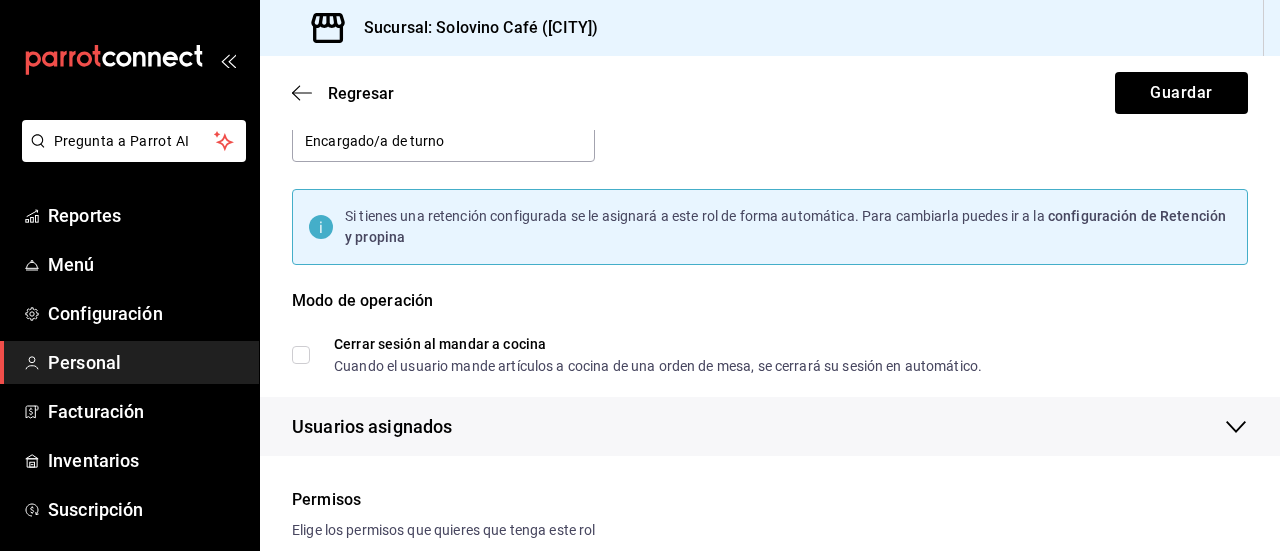 scroll, scrollTop: 0, scrollLeft: 0, axis: both 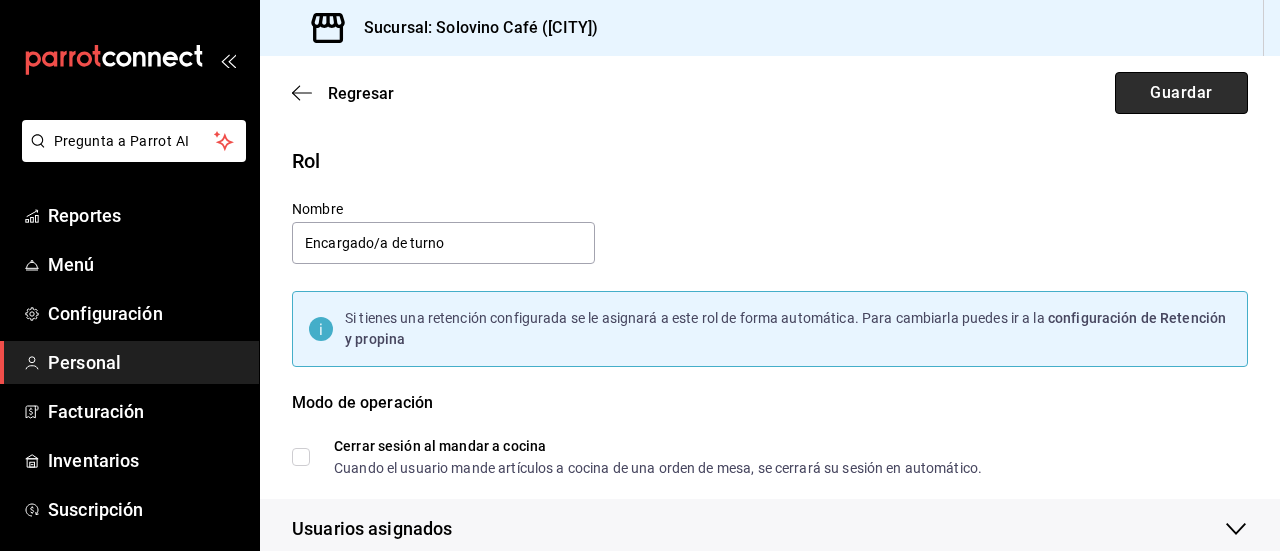 click on "Guardar" at bounding box center [1181, 93] 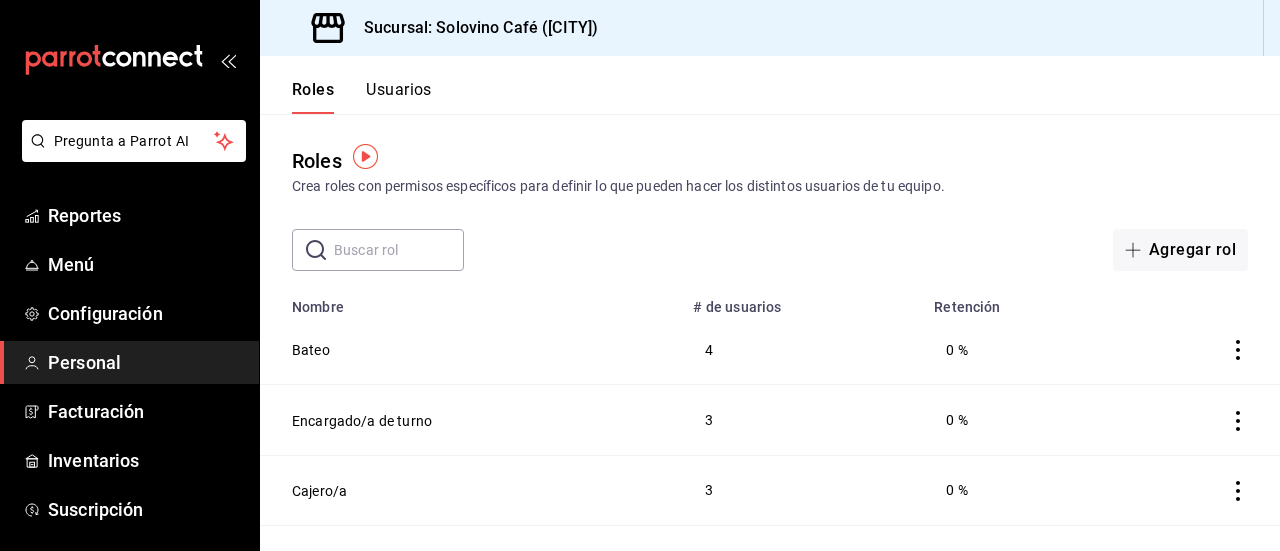 scroll, scrollTop: 86, scrollLeft: 0, axis: vertical 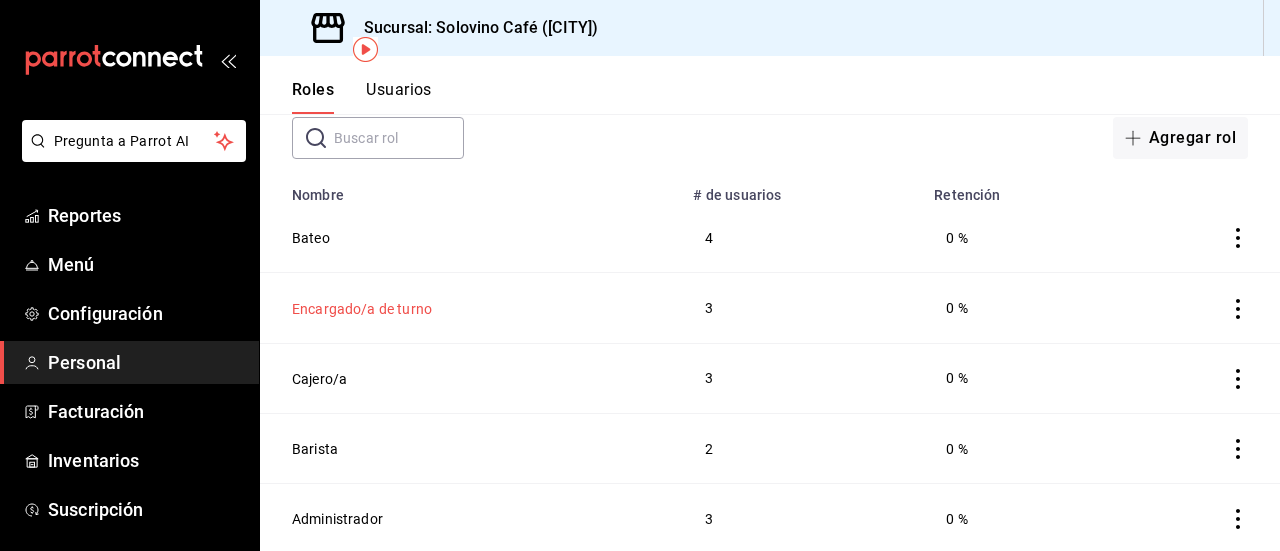 click on "Encargado/a de turno" at bounding box center (362, 309) 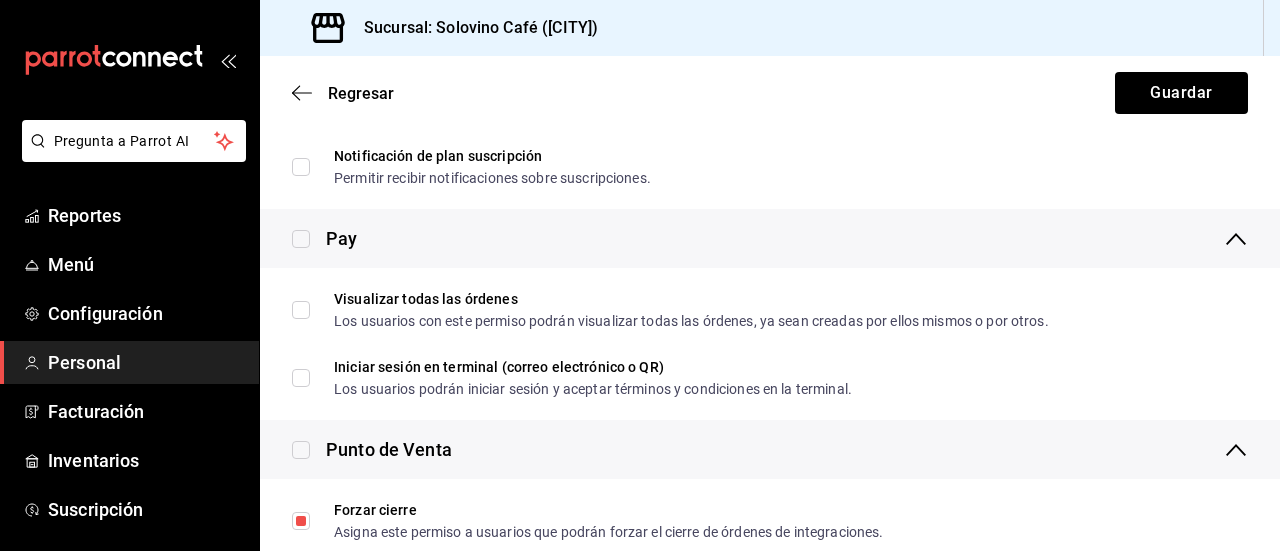 scroll, scrollTop: 0, scrollLeft: 0, axis: both 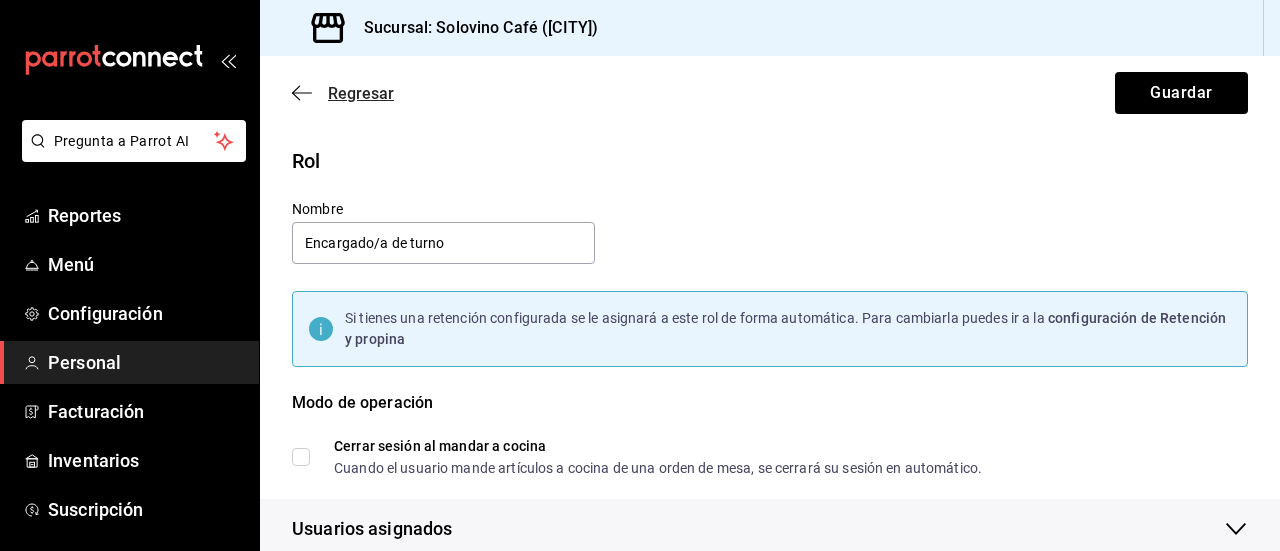 click 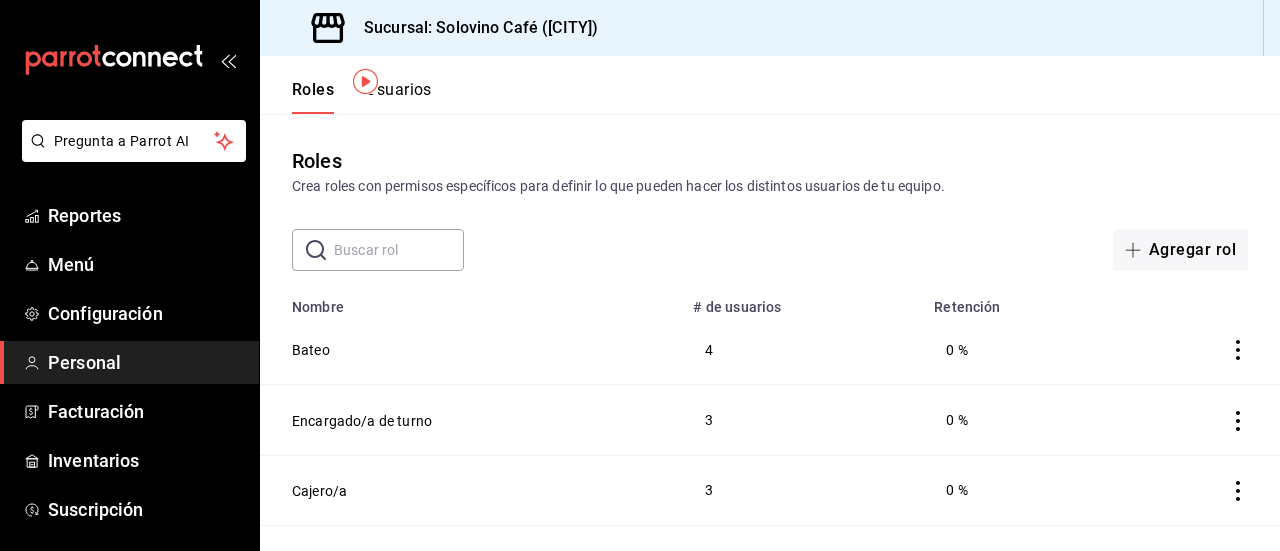 scroll, scrollTop: 112, scrollLeft: 0, axis: vertical 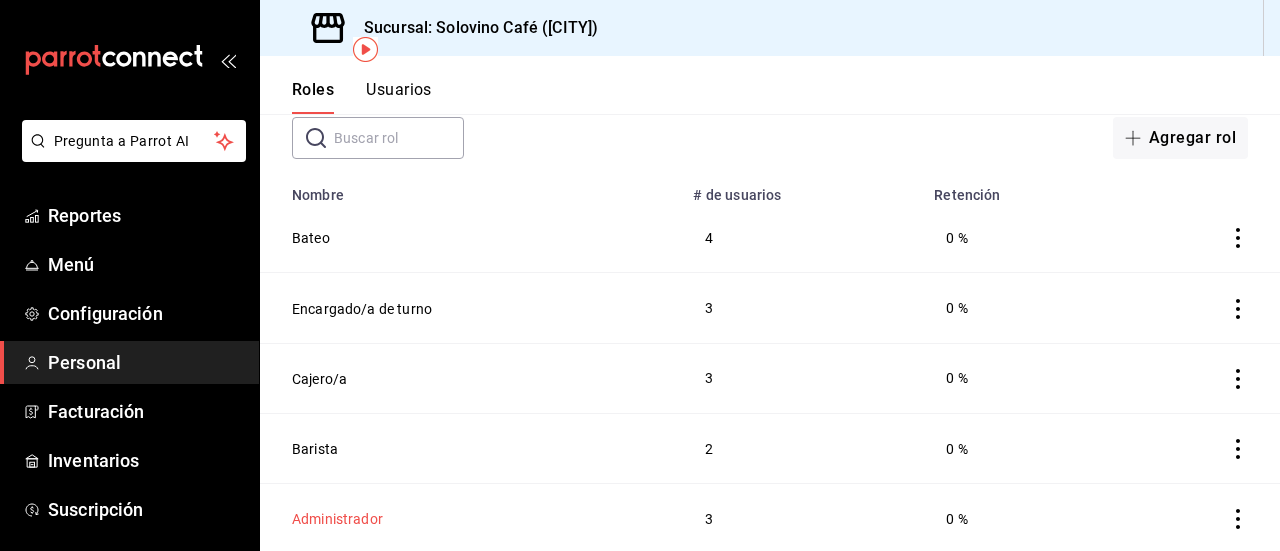 click on "Administrador" at bounding box center (337, 519) 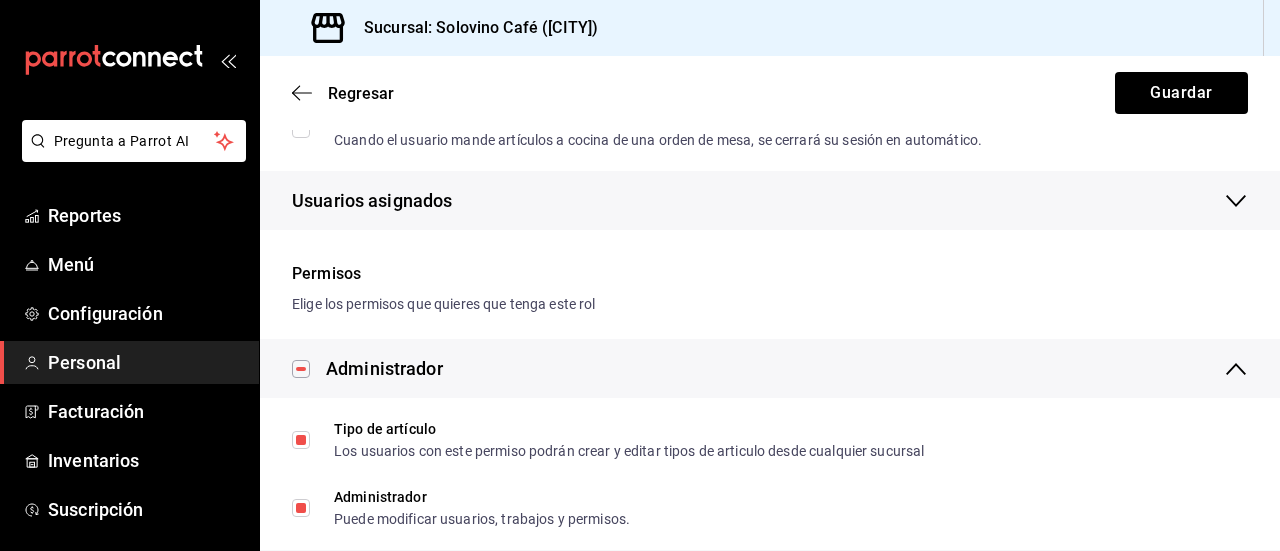 scroll, scrollTop: 0, scrollLeft: 0, axis: both 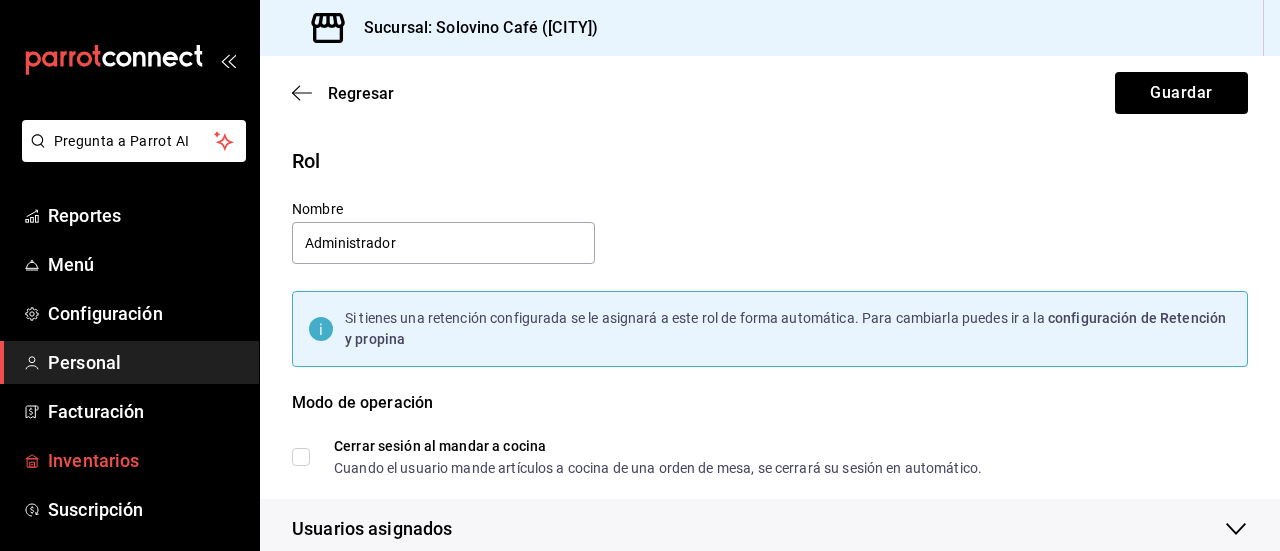 click on "Inventarios" at bounding box center [145, 460] 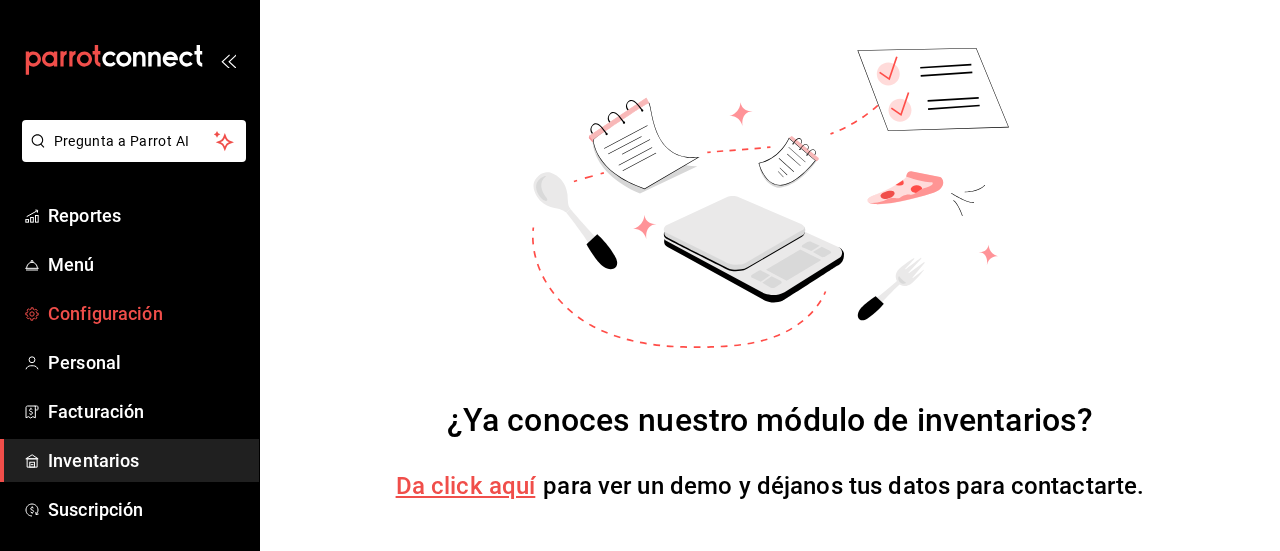 click on "Configuración" at bounding box center (145, 313) 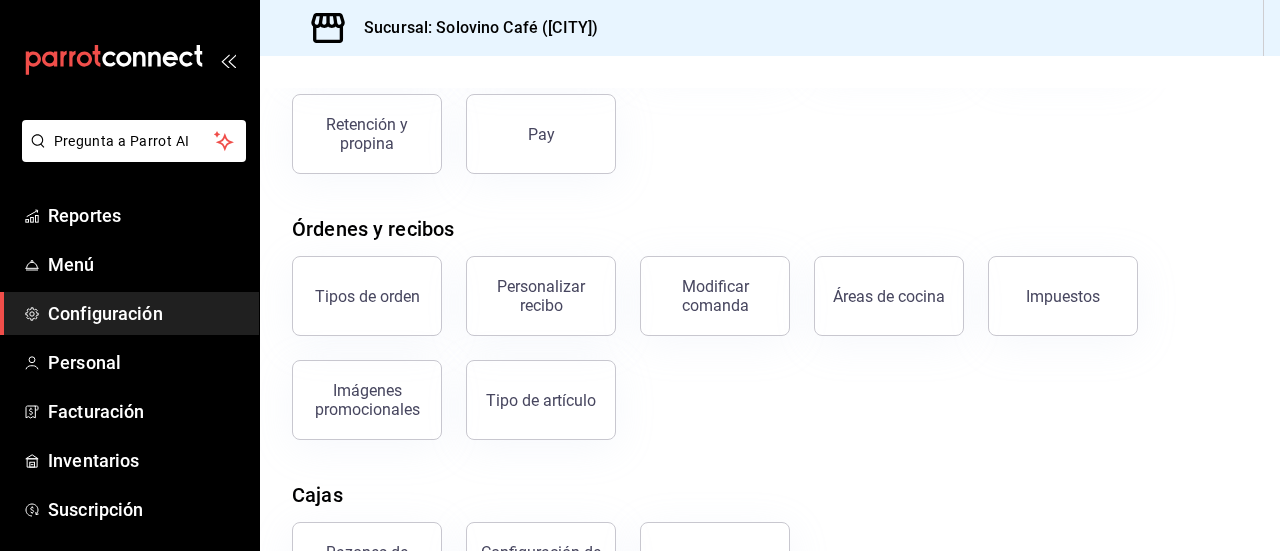 scroll, scrollTop: 127, scrollLeft: 0, axis: vertical 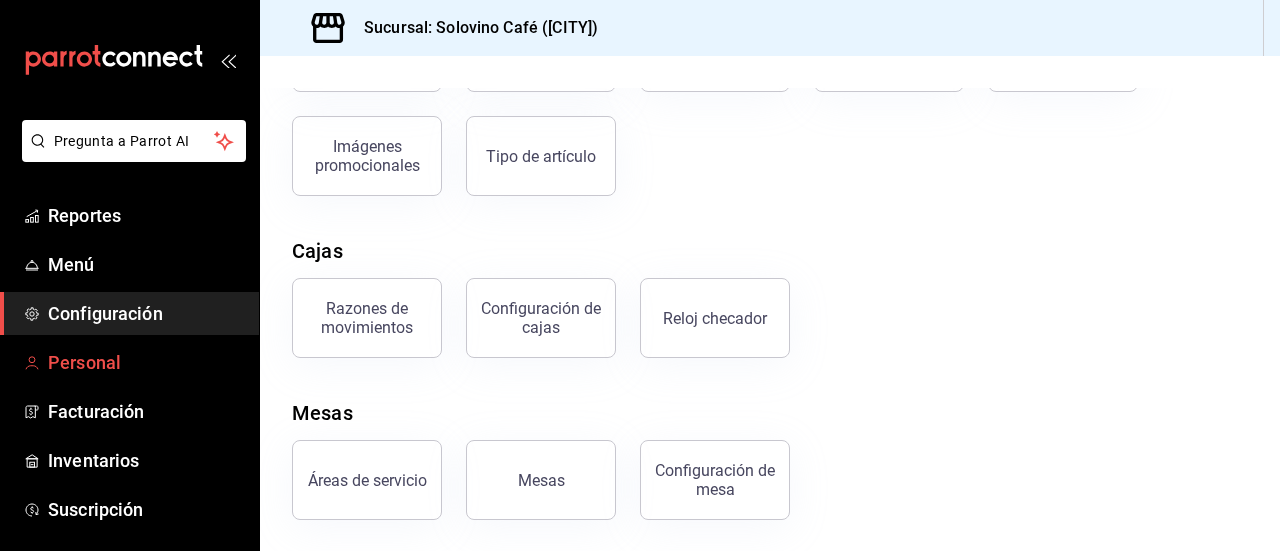 click on "Personal" at bounding box center (145, 362) 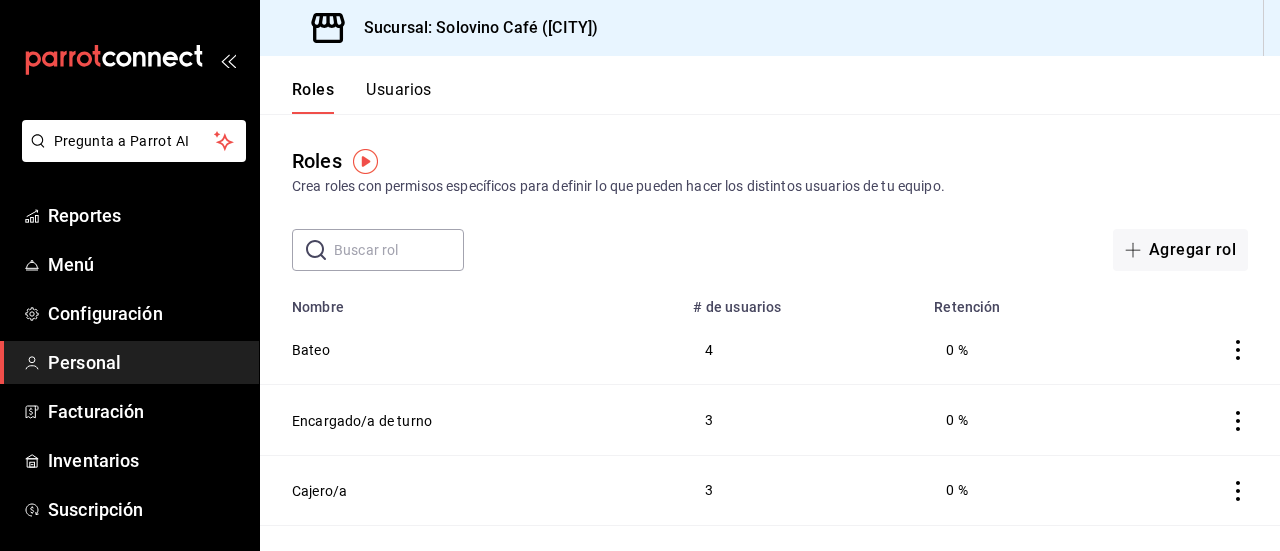 click on "Usuarios" at bounding box center [399, 97] 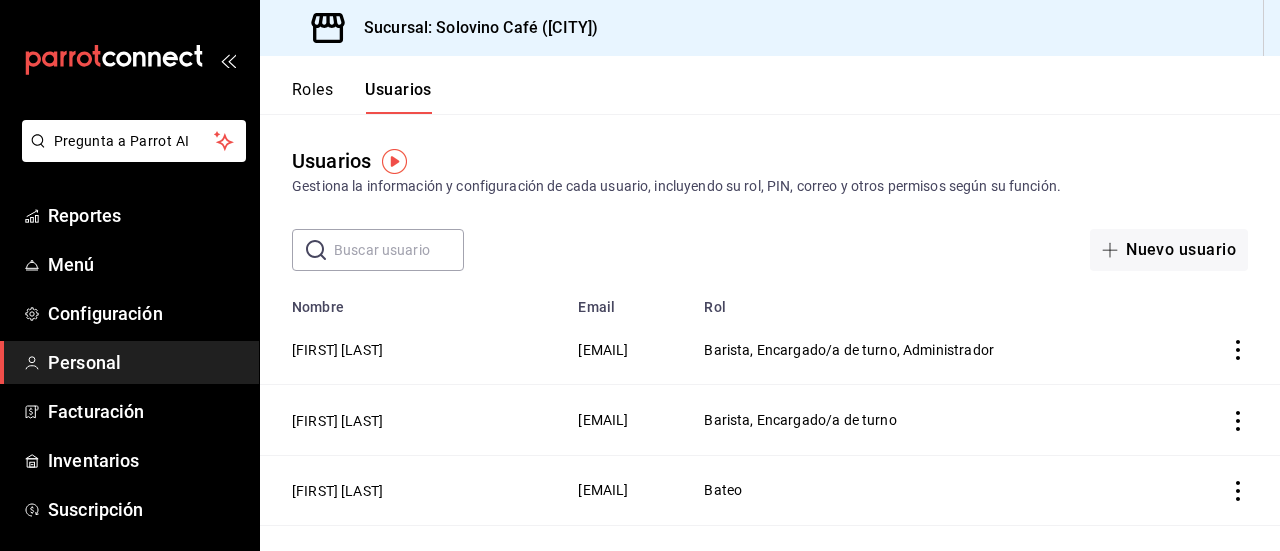 click 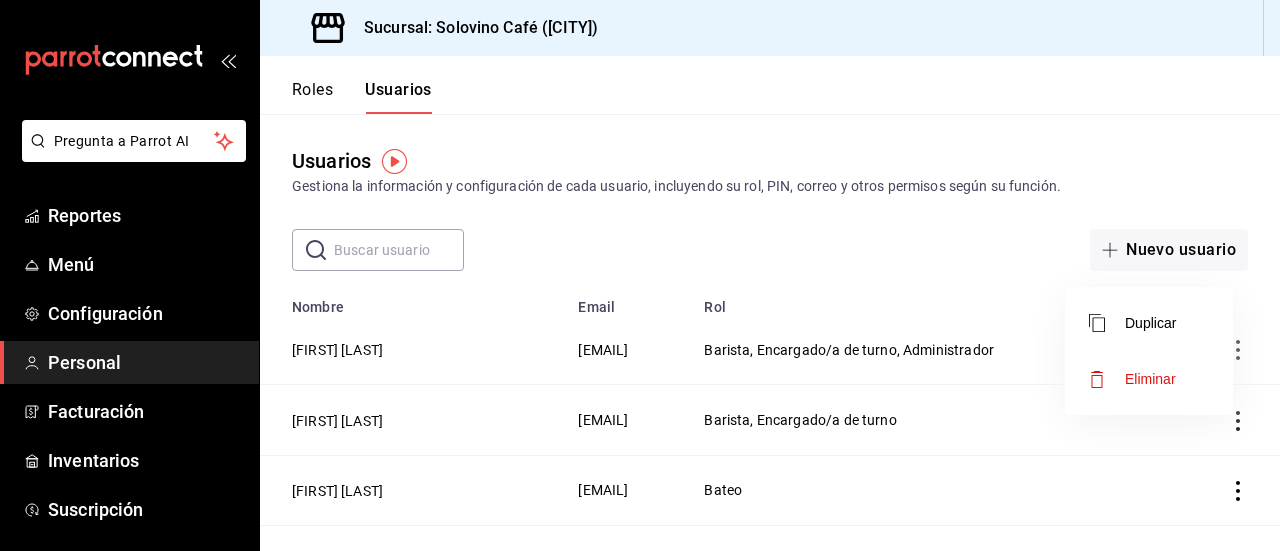 click at bounding box center [640, 275] 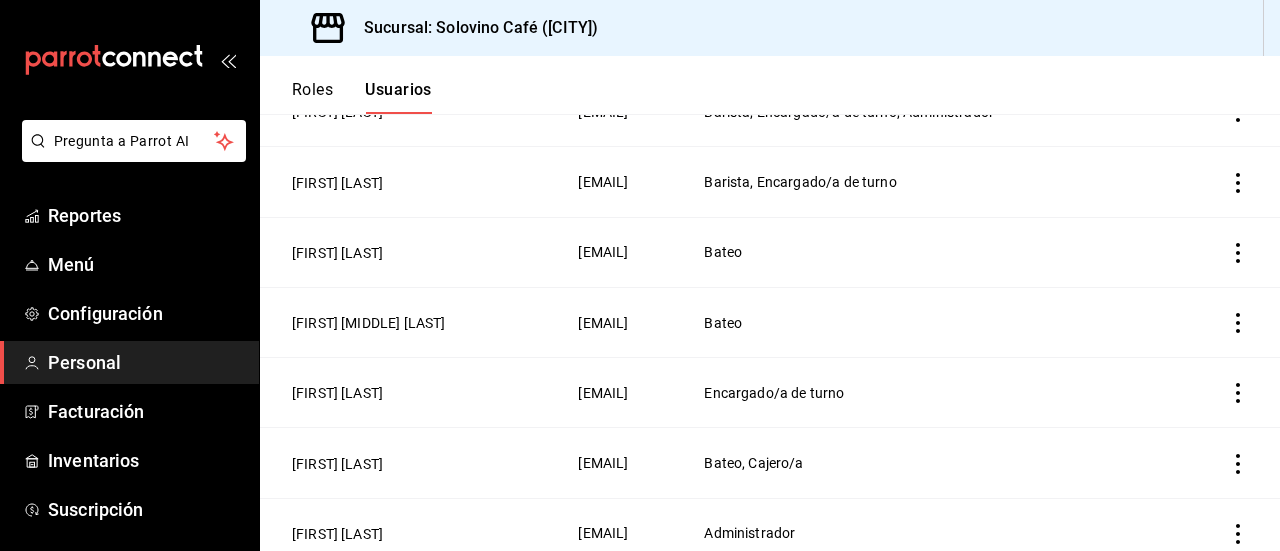 scroll, scrollTop: 278, scrollLeft: 0, axis: vertical 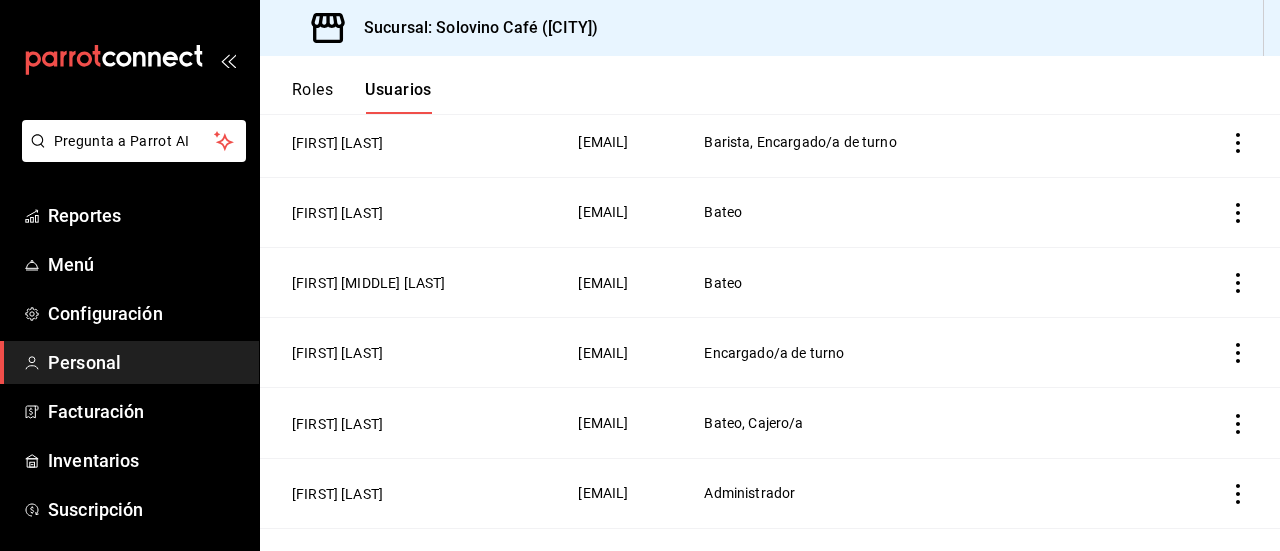 click 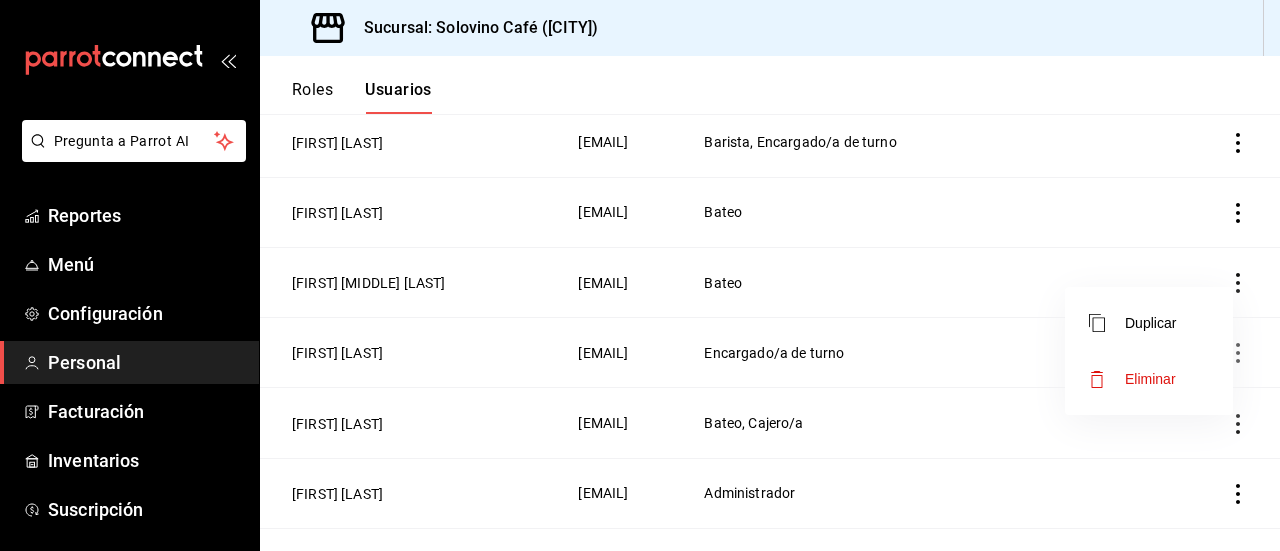 click at bounding box center [640, 275] 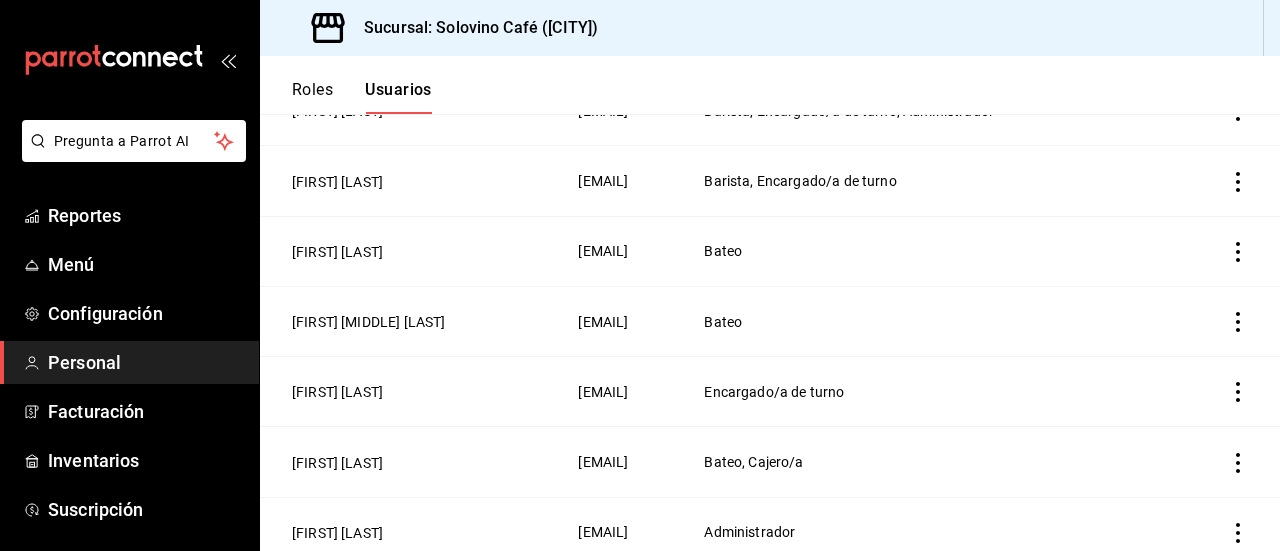 scroll, scrollTop: 152, scrollLeft: 0, axis: vertical 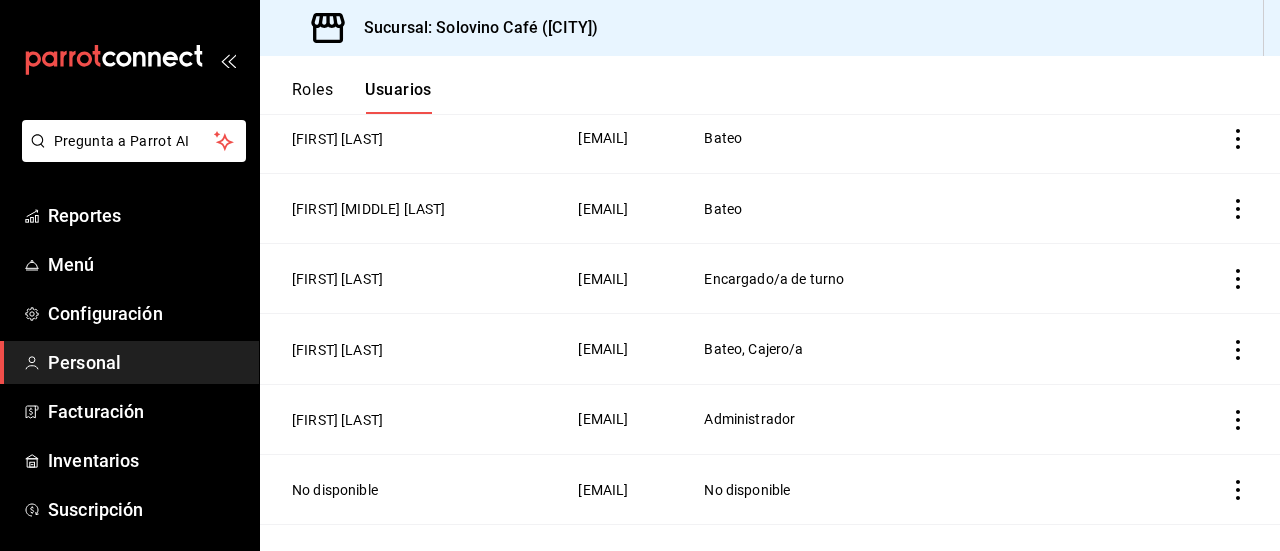 click 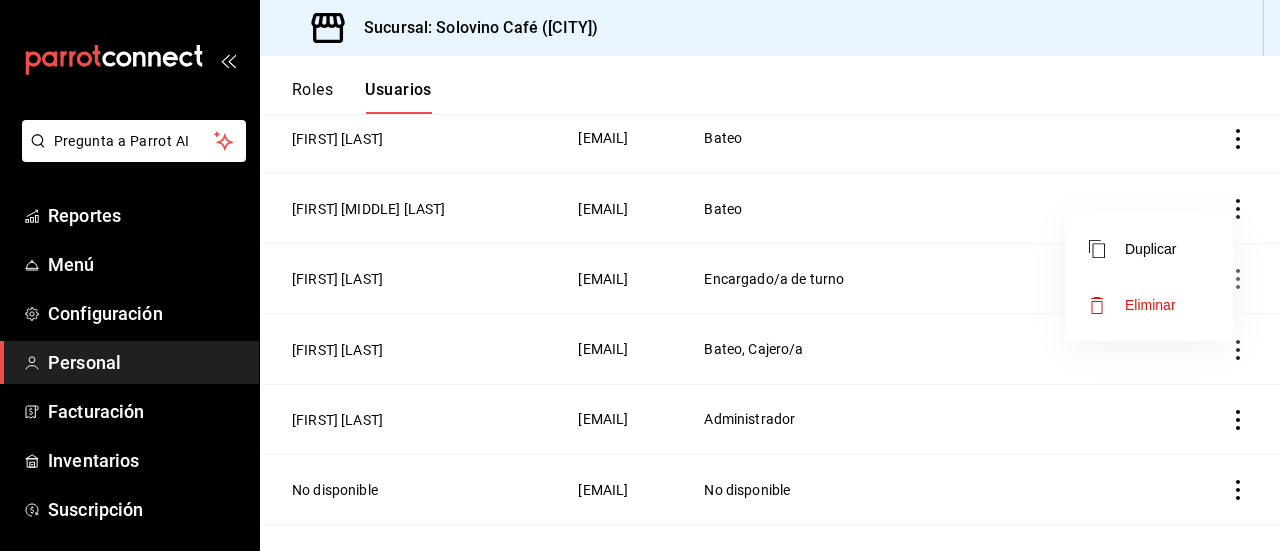 click at bounding box center (640, 275) 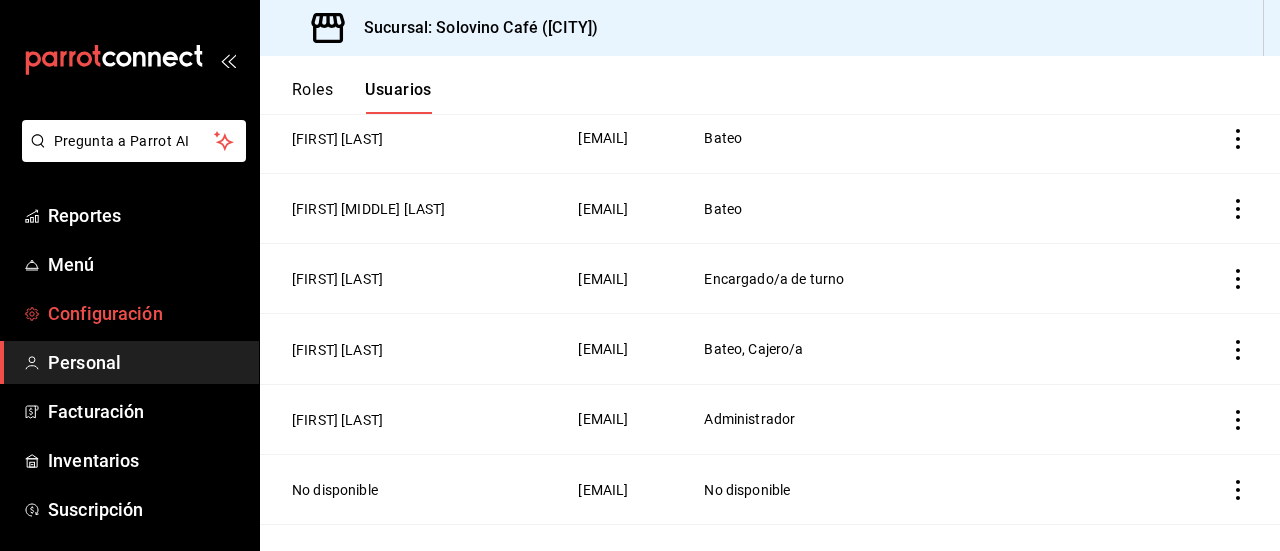 click on "Configuración" at bounding box center (145, 313) 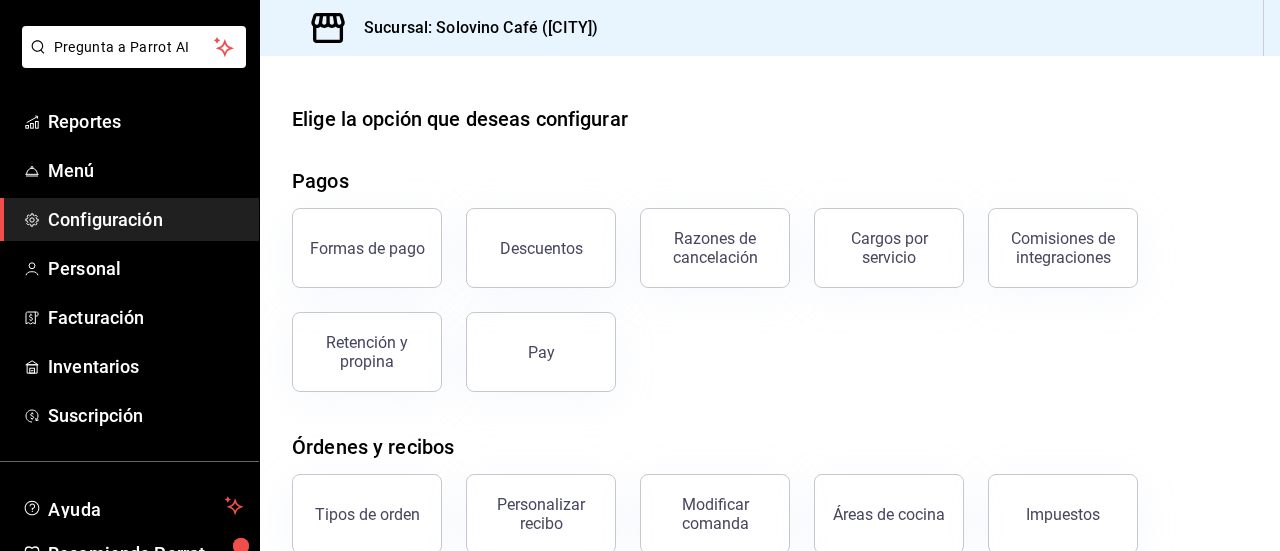 scroll, scrollTop: 100, scrollLeft: 0, axis: vertical 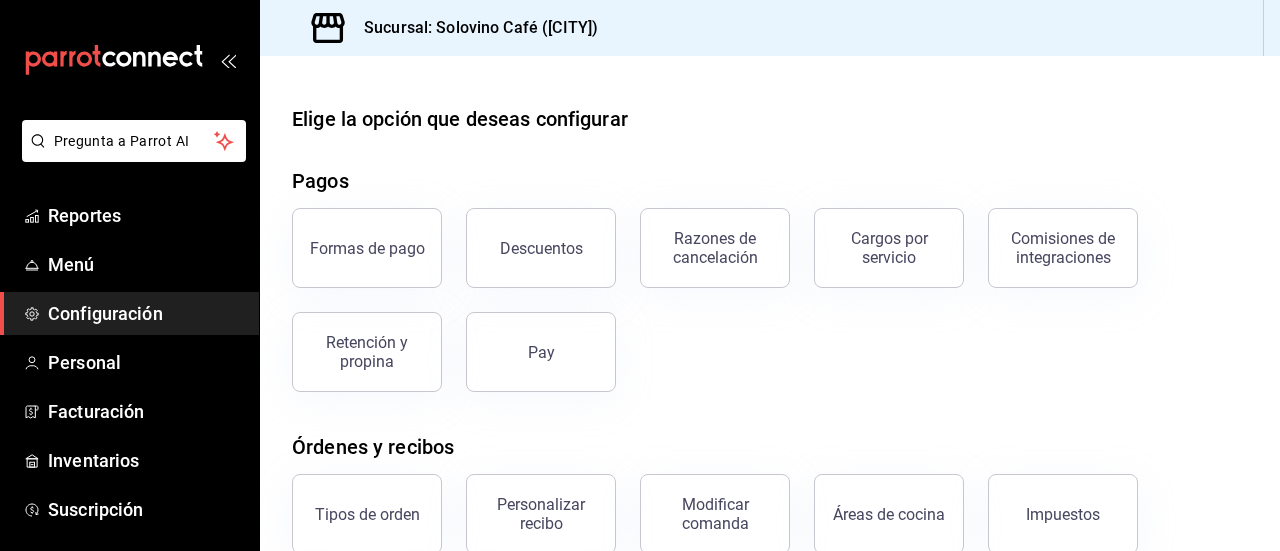 click on "Configuración" at bounding box center (145, 313) 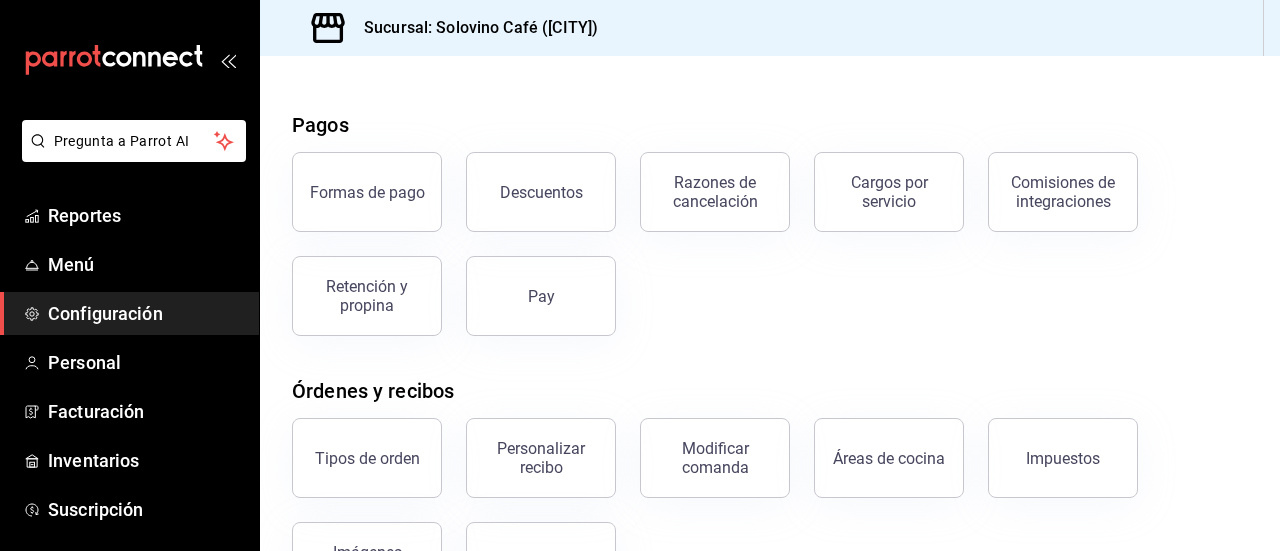 scroll, scrollTop: 0, scrollLeft: 0, axis: both 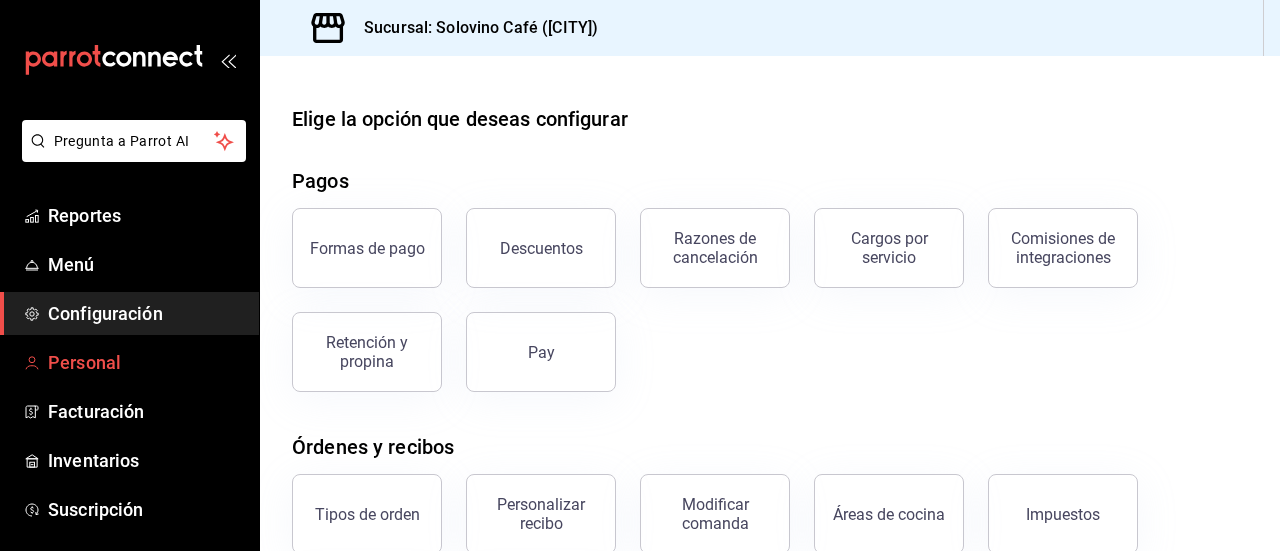 click on "Personal" at bounding box center (145, 362) 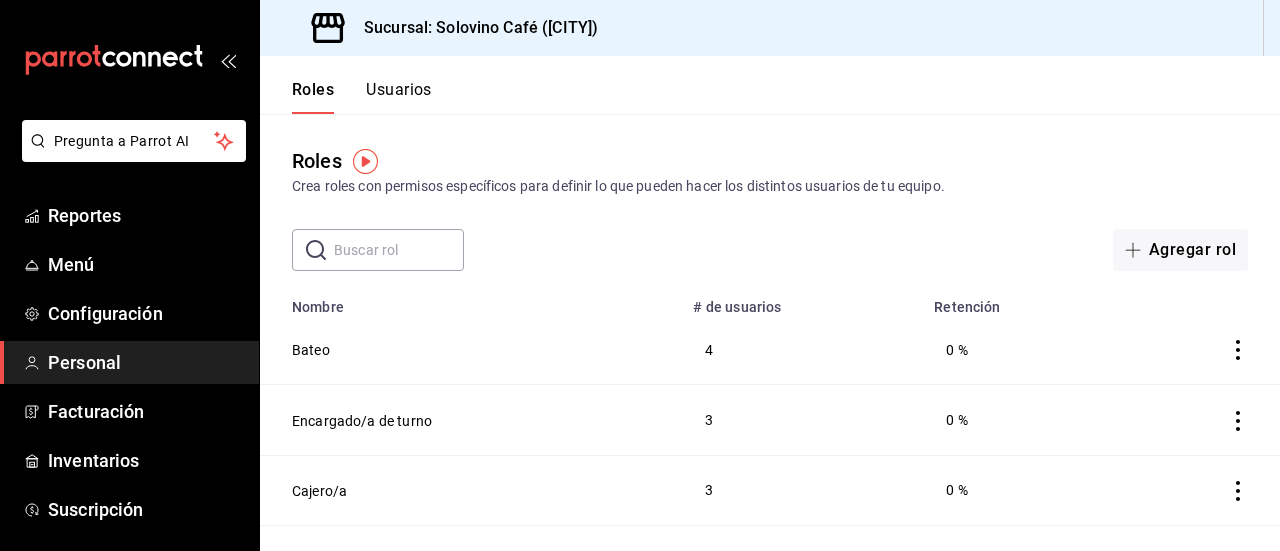 click 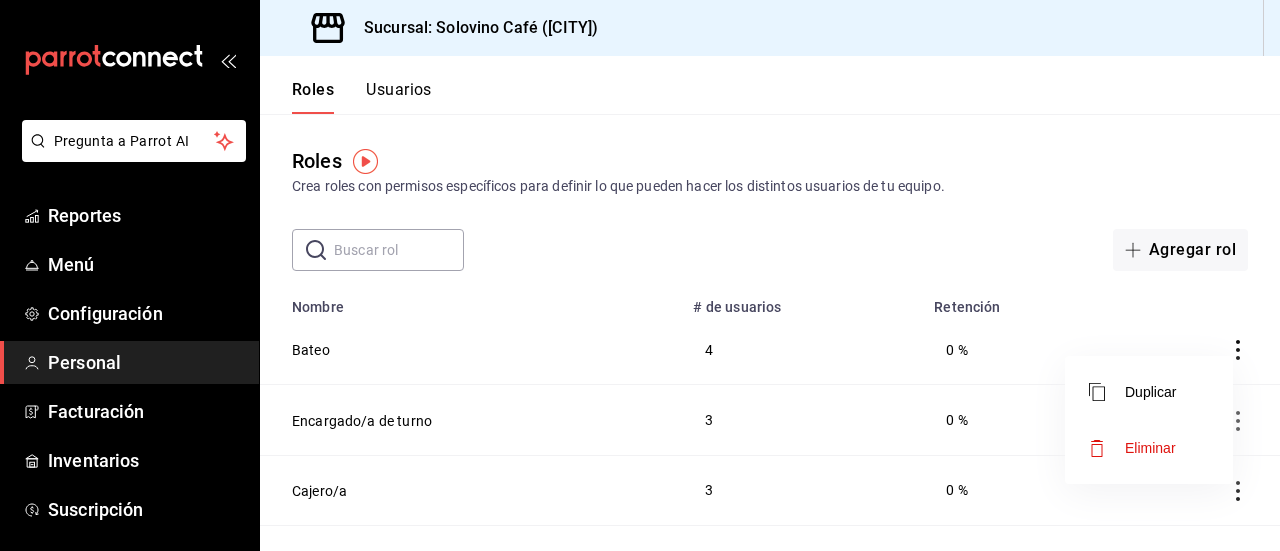 click at bounding box center [640, 275] 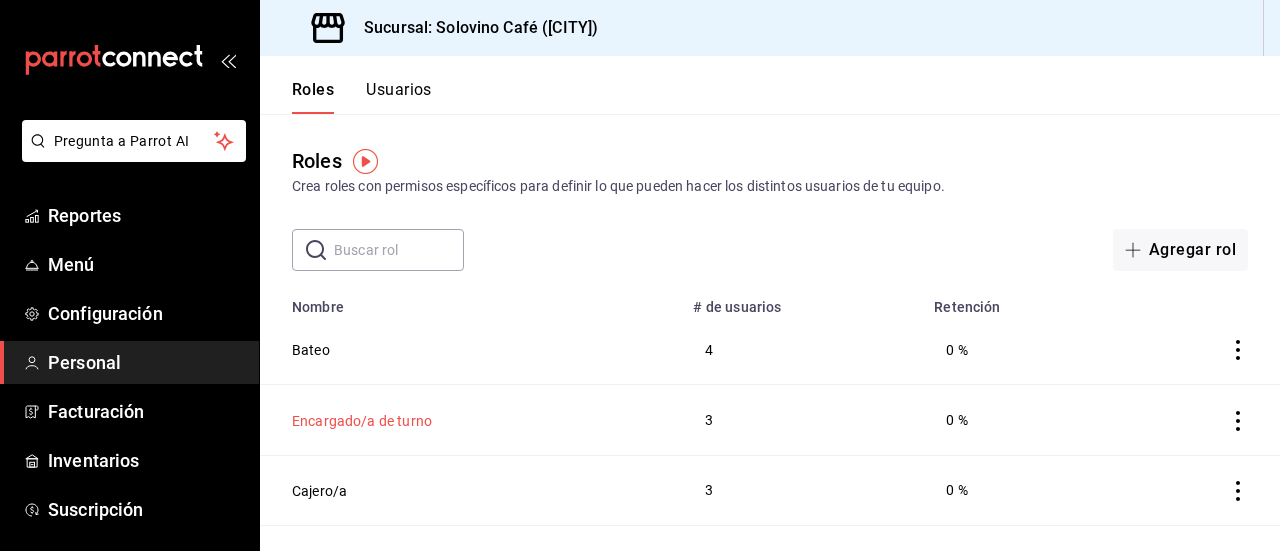 click on "Encargado/a de turno" at bounding box center [362, 421] 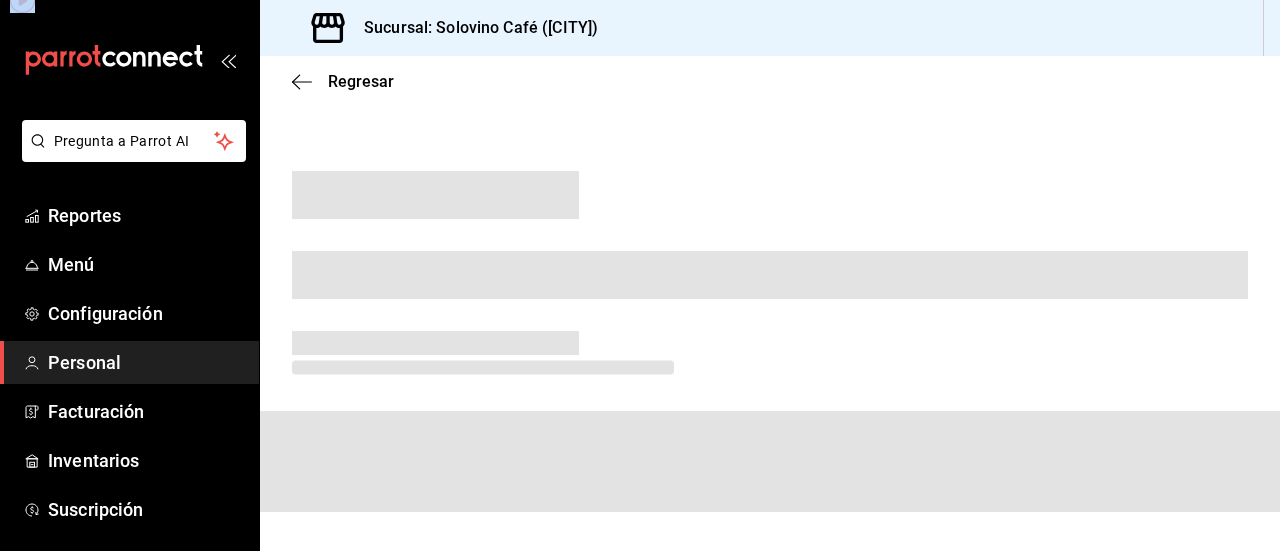 click at bounding box center (770, 461) 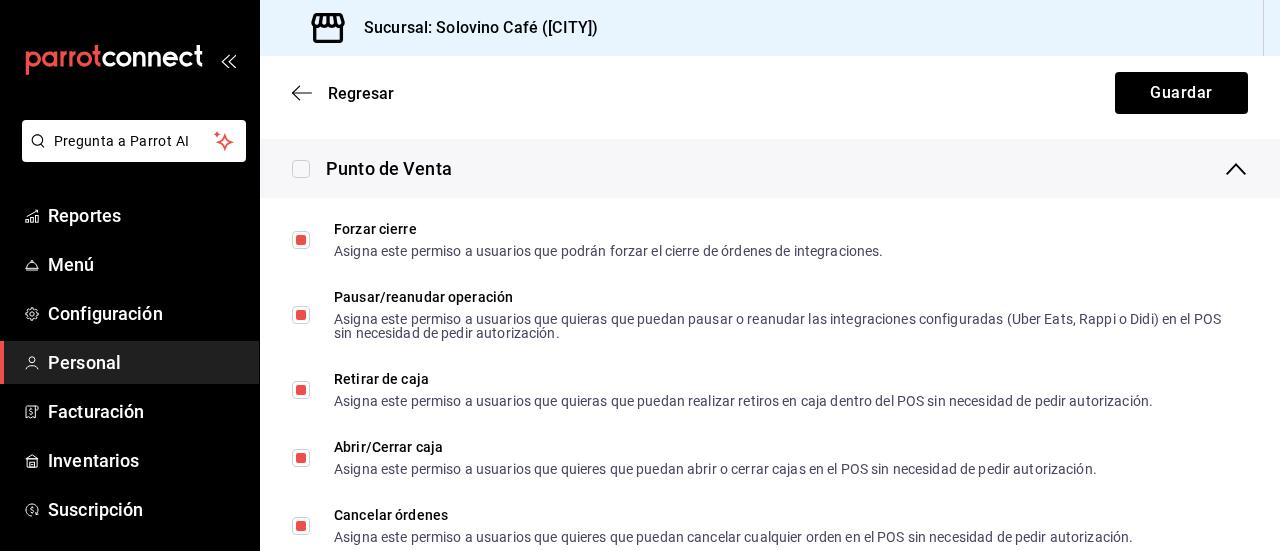 scroll, scrollTop: 2368, scrollLeft: 0, axis: vertical 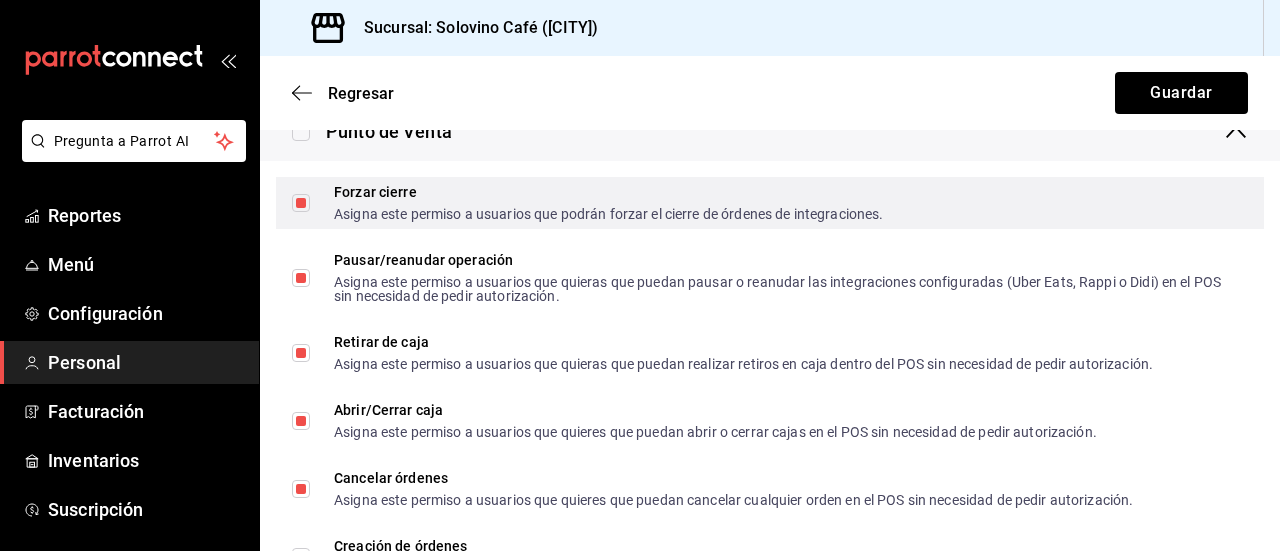 click on "Forzar cierre Asigna este permiso a usuarios que podrán forzar el cierre de órdenes de integraciones." at bounding box center (301, 203) 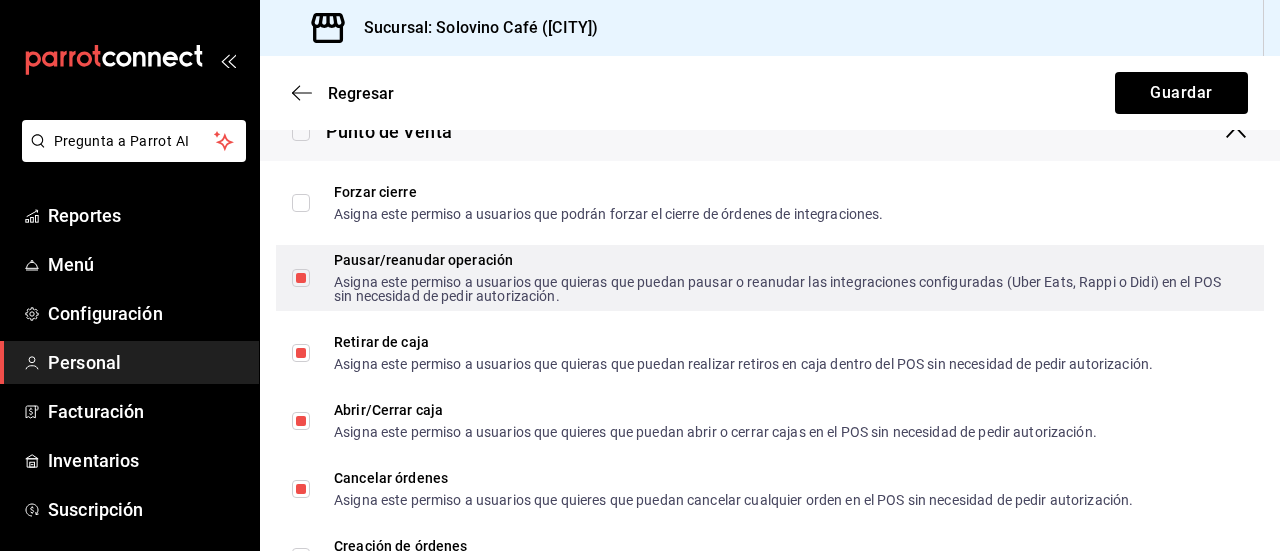 click on "Pausar/reanudar operación Asigna este permiso a usuarios que quieras que puedan pausar o reanudar las integraciones configuradas (Uber Eats, Rappi o Didi) en el POS sin necesidad de pedir autorización." at bounding box center [301, 278] 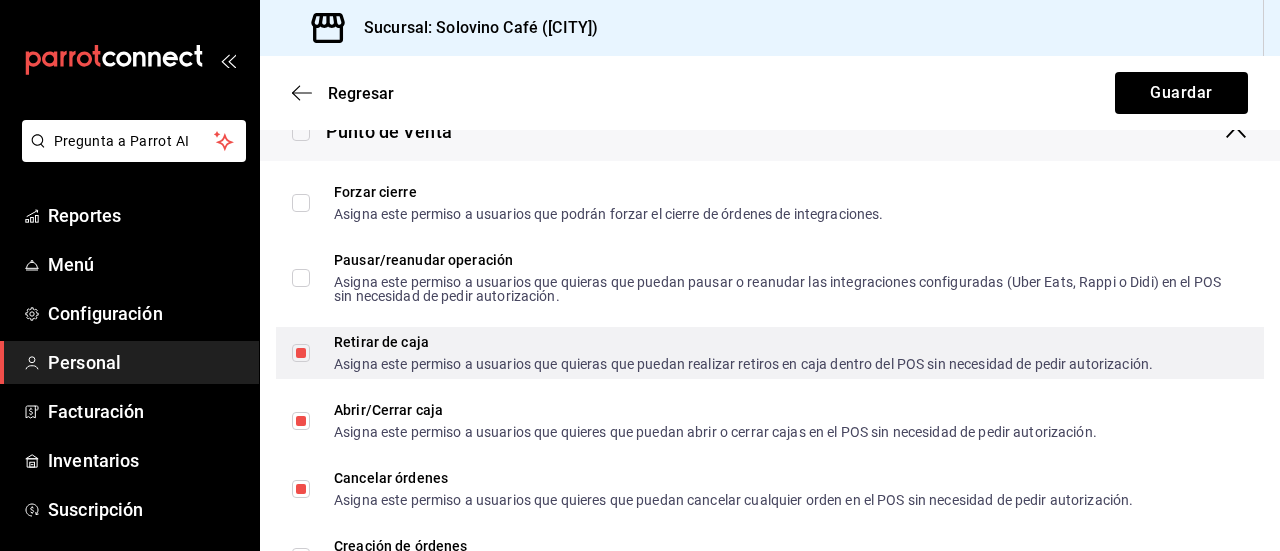 click on "Retirar de caja Asigna este permiso a usuarios que quieras que puedan realizar retiros en caja dentro del POS sin necesidad de pedir autorización." at bounding box center [301, 353] 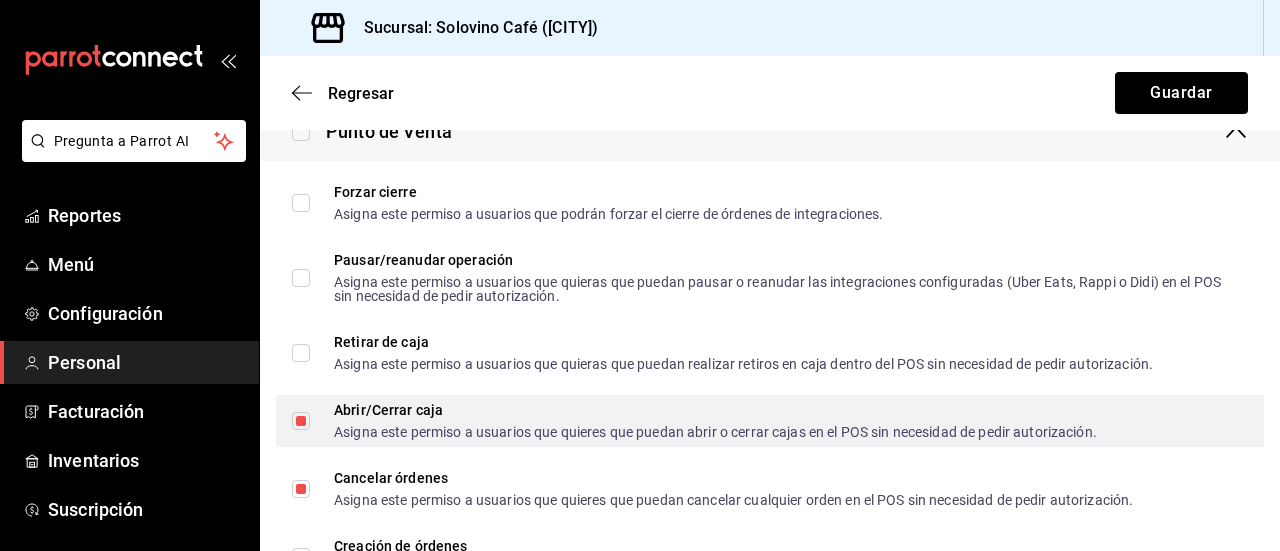 click on "Abrir/Cerrar caja Asigna este permiso a usuarios que quieres que puedan abrir o cerrar cajas en el POS sin necesidad de pedir autorización." at bounding box center (301, 421) 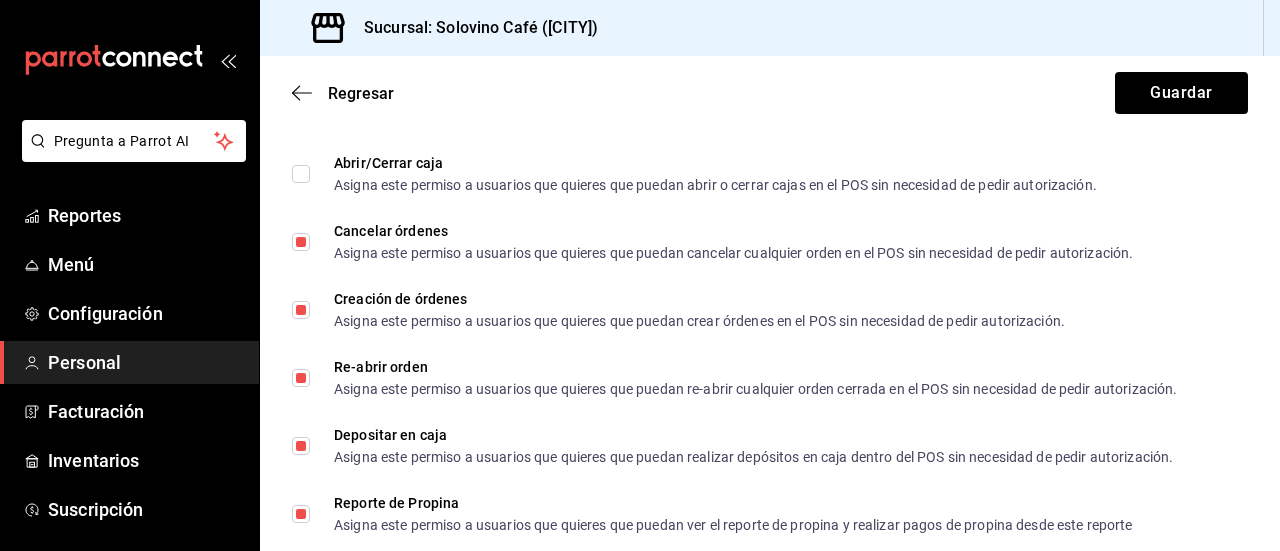scroll, scrollTop: 2702, scrollLeft: 0, axis: vertical 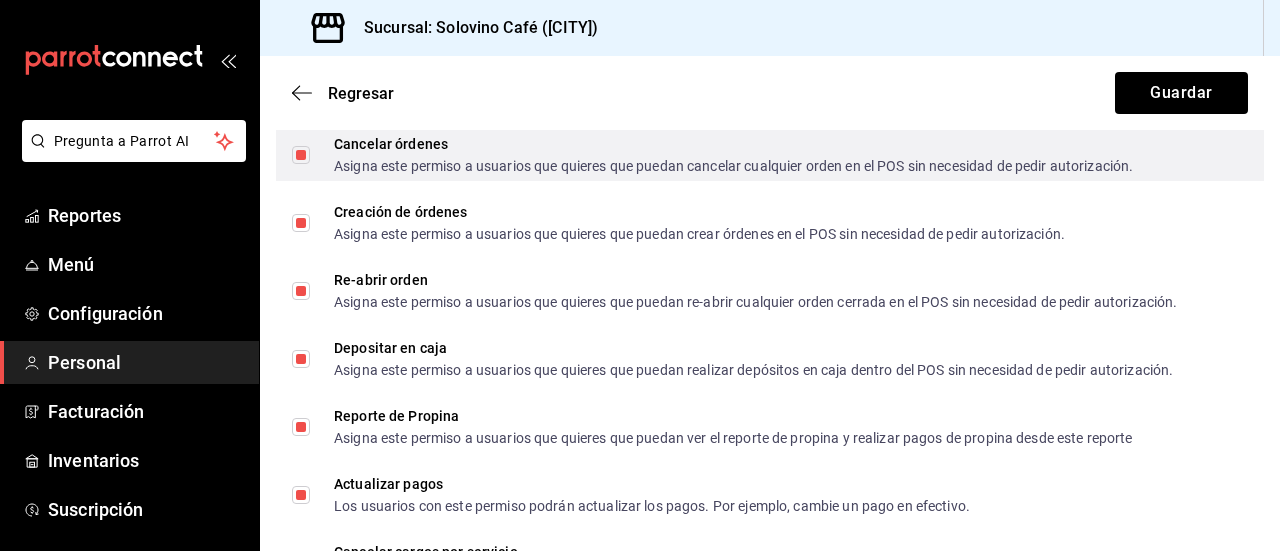click on "Cancelar órdenes Asigna este permiso a usuarios que quieres que puedan cancelar cualquier orden en el POS sin necesidad de pedir autorización." at bounding box center [301, 155] 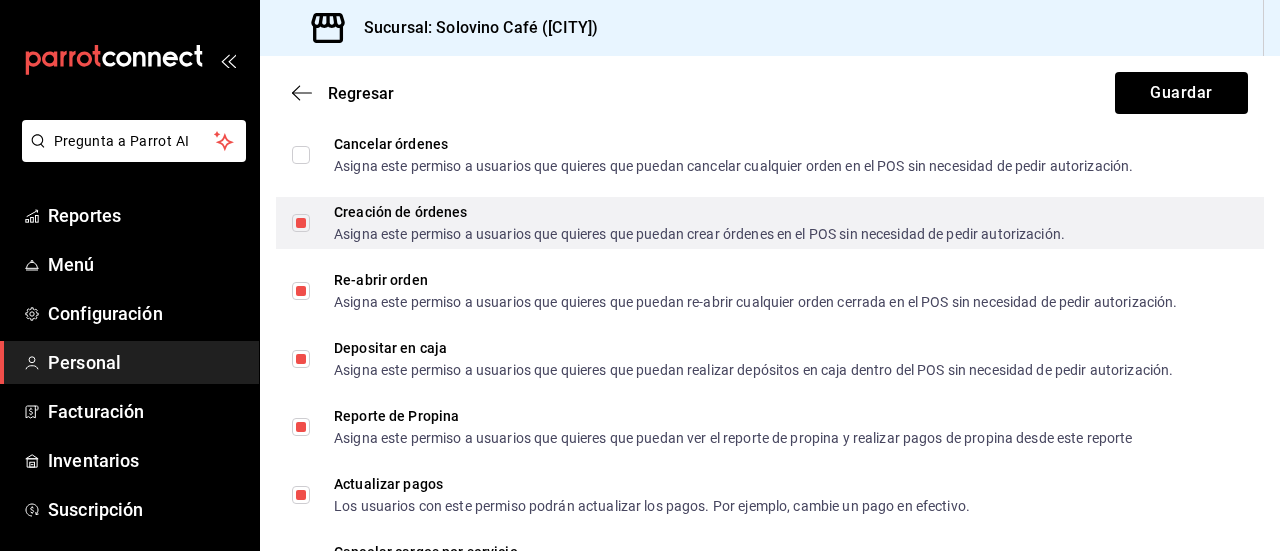 click on "Creación de órdenes Asigna este permiso a usuarios que quieres que puedan crear órdenes en el POS sin necesidad de pedir autorización." at bounding box center [301, 223] 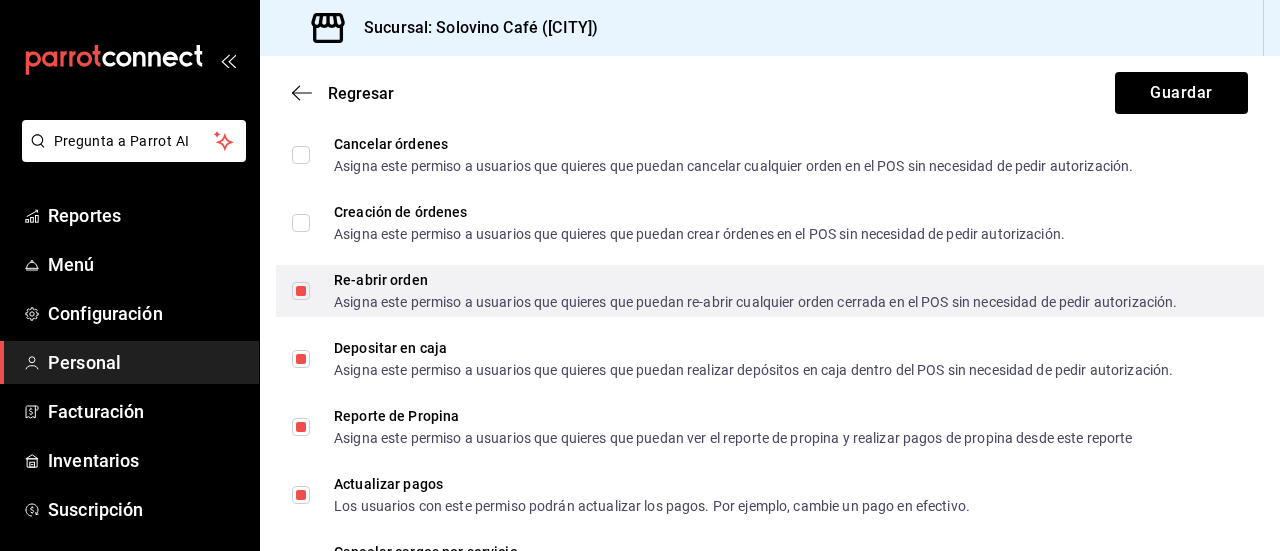 click on "Re-abrir orden Asigna este permiso a usuarios que quieres que puedan re-abrir cualquier orden cerrada en el POS sin necesidad de pedir autorización." at bounding box center [301, 291] 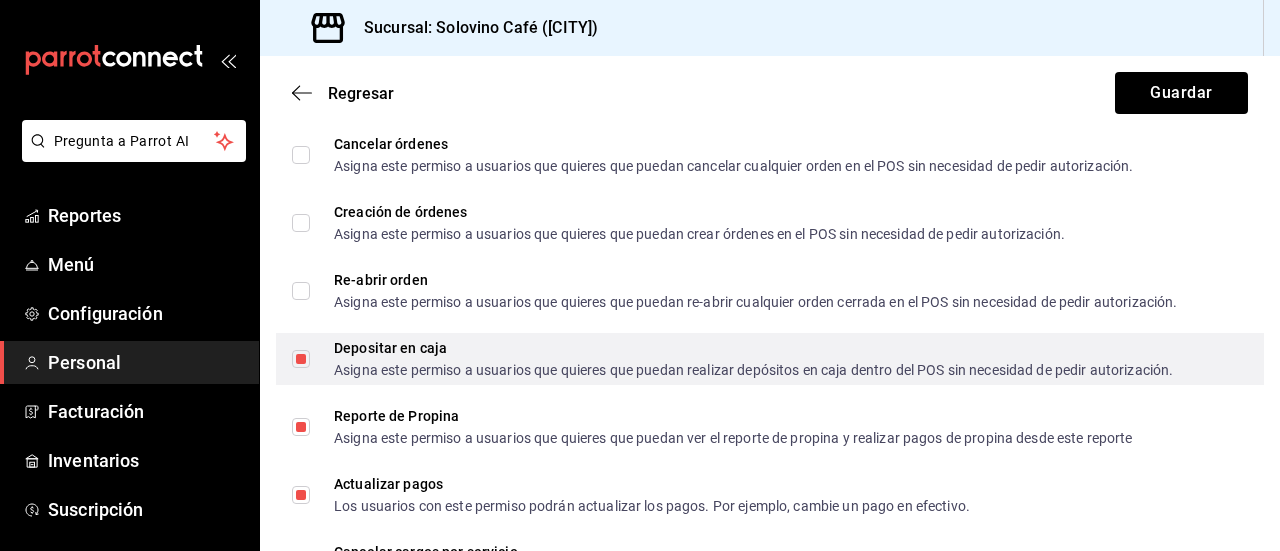 click on "Depositar en caja Asigna este permiso a usuarios que quieres que puedan realizar depósitos en caja dentro del POS sin necesidad de pedir autorización." at bounding box center [301, 359] 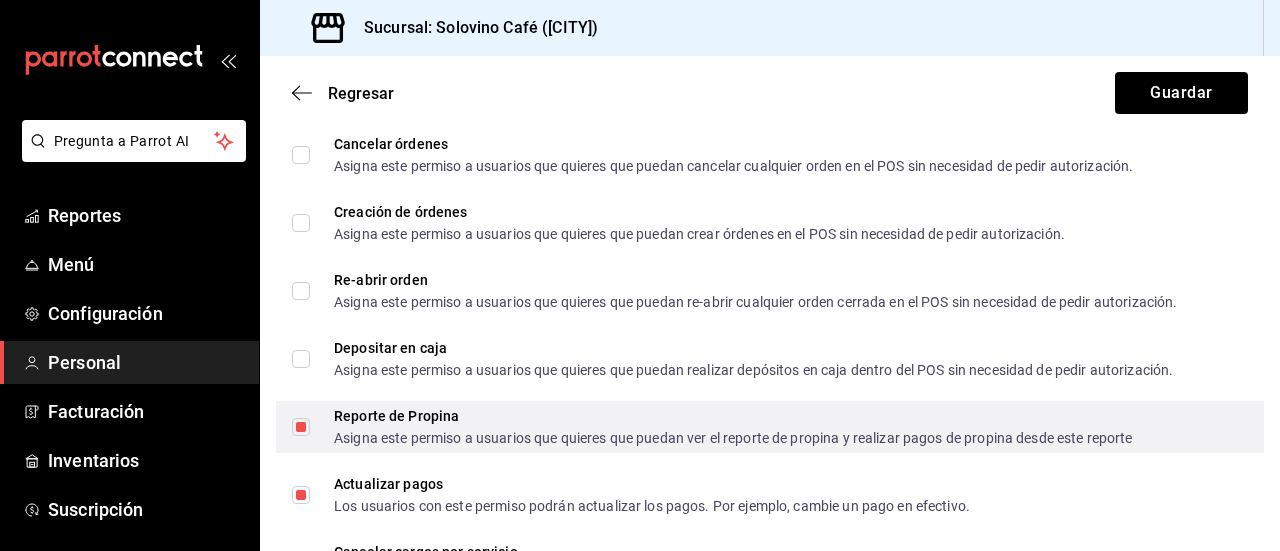 click on "Reporte de Propina Asigna este permiso a usuarios que quieres que puedan ver el reporte de propina y realizar pagos de propina desde este reporte" at bounding box center (301, 427) 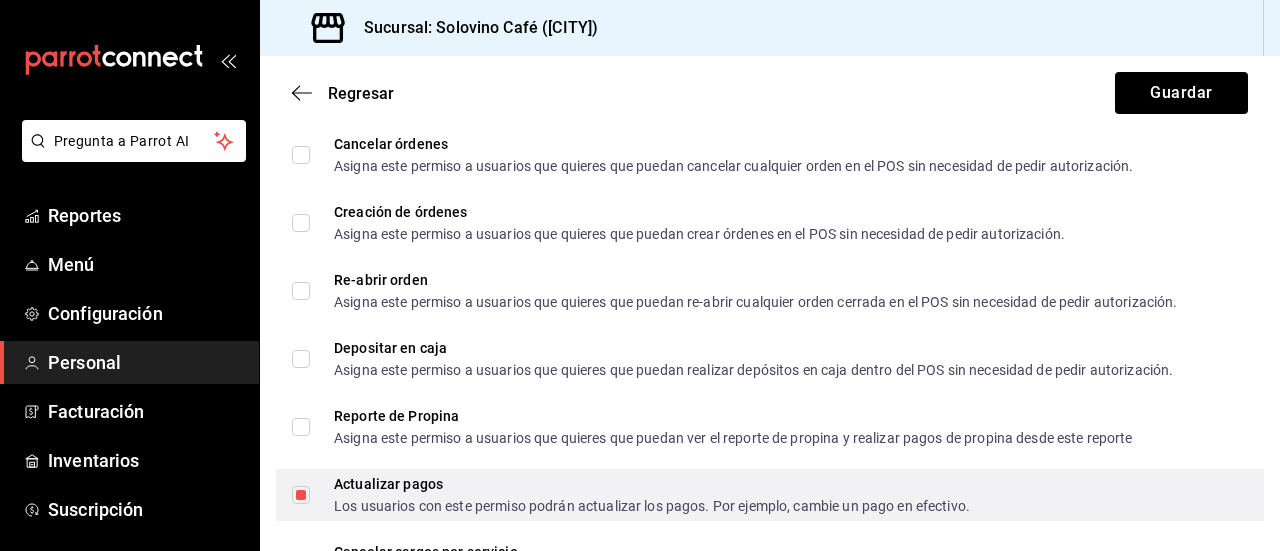 click on "Actualizar pagos Los usuarios con este permiso podrán actualizar los pagos. Por ejemplo, cambie un pago en efectivo." at bounding box center [631, 495] 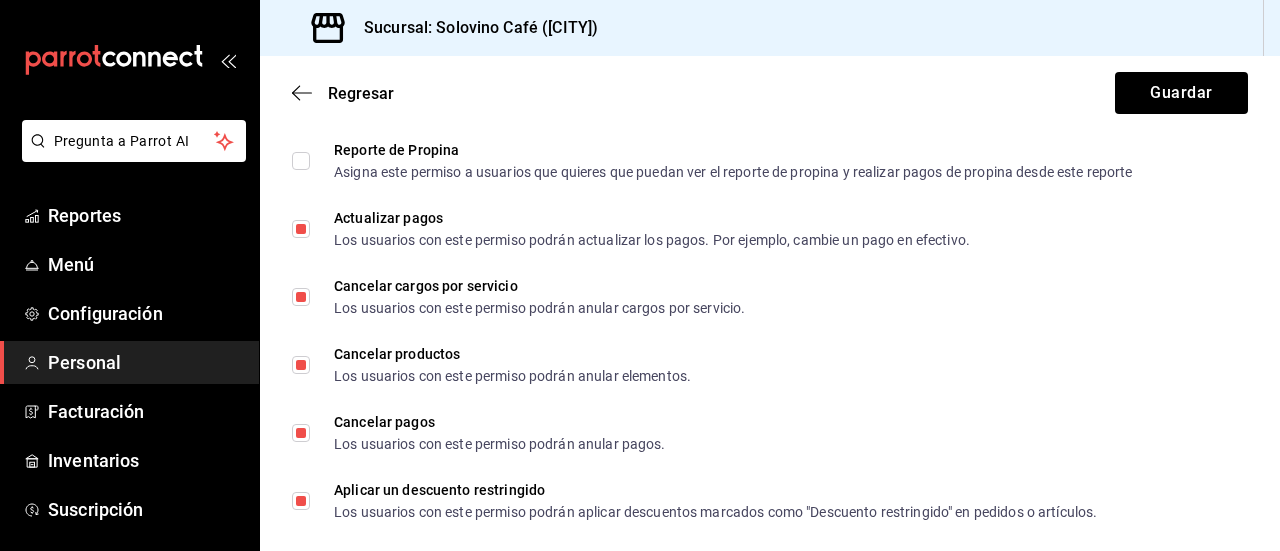 scroll, scrollTop: 2980, scrollLeft: 0, axis: vertical 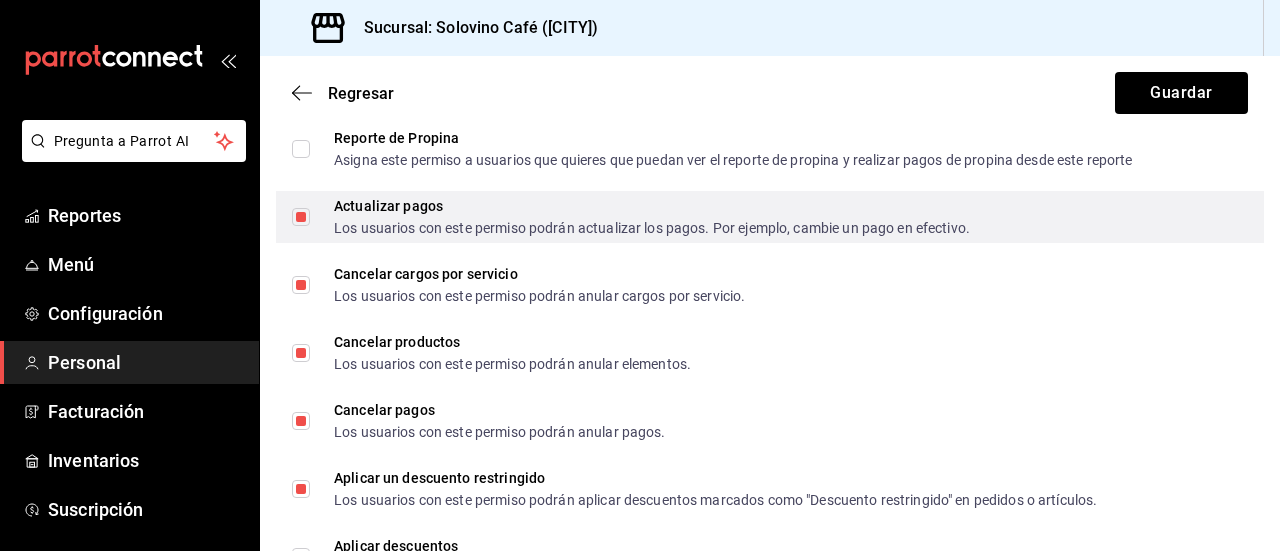 click on "Actualizar pagos Los usuarios con este permiso podrán actualizar los pagos. Por ejemplo, cambie un pago en efectivo." at bounding box center [640, 217] 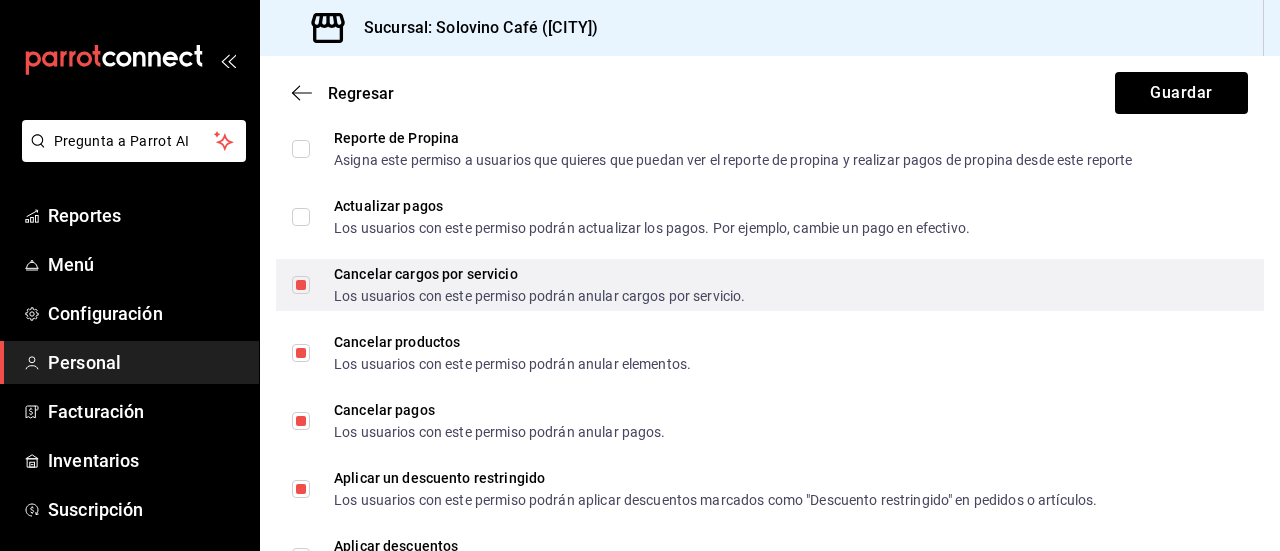 click on "Cancelar cargos por servicio Los usuarios con este permiso podrán anular cargos por servicio." at bounding box center (301, 285) 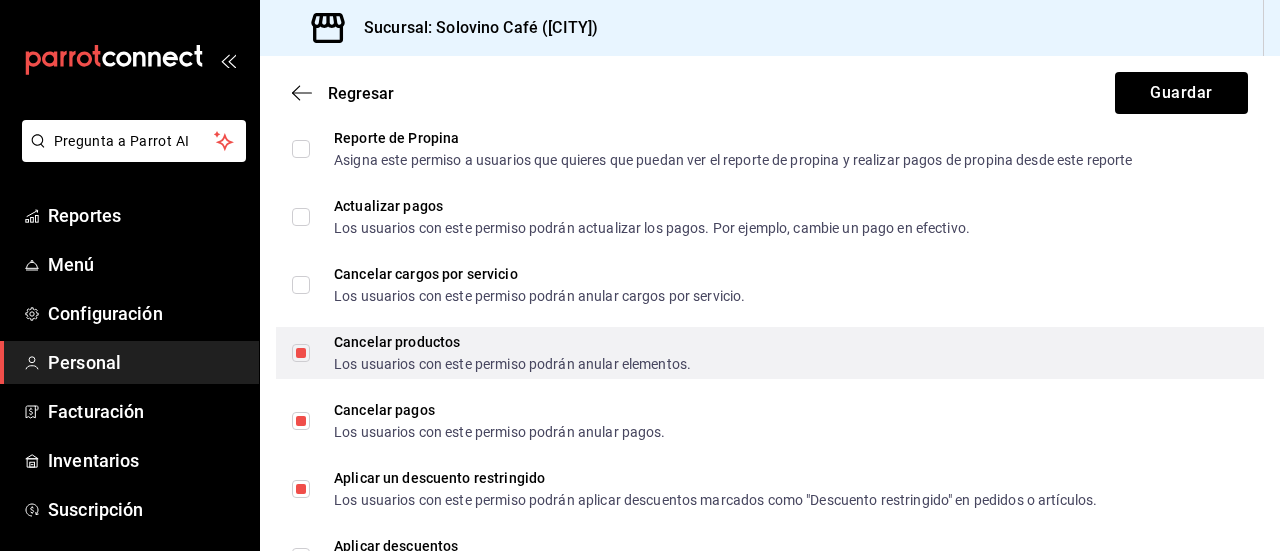 click on "Cancelar productos Los usuarios con este permiso podrán anular elementos." at bounding box center [500, 353] 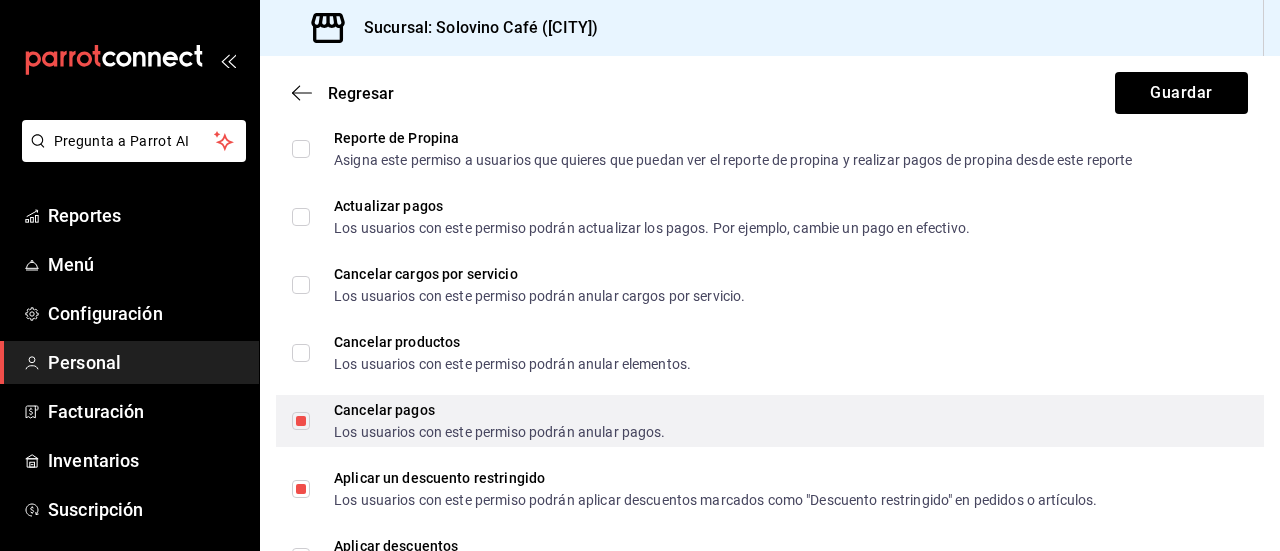 click on "Cancelar pagos Los usuarios con este permiso podrán anular pagos." at bounding box center [301, 421] 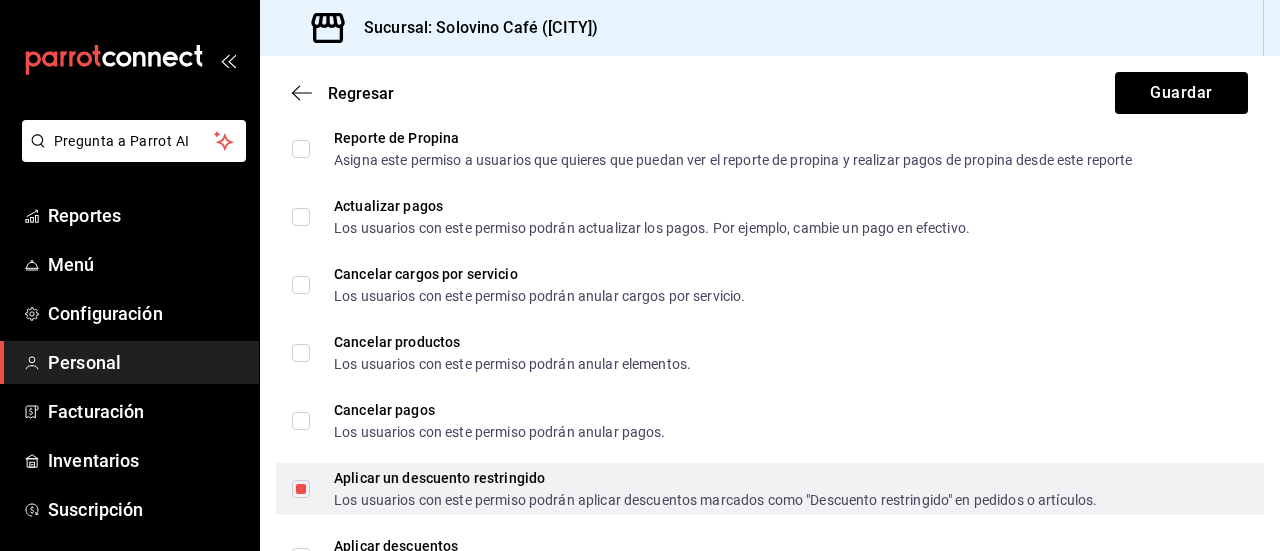 click on "Aplicar un descuento restringido Los usuarios con este permiso podrán aplicar descuentos marcados como "Descuento restringido" en pedidos o artículos." at bounding box center (301, 489) 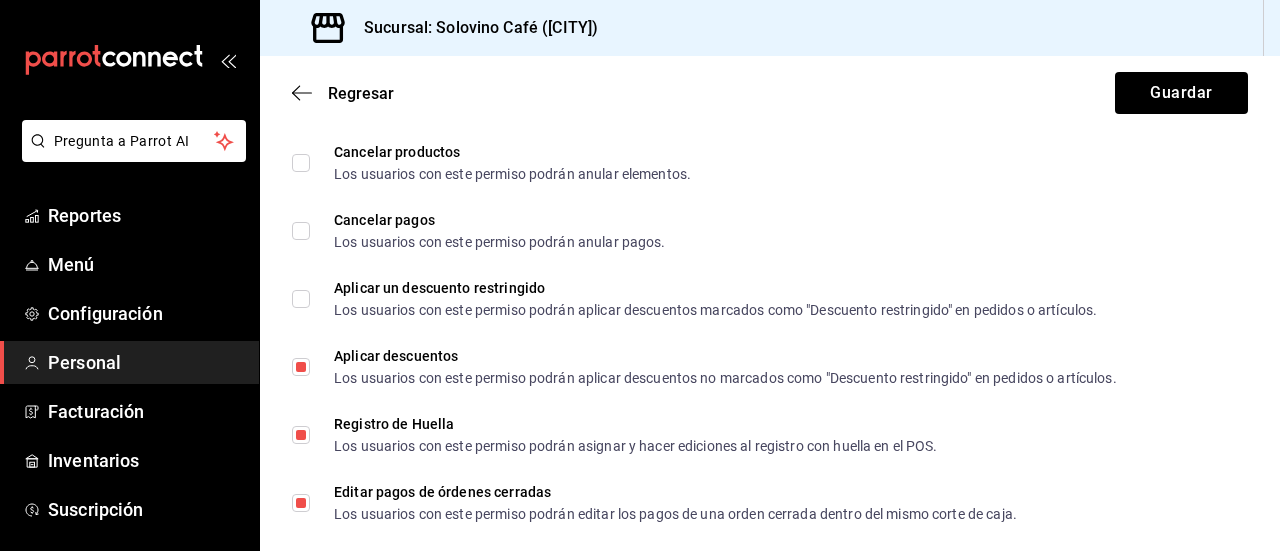 scroll, scrollTop: 3389, scrollLeft: 0, axis: vertical 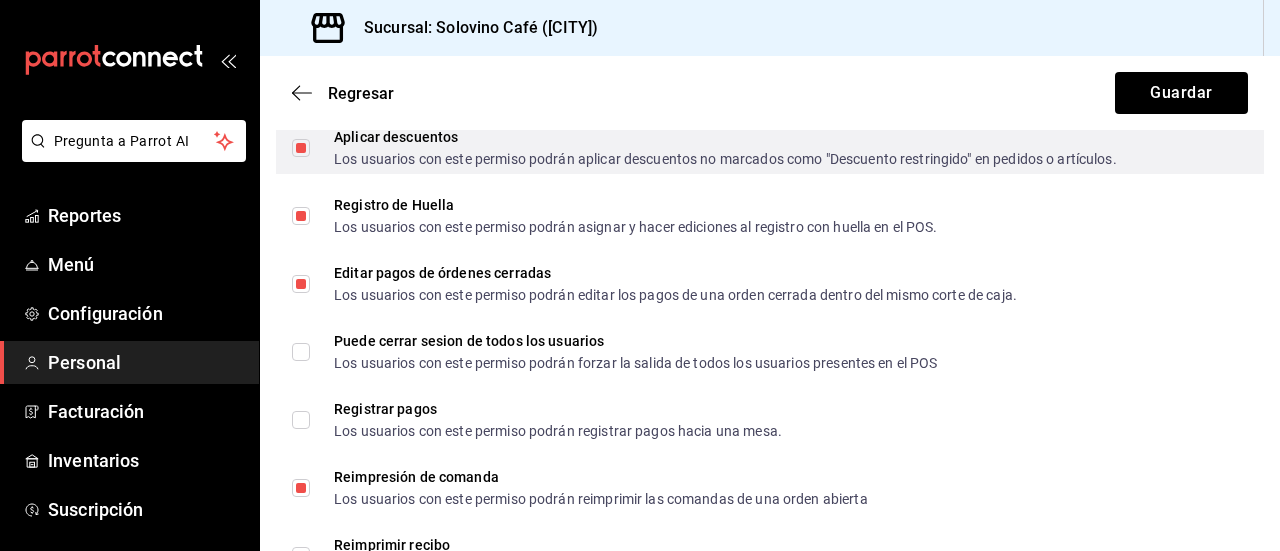 click on "Aplicar descuentos Los usuarios con este permiso podrán aplicar descuentos no marcados como "Descuento restringido" en pedidos o artículos." at bounding box center (301, 148) 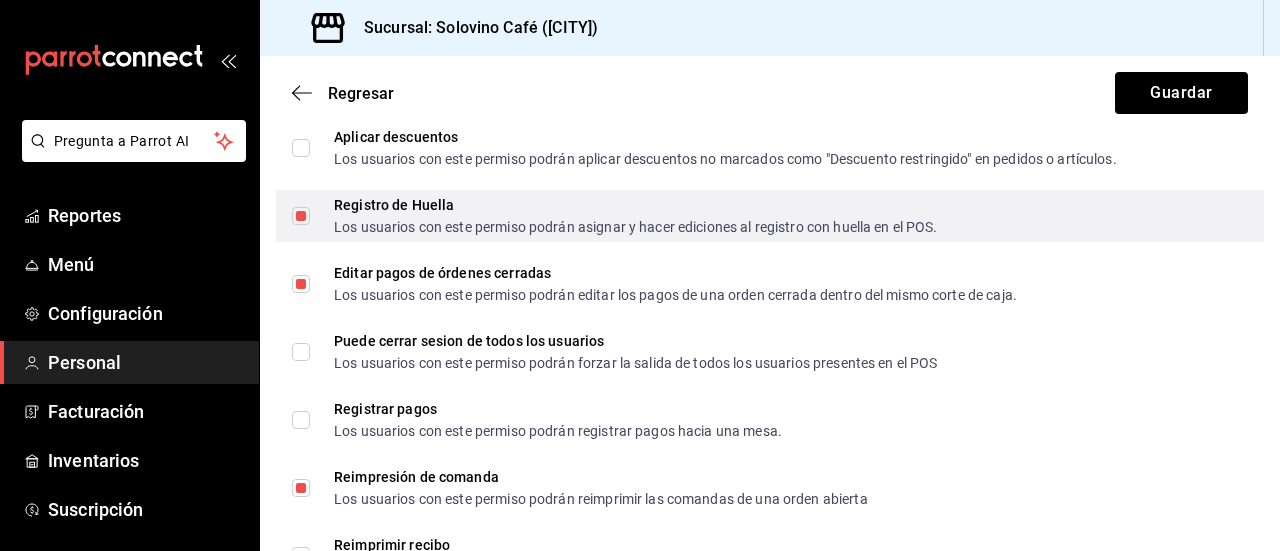 click on "Registro de Huella Los usuarios con este permiso podrán asignar y hacer ediciones al registro con huella en el POS." at bounding box center [301, 216] 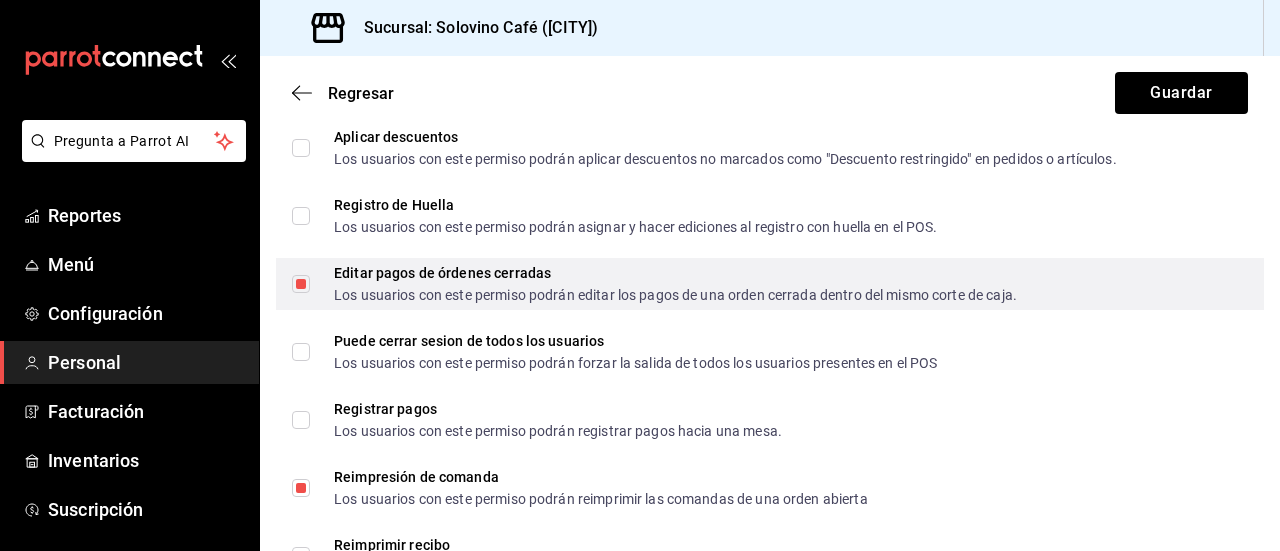 click on "Editar pagos de órdenes cerradas Los usuarios con este permiso podrán editar los pagos de una orden cerrada dentro del mismo corte de caja." at bounding box center [301, 284] 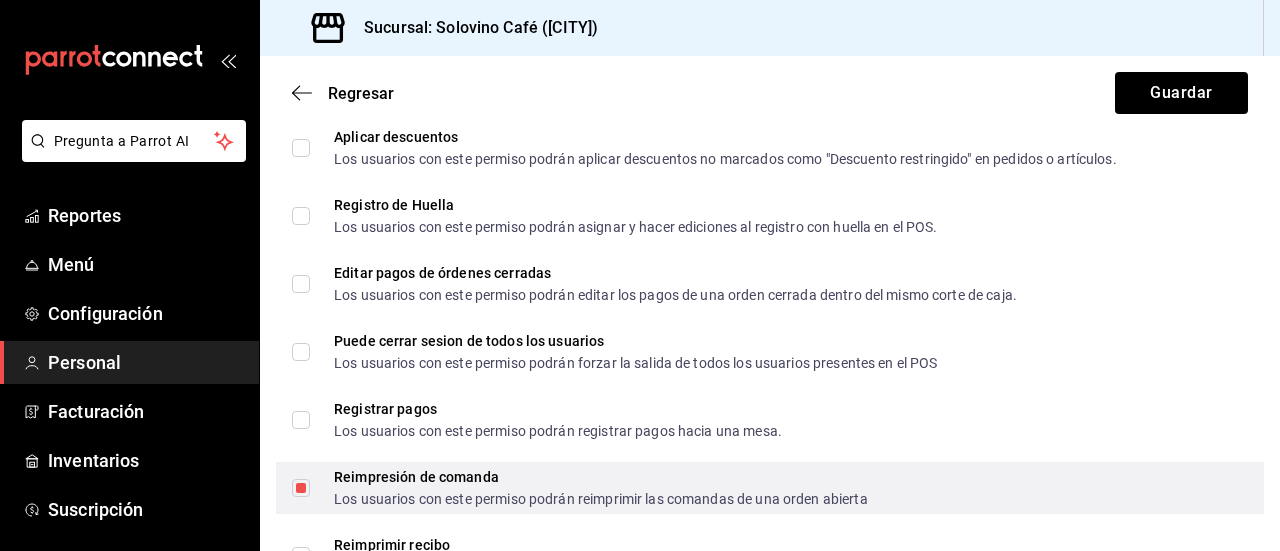 click on "Reimpresión de comanda Los usuarios con este permiso podrán reimprimir las comandas de una orden abierta" at bounding box center [301, 488] 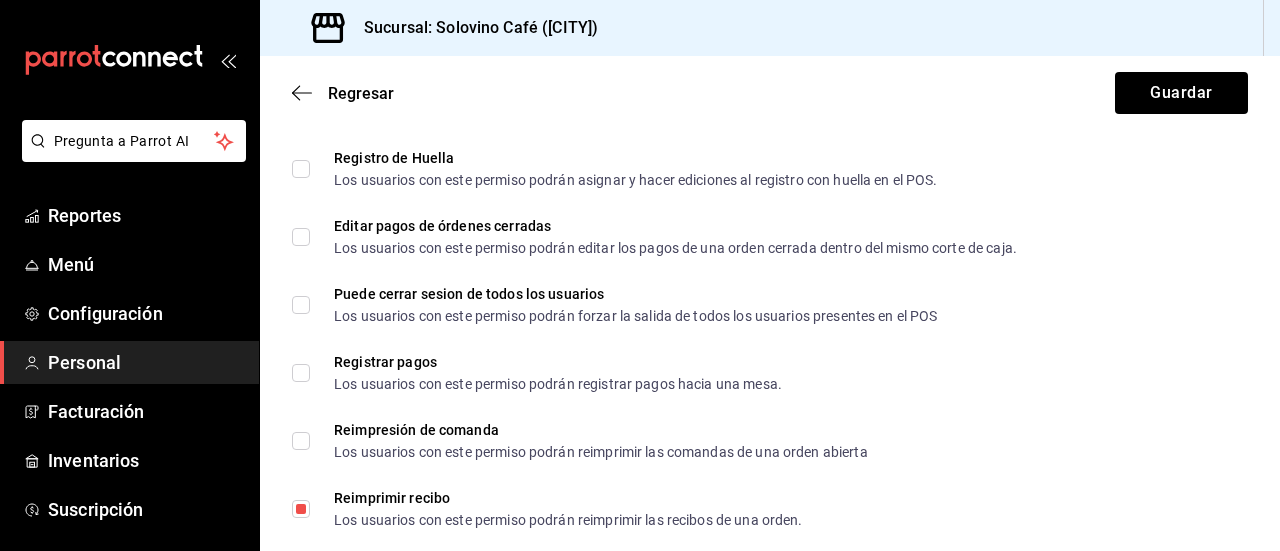 scroll, scrollTop: 3579, scrollLeft: 0, axis: vertical 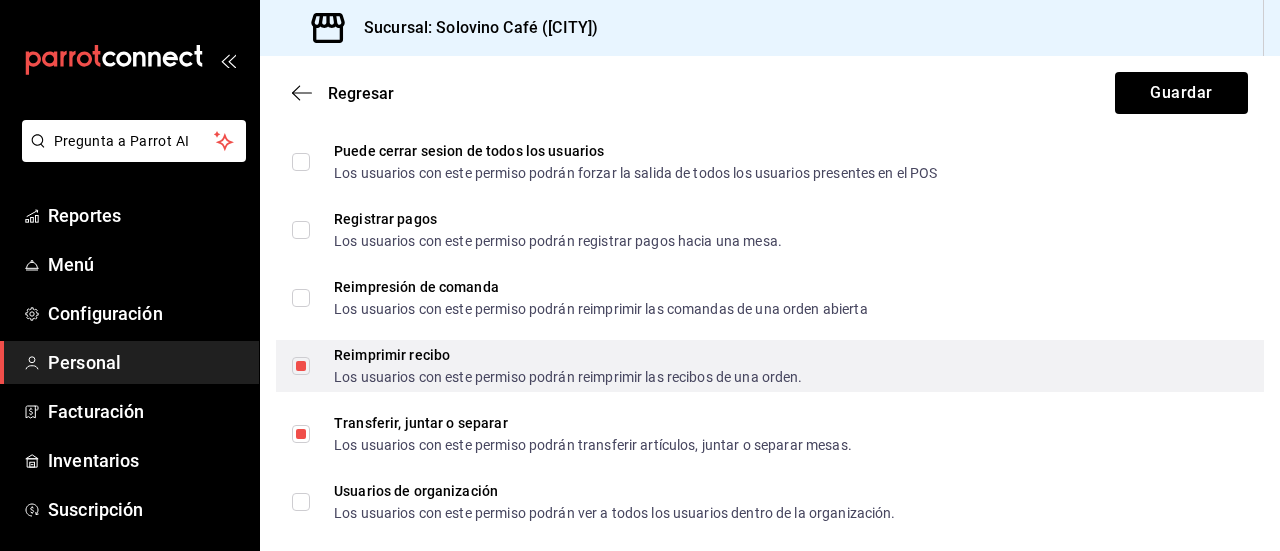 click on "Reimprimir recibo Los usuarios con este permiso podrán reimprimir las recibos de una orden." at bounding box center (556, 366) 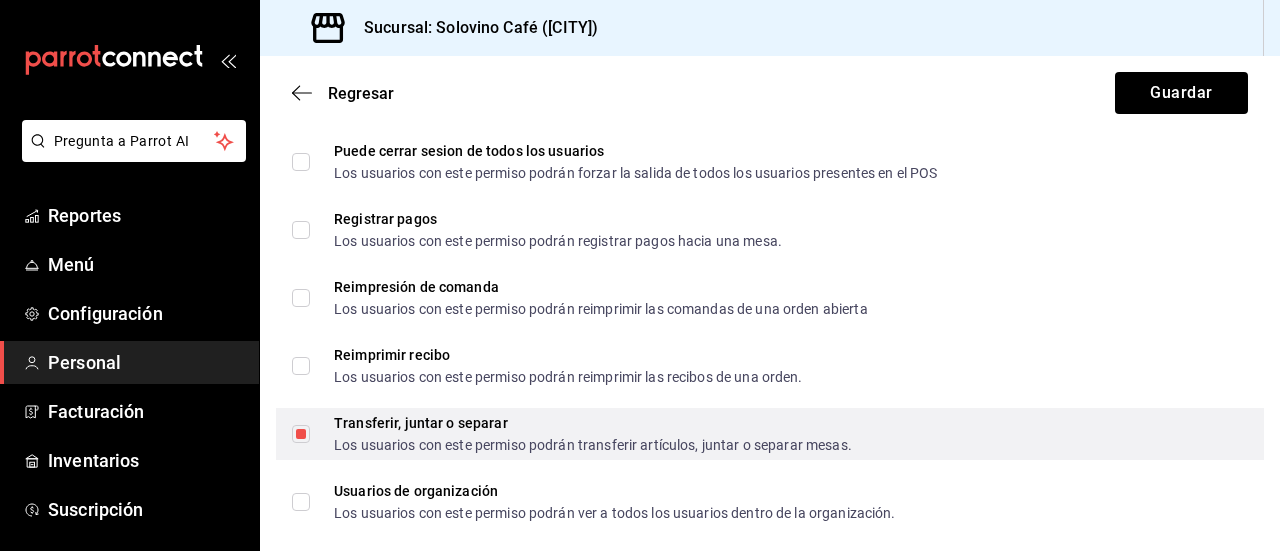 click on "Transferir, juntar o separar Los usuarios con este permiso podrán transferir artículos, juntar o separar mesas." at bounding box center (301, 434) 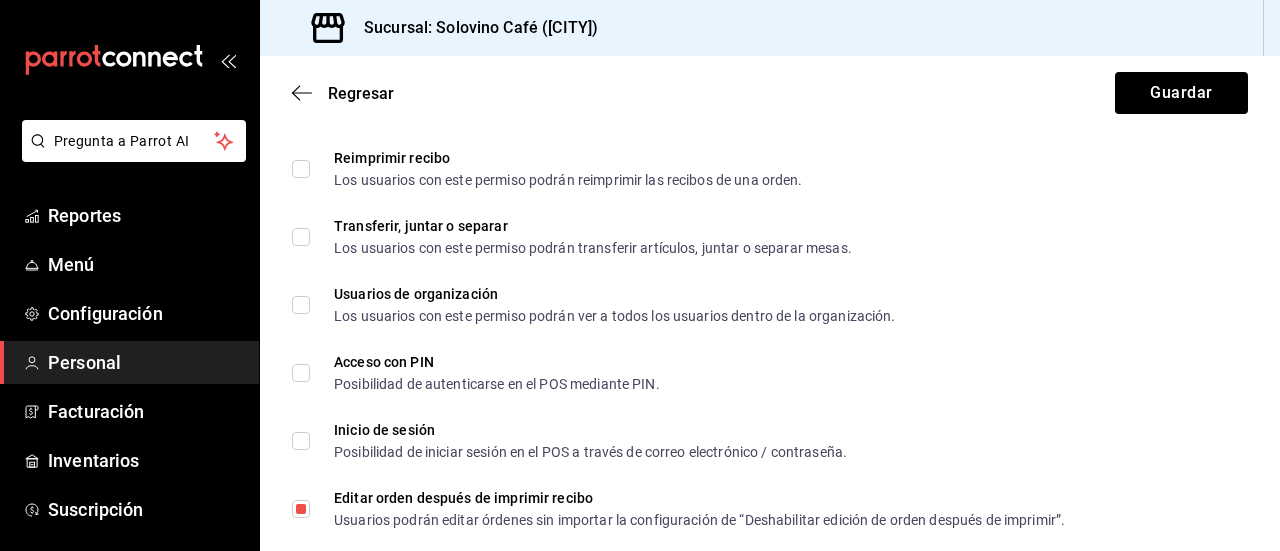 scroll, scrollTop: 3807, scrollLeft: 0, axis: vertical 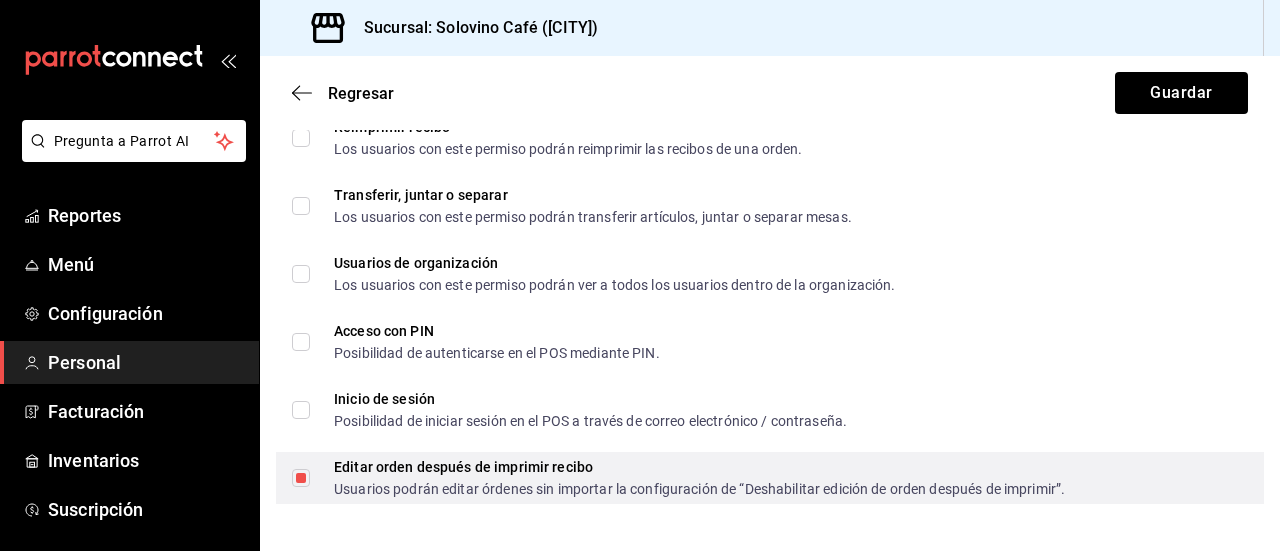 click on "Editar orden después de imprimir recibo Usuarios podrán editar órdenes sin importar la configuración de “Deshabilitar edición de orden después de imprimir”." at bounding box center (301, 478) 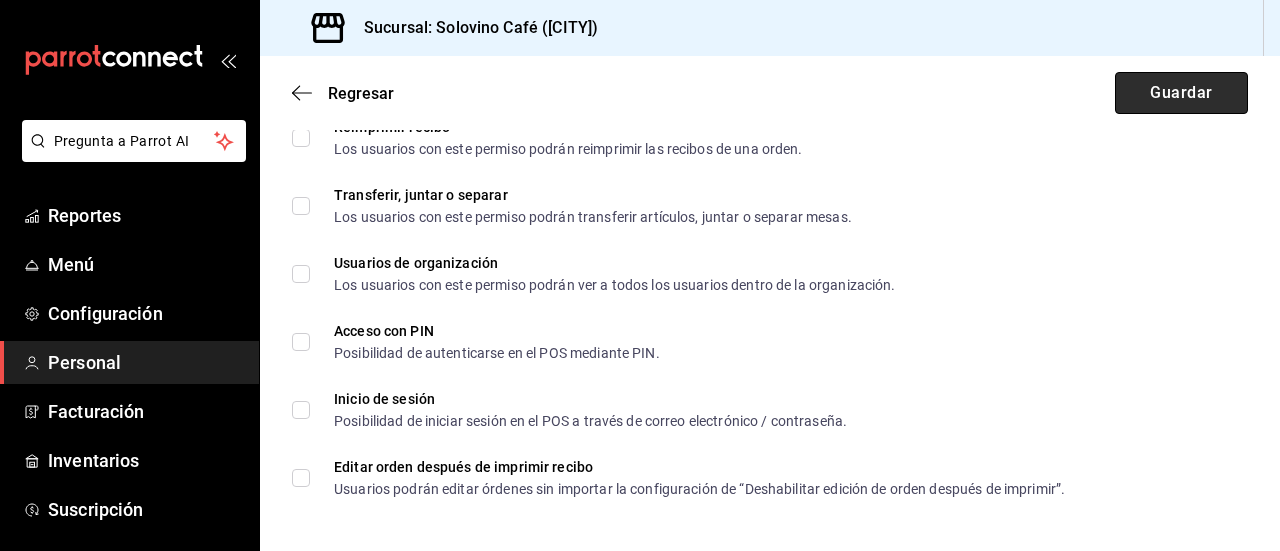 click on "Guardar" at bounding box center [1181, 93] 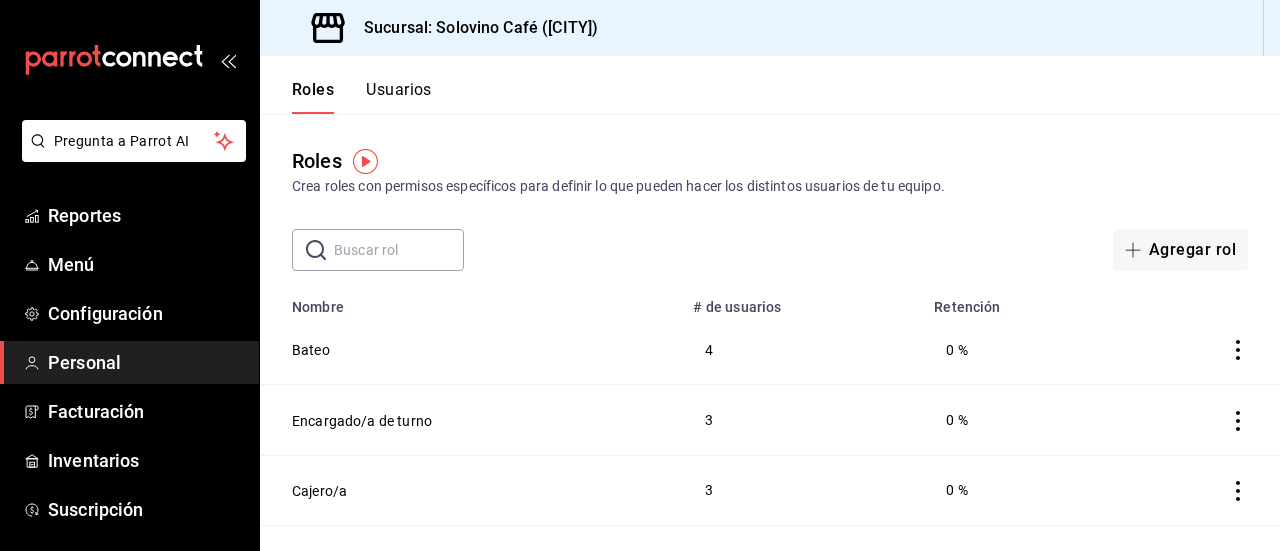 click on "Usuarios" at bounding box center (399, 97) 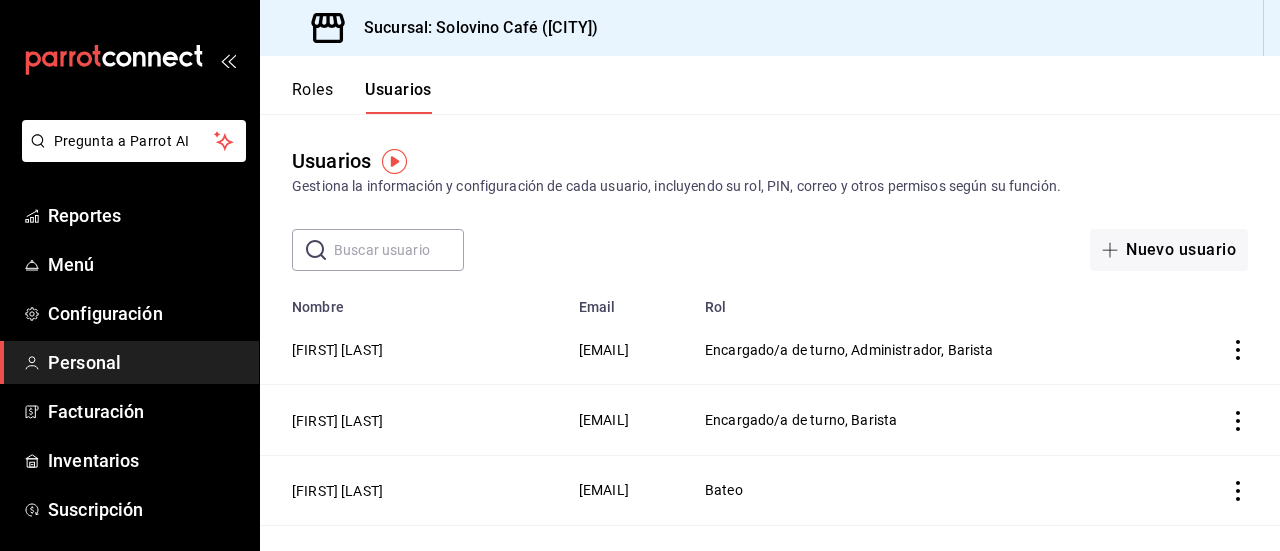 click 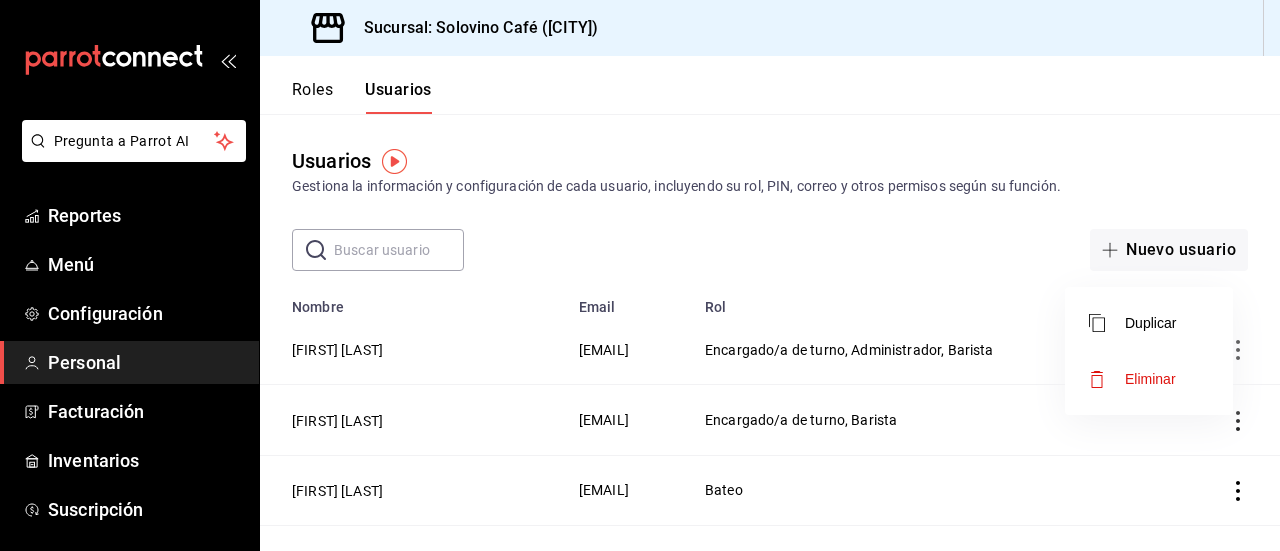 drag, startPoint x: 806, startPoint y: 228, endPoint x: 395, endPoint y: 350, distance: 428.72485 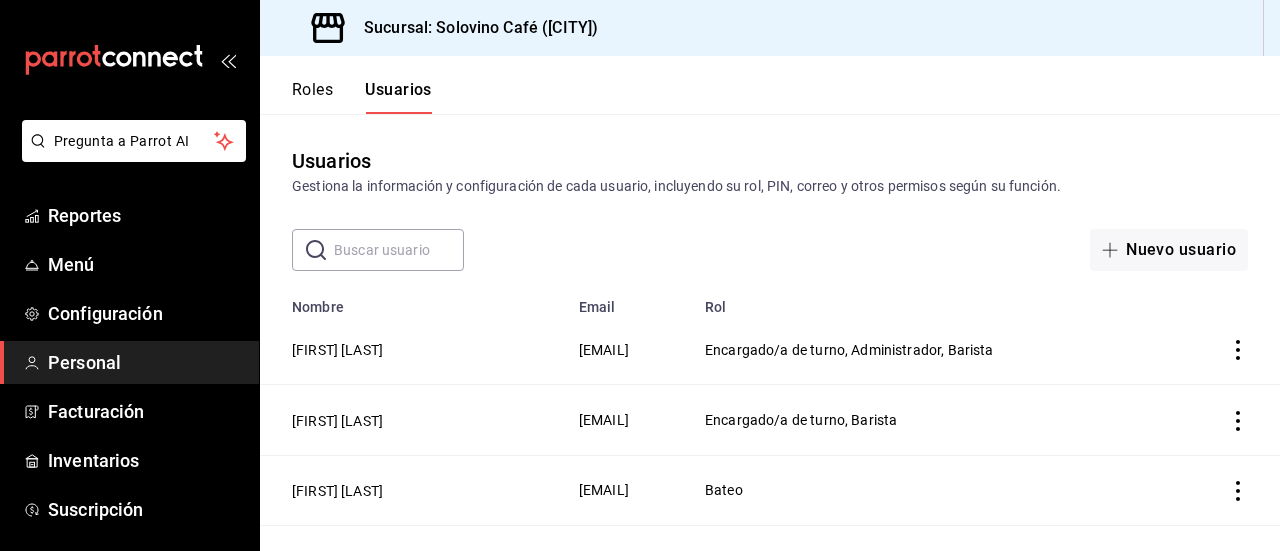 scroll, scrollTop: 476, scrollLeft: 0, axis: vertical 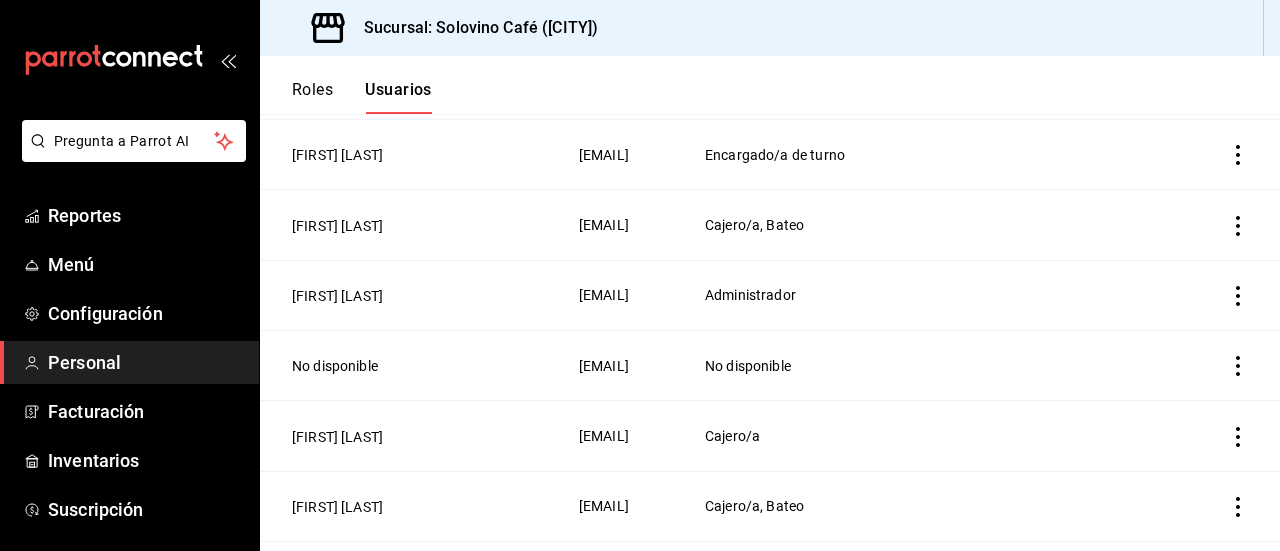 click on "Roles" at bounding box center [312, 97] 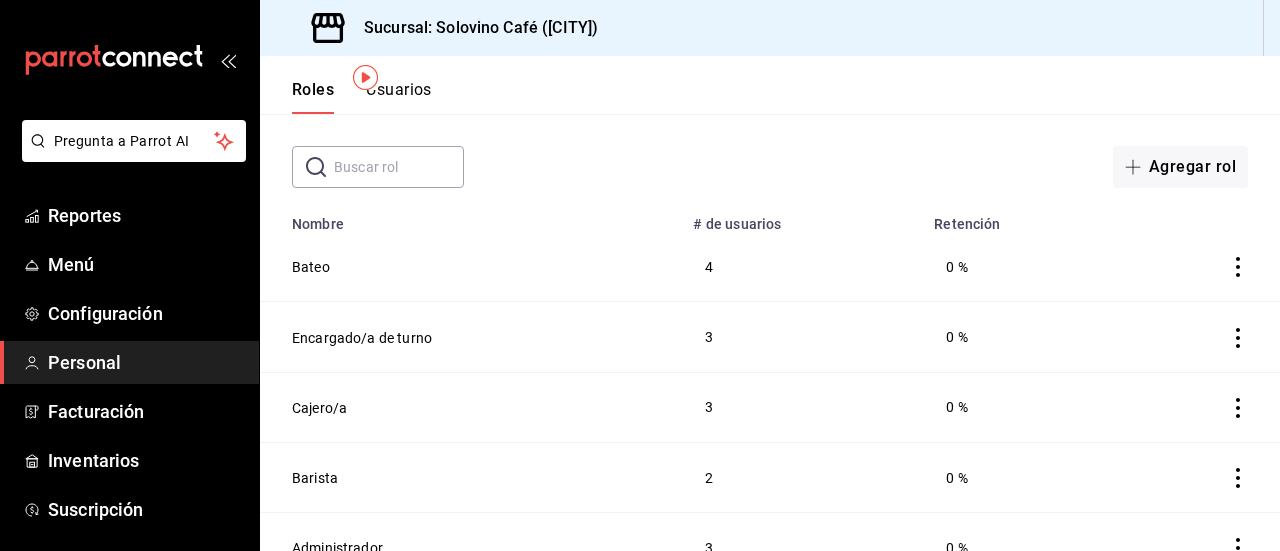 scroll, scrollTop: 112, scrollLeft: 0, axis: vertical 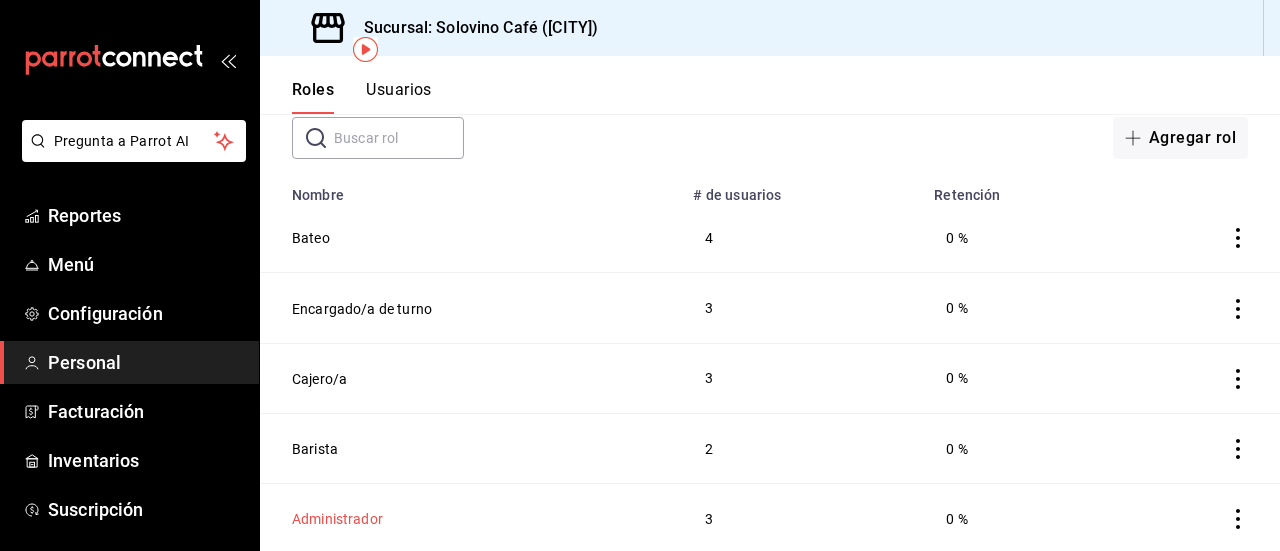 click on "Administrador" at bounding box center (337, 519) 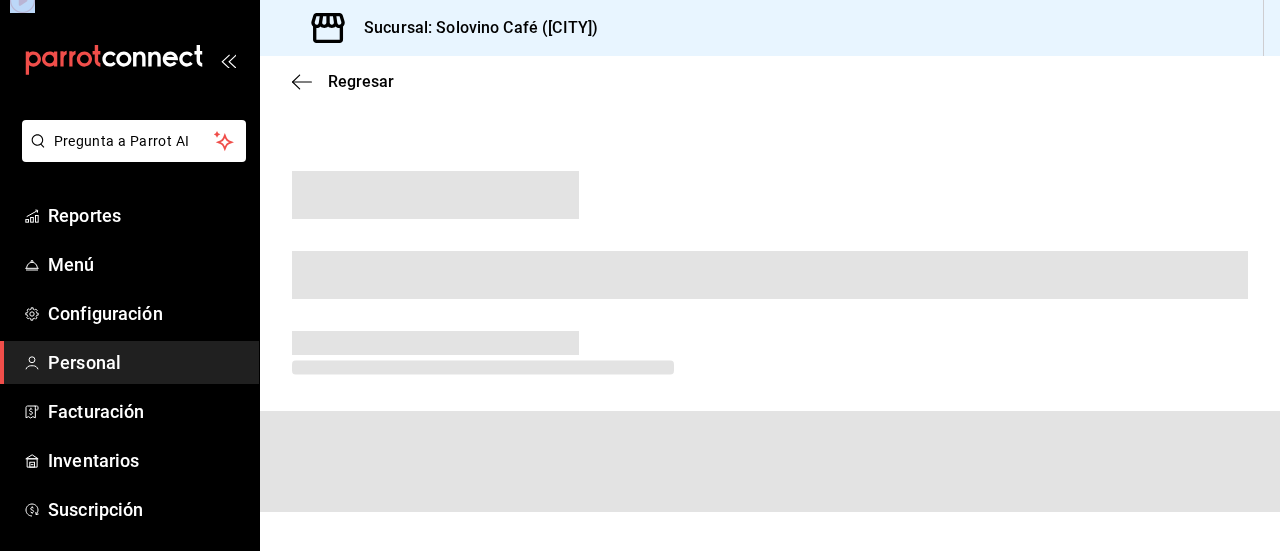 click on "Regresar" at bounding box center [770, 303] 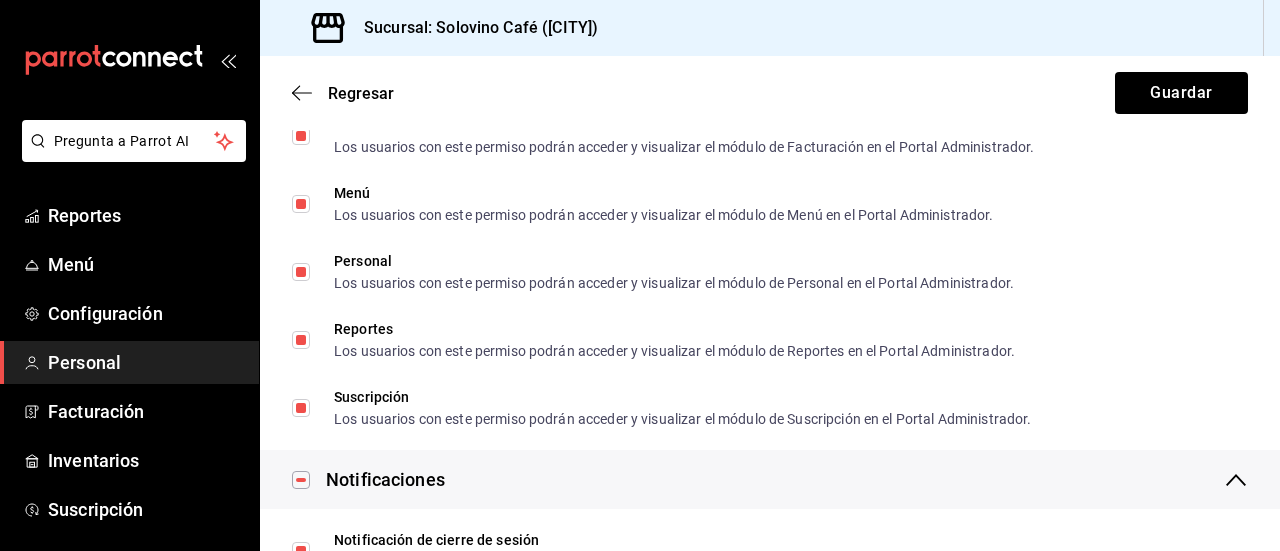 scroll, scrollTop: 471, scrollLeft: 0, axis: vertical 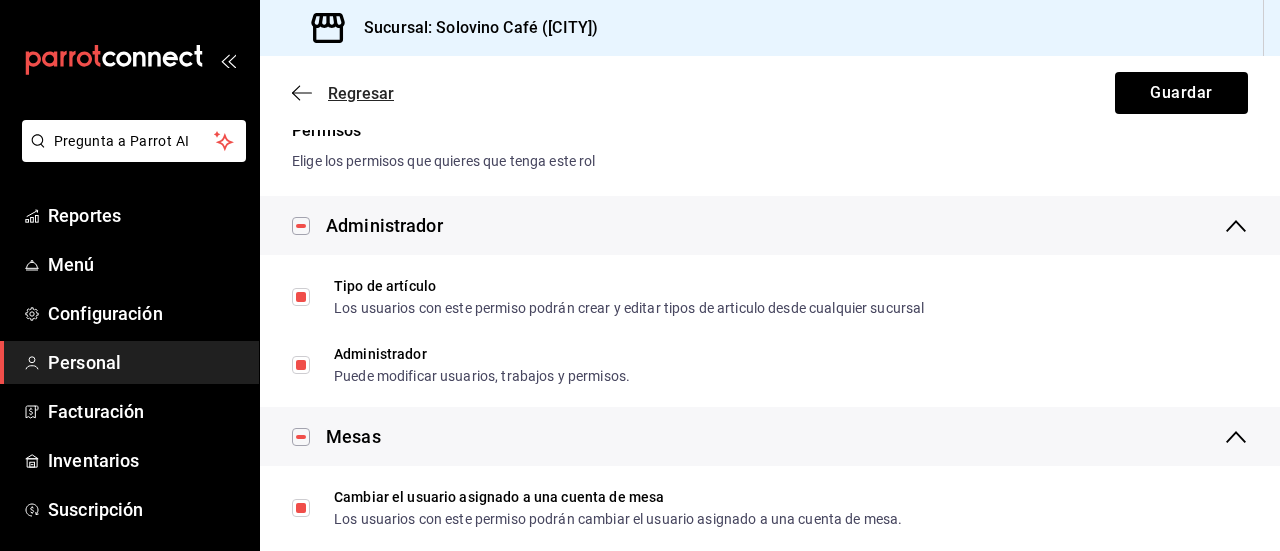 click 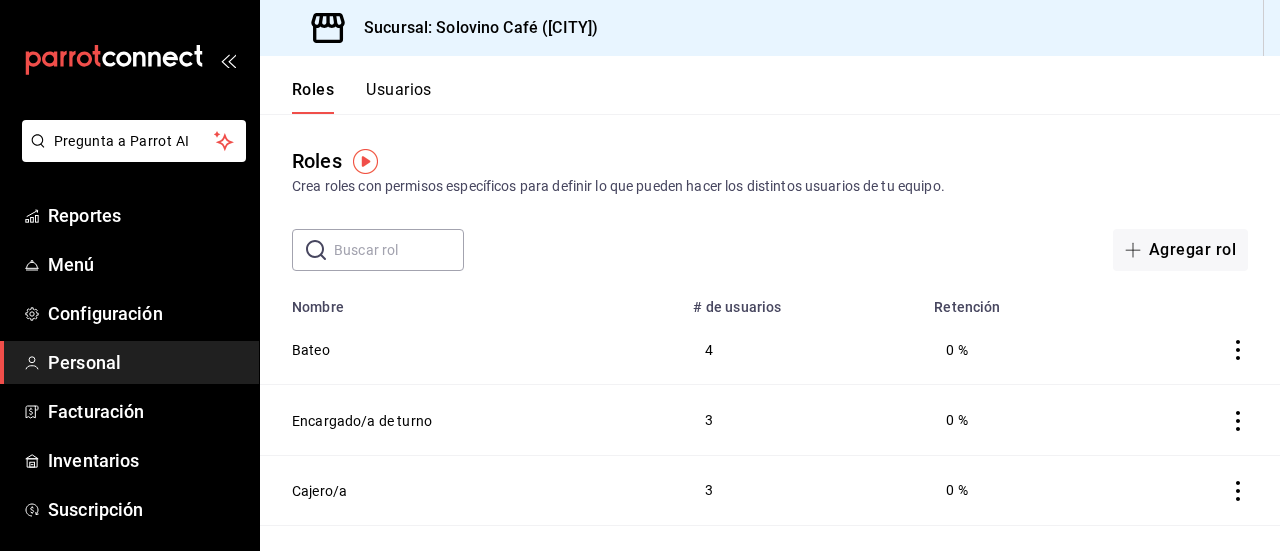 click 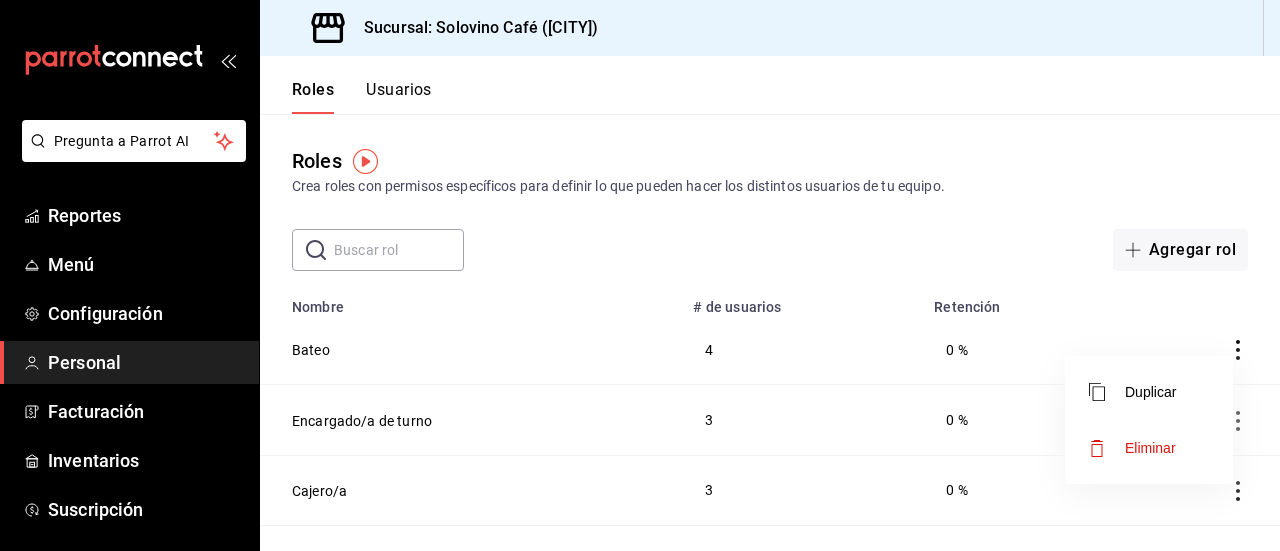 click at bounding box center (640, 275) 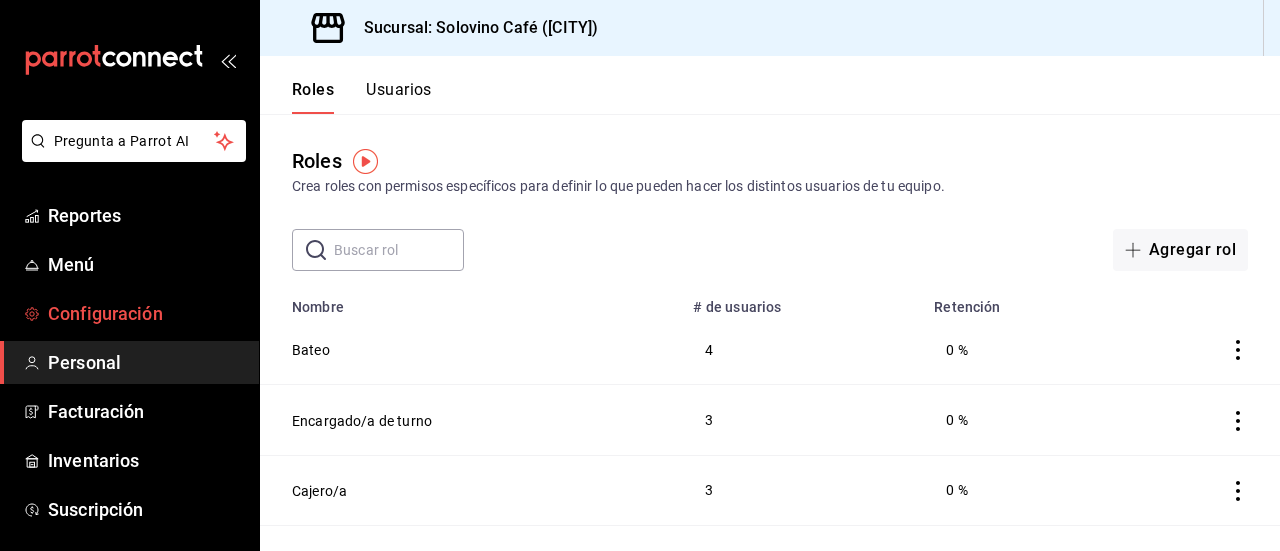 click on "Configuración" at bounding box center [145, 313] 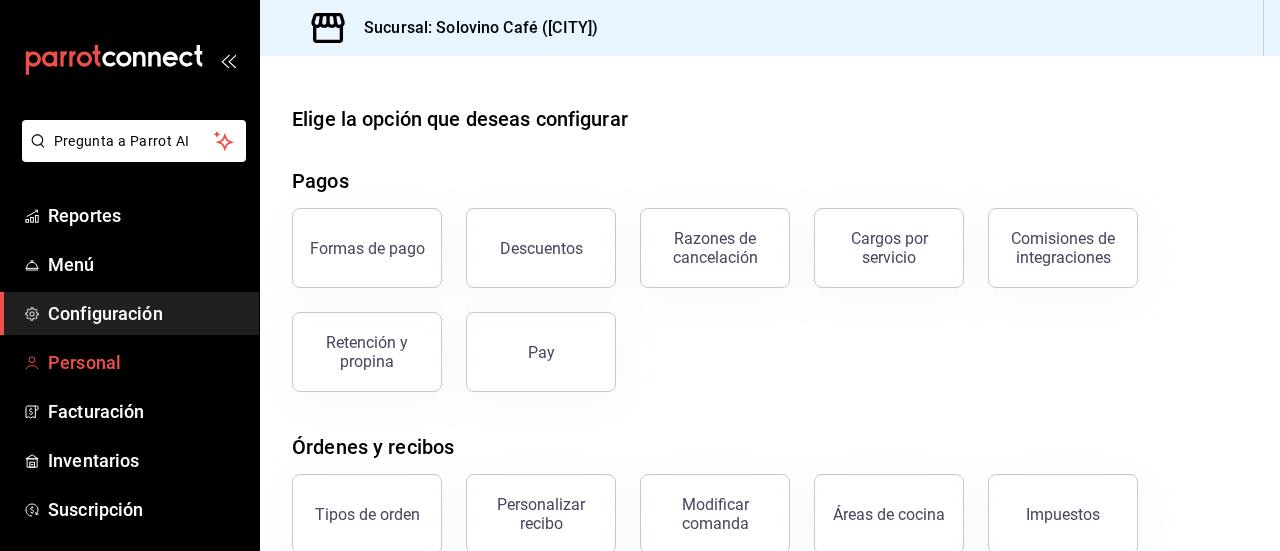 click on "Personal" at bounding box center (145, 362) 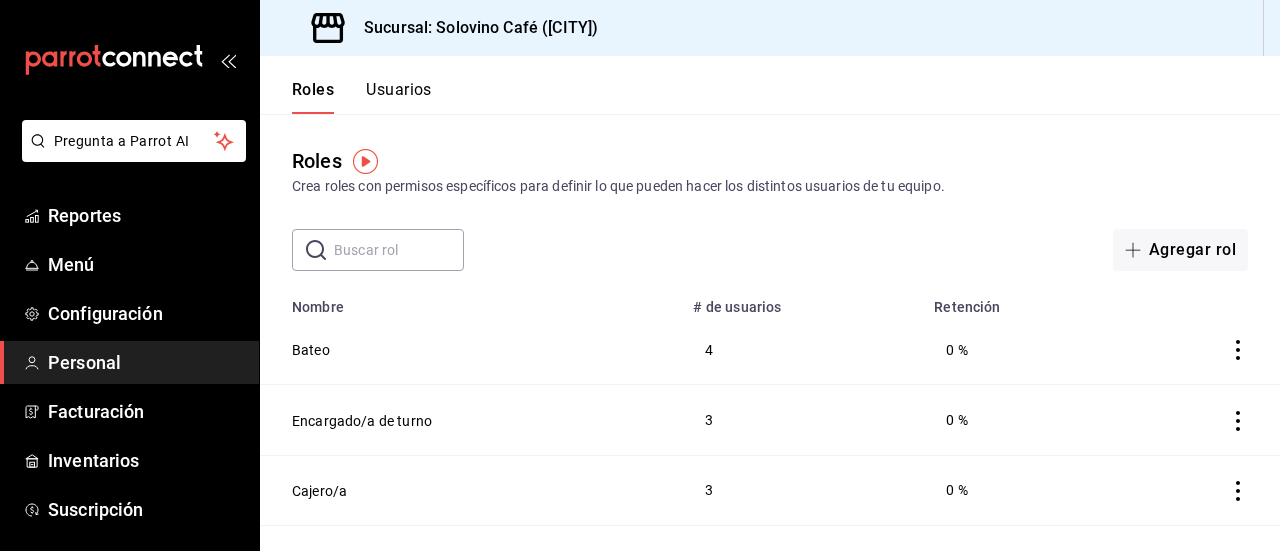 click on "Usuarios" at bounding box center (399, 97) 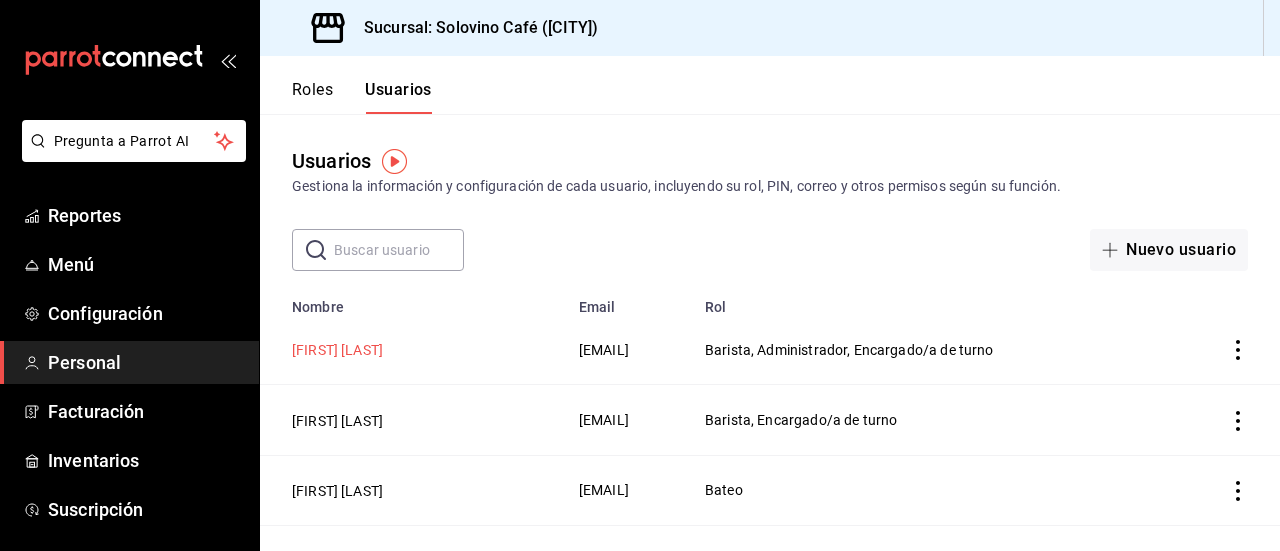 click on "Claudia Carmona" at bounding box center [337, 350] 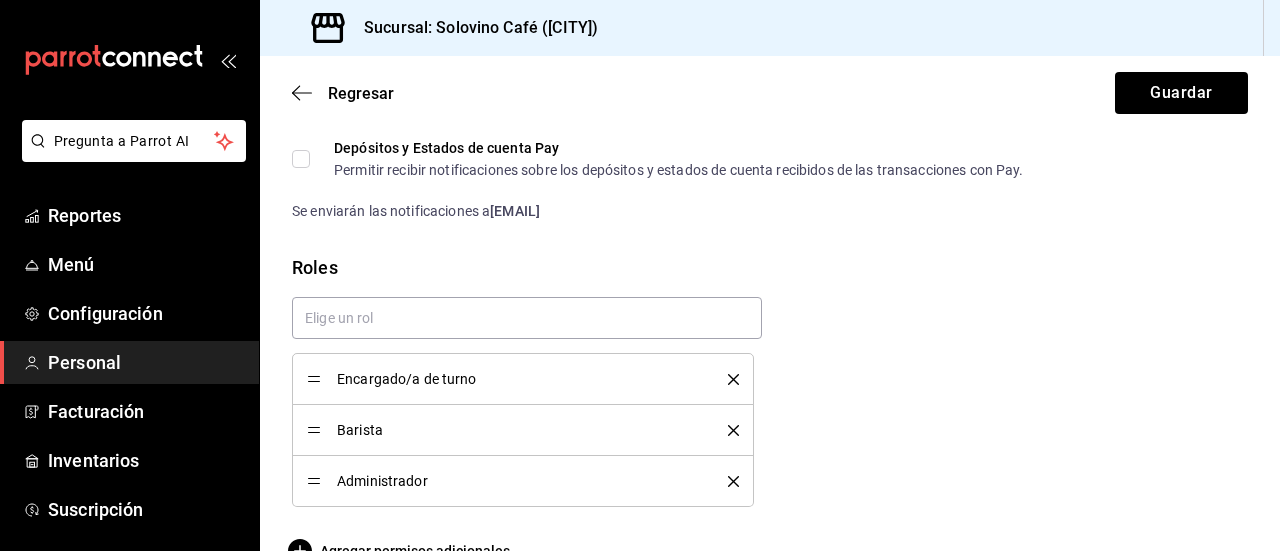 scroll, scrollTop: 1258, scrollLeft: 0, axis: vertical 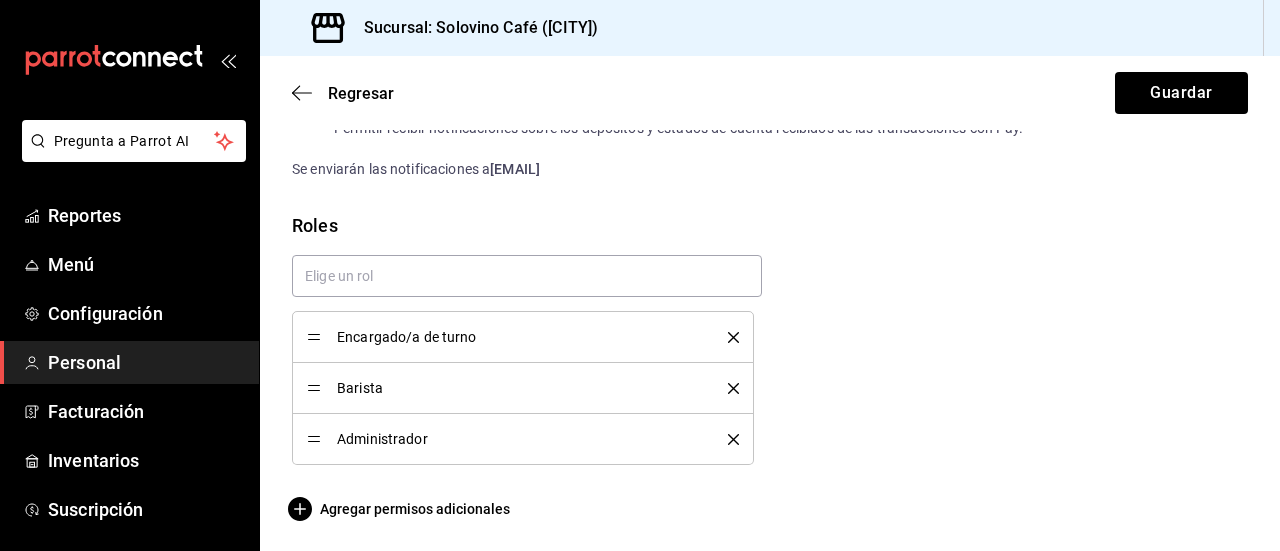 click 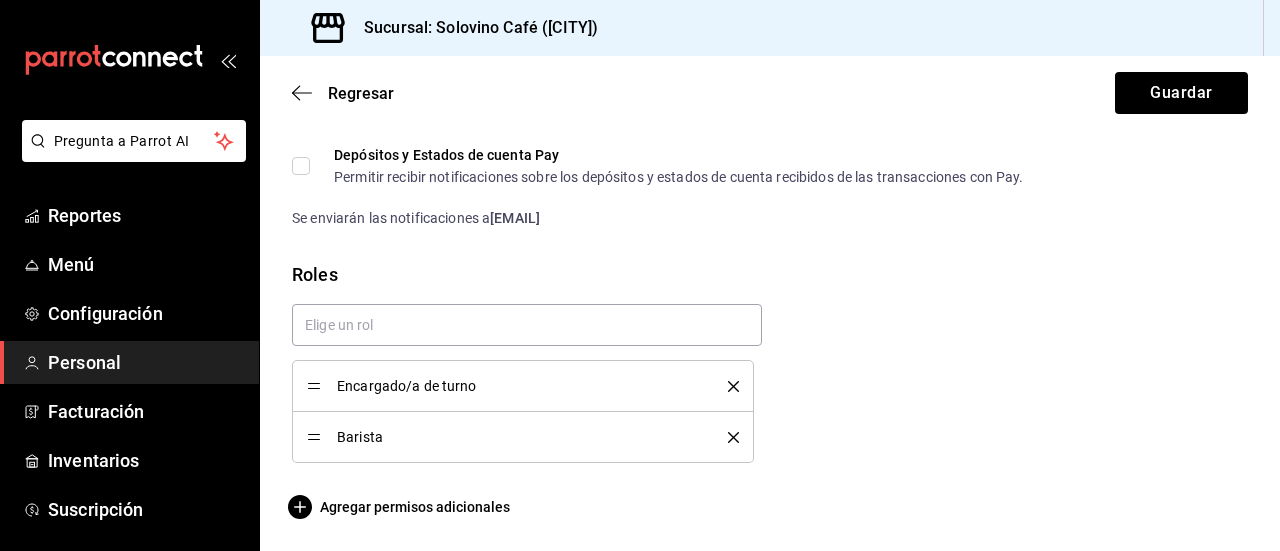 scroll, scrollTop: 1208, scrollLeft: 0, axis: vertical 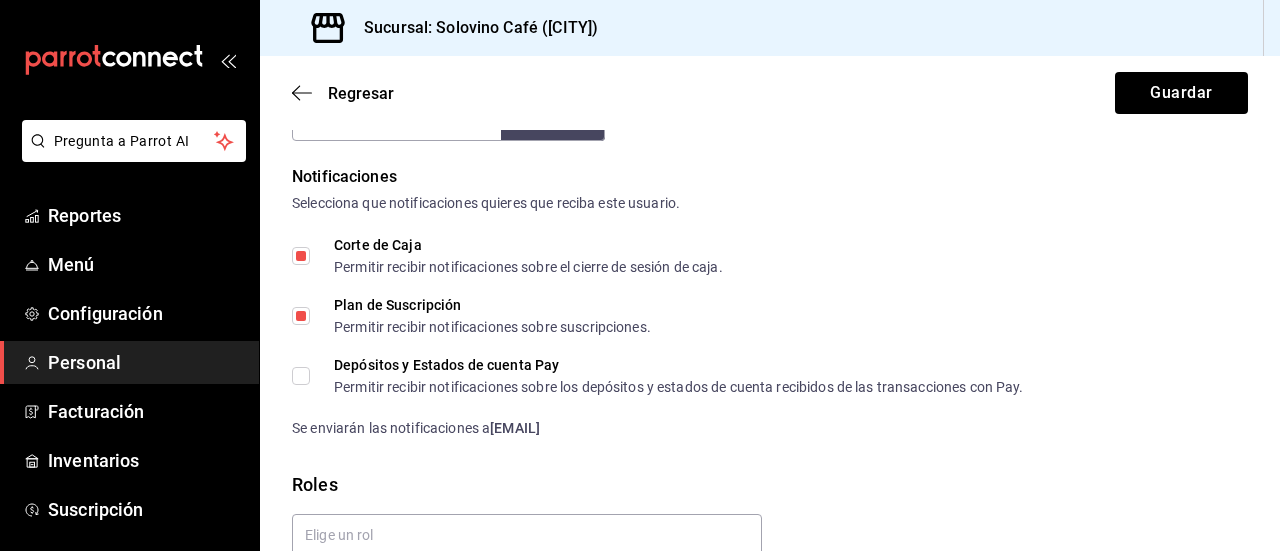 click on "Plan de Suscripción Permitir recibir notificaciones sobre suscripciones." at bounding box center (301, 316) 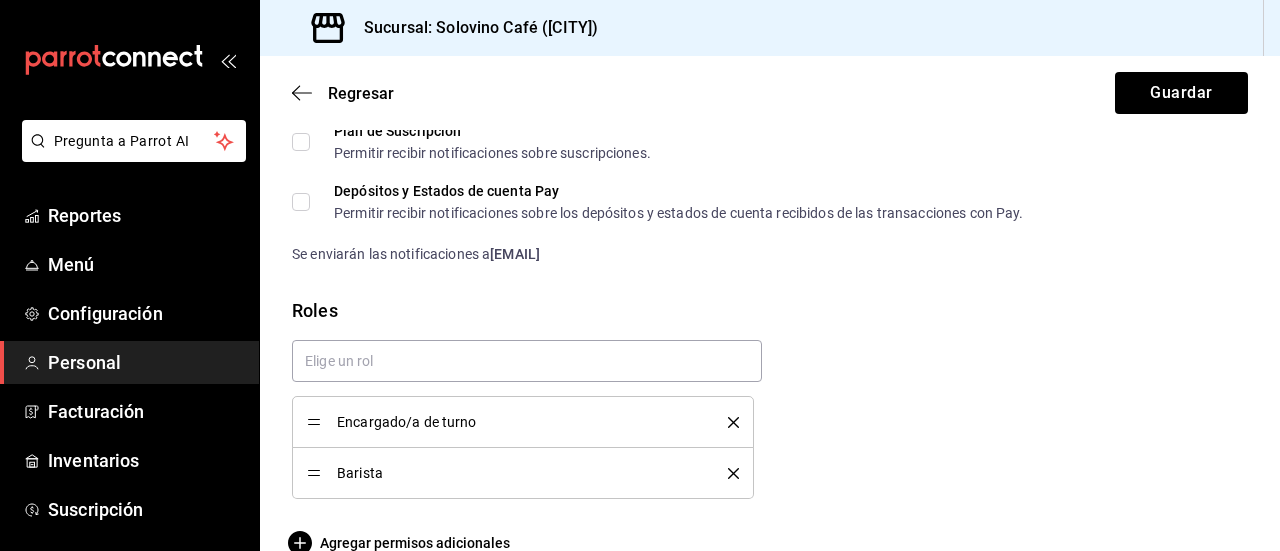 scroll, scrollTop: 1208, scrollLeft: 0, axis: vertical 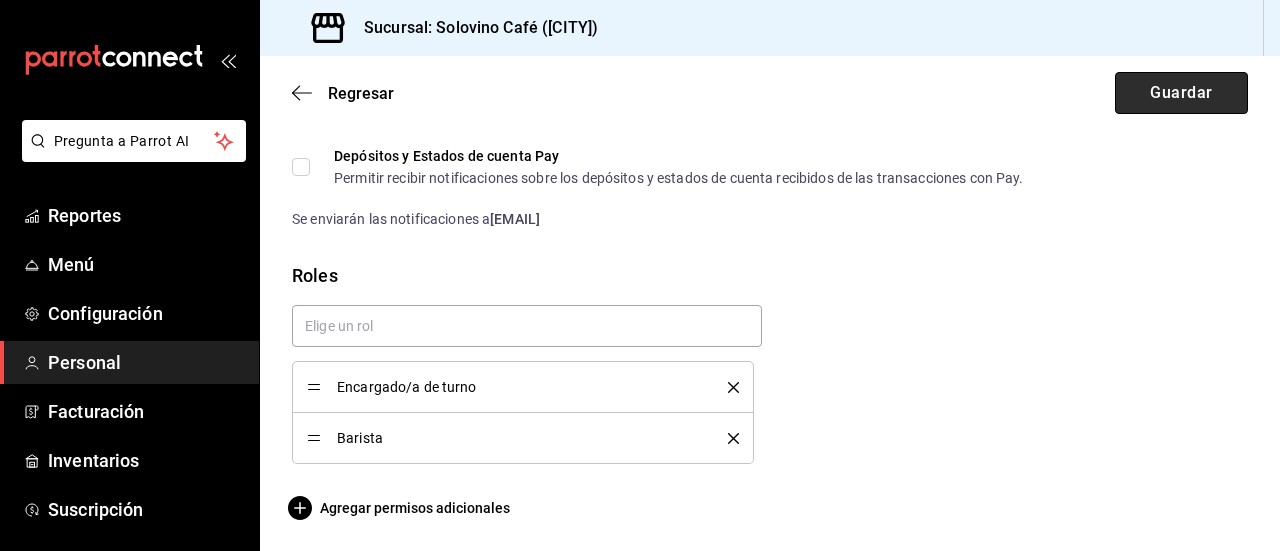 click on "Guardar" at bounding box center (1181, 93) 